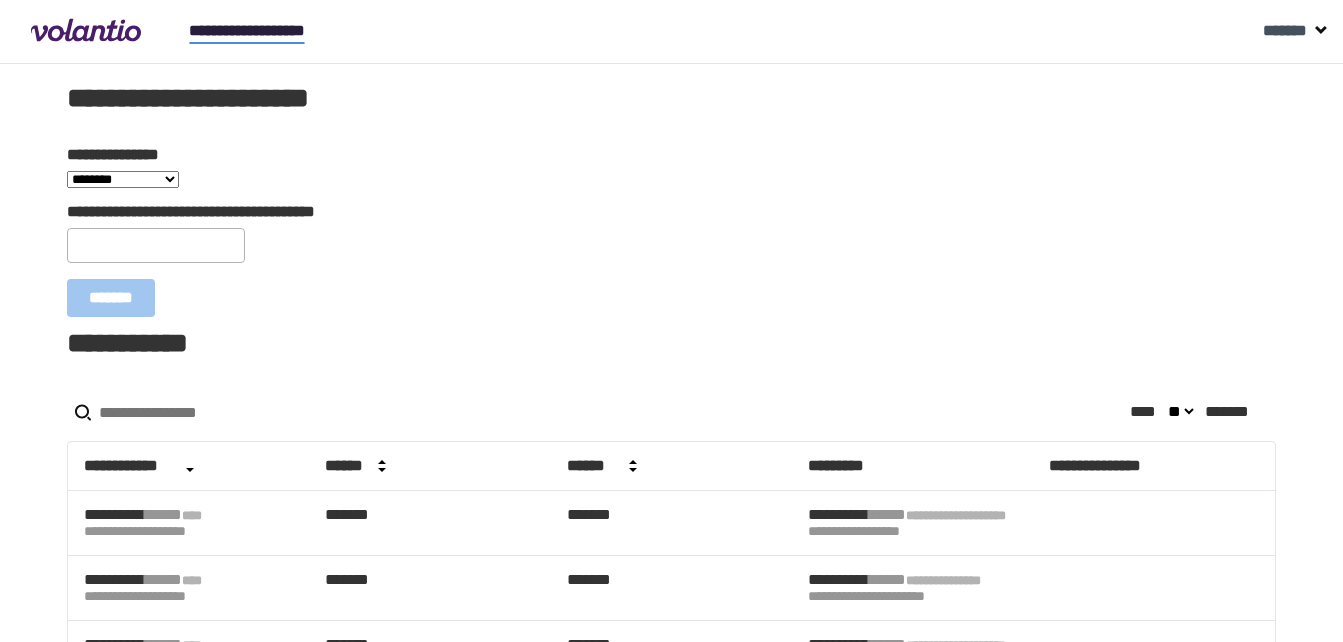 scroll, scrollTop: 0, scrollLeft: 0, axis: both 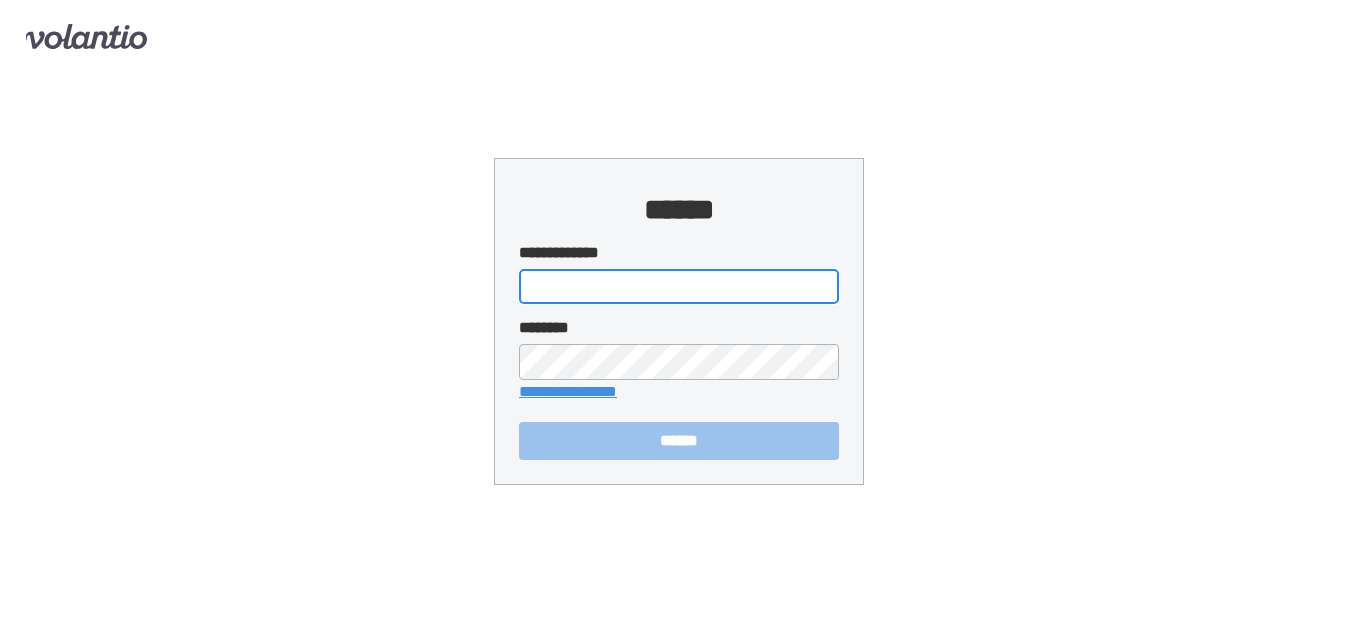 type on "**********" 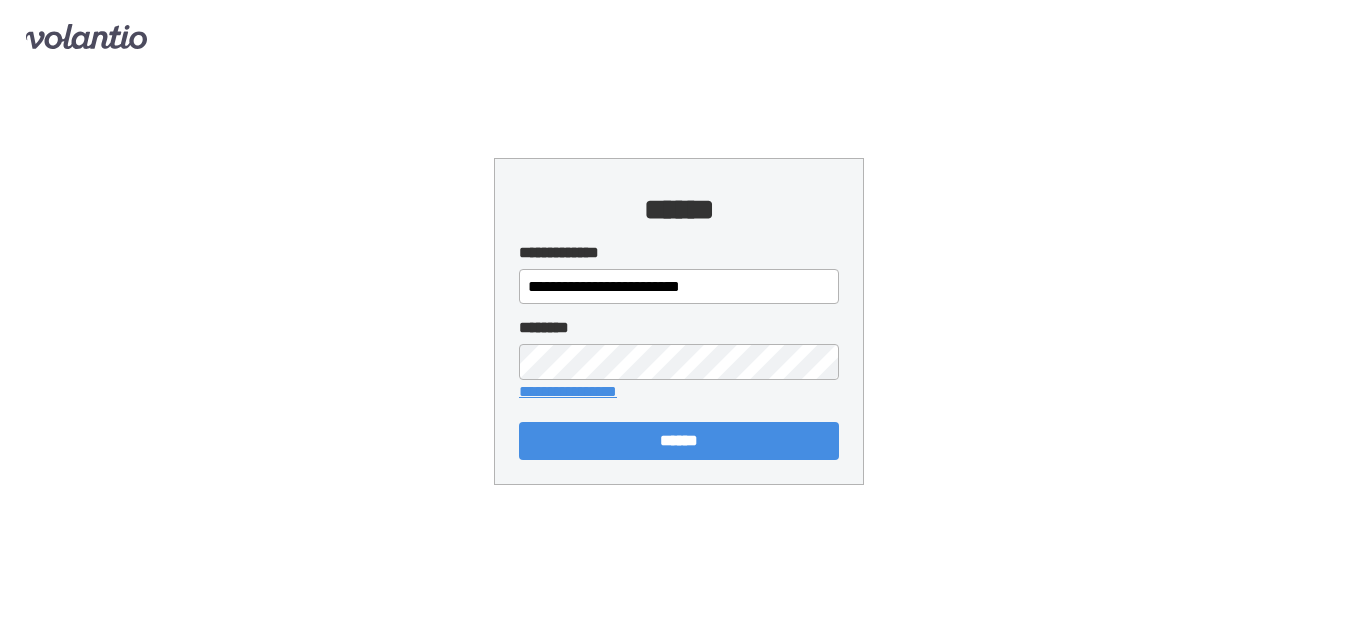 click on "******" at bounding box center (679, 441) 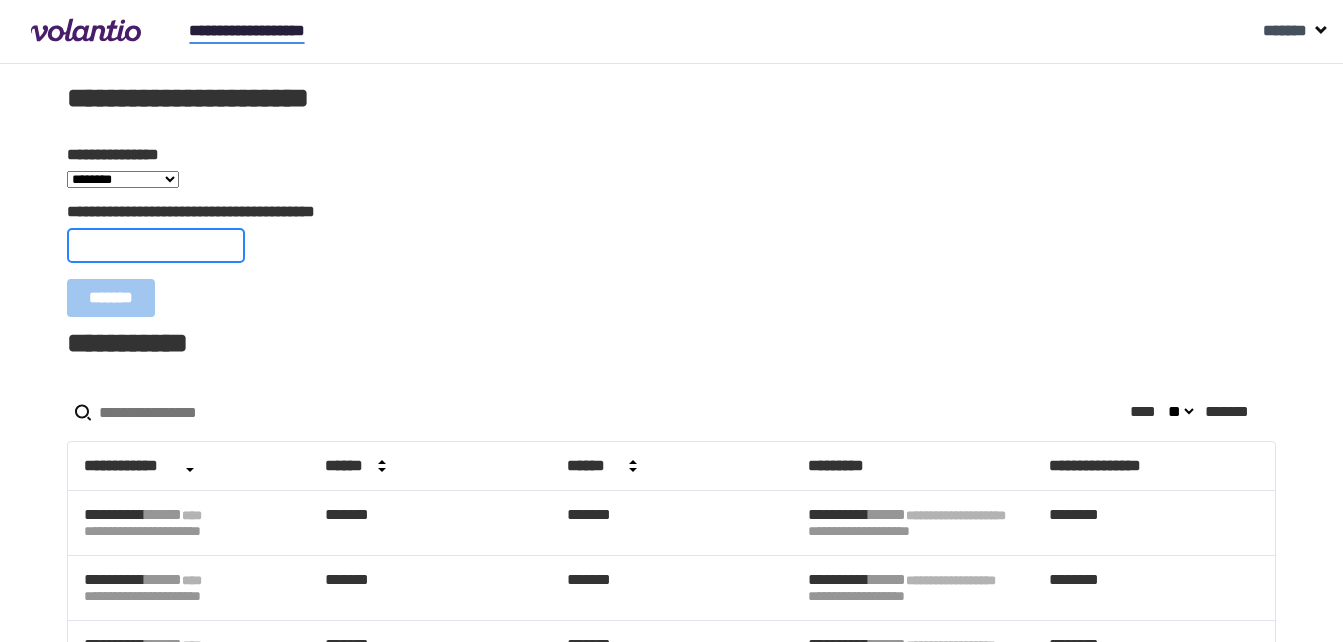 click on "**********" at bounding box center (156, 245) 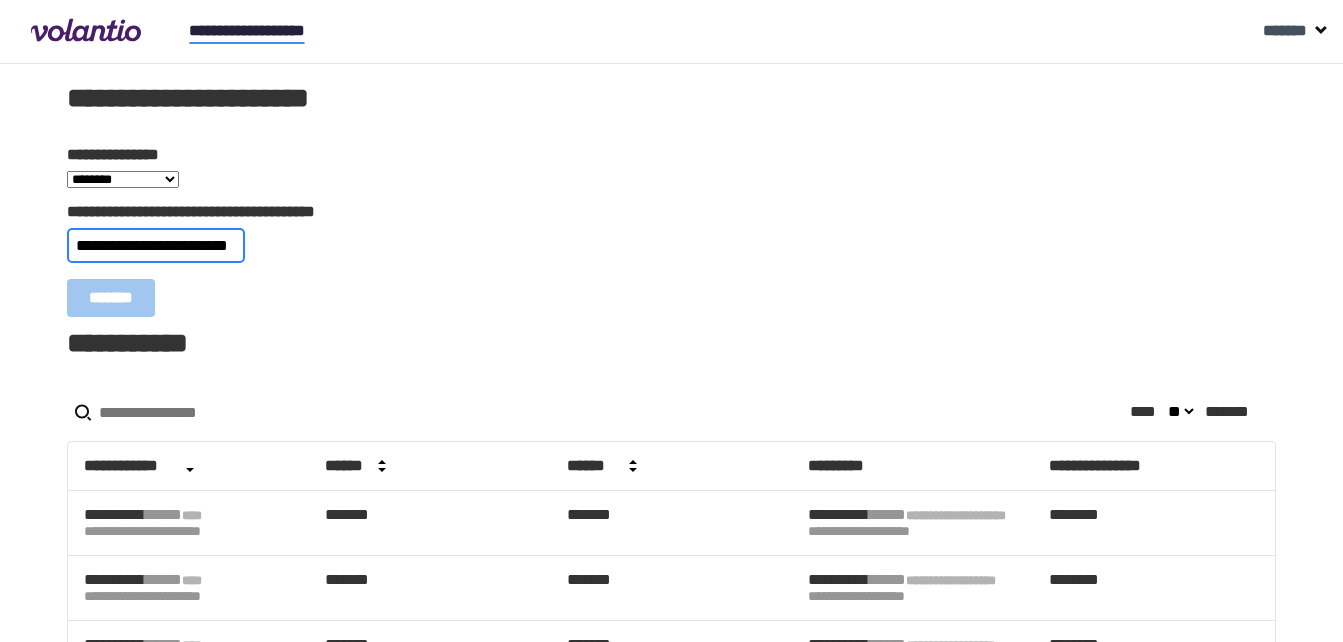 scroll, scrollTop: 0, scrollLeft: 19, axis: horizontal 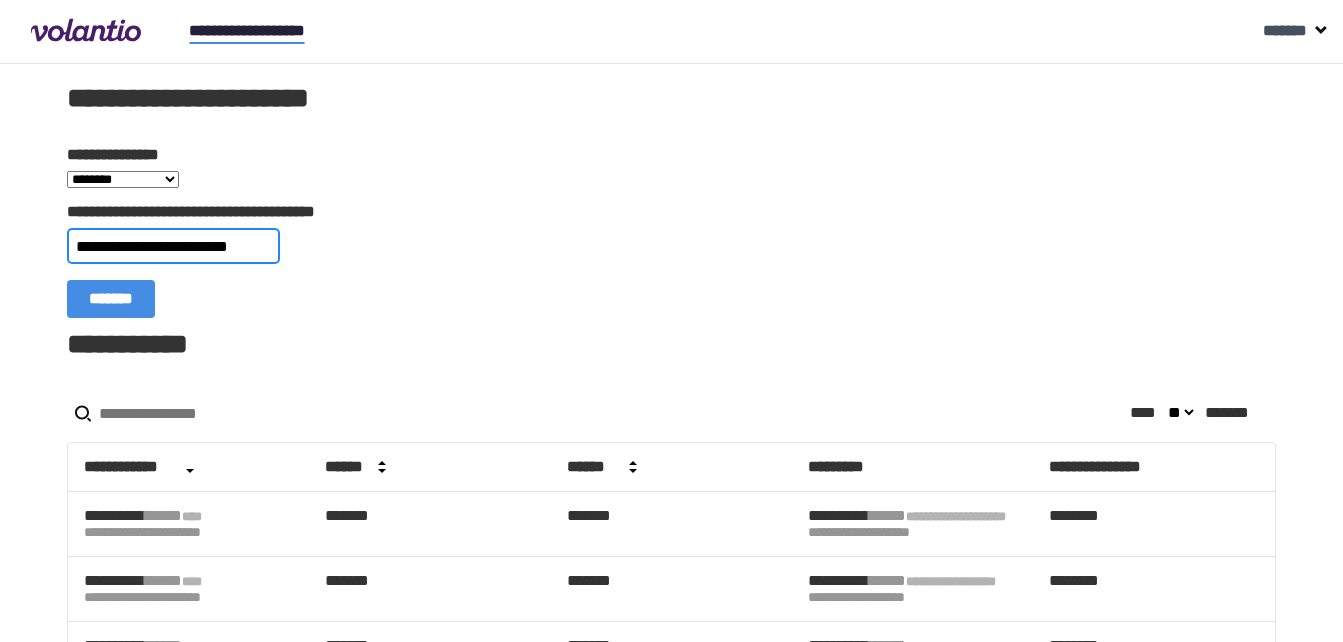 type on "**********" 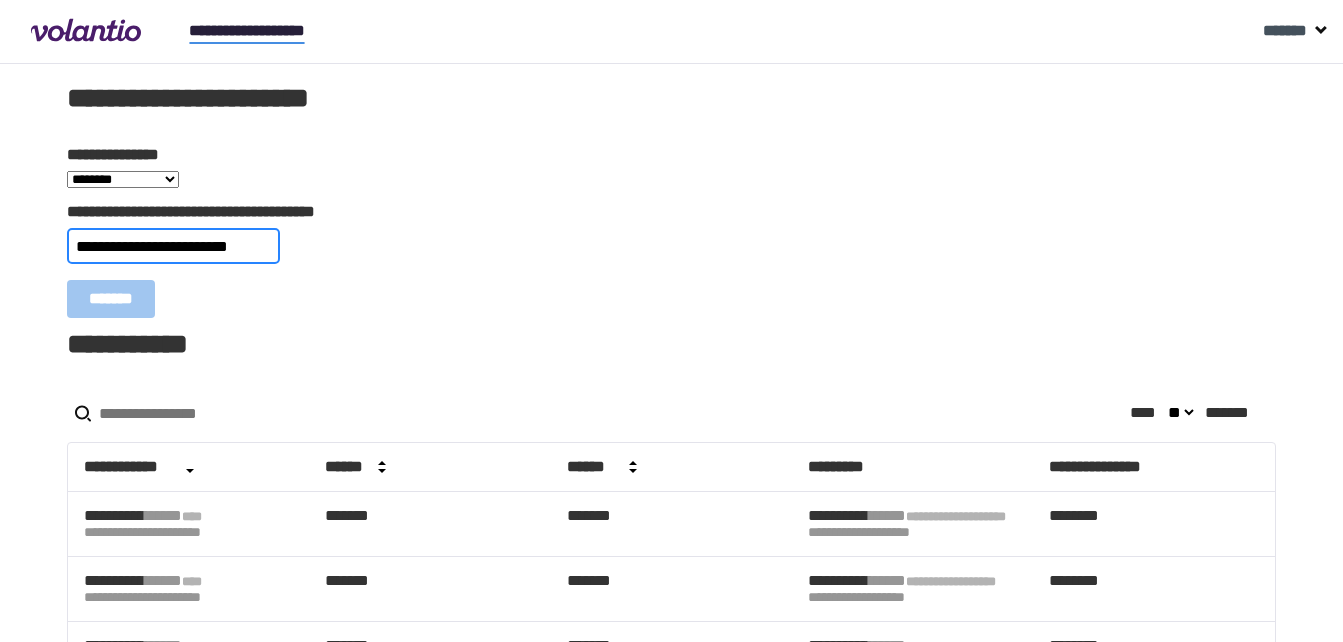 scroll, scrollTop: 0, scrollLeft: 0, axis: both 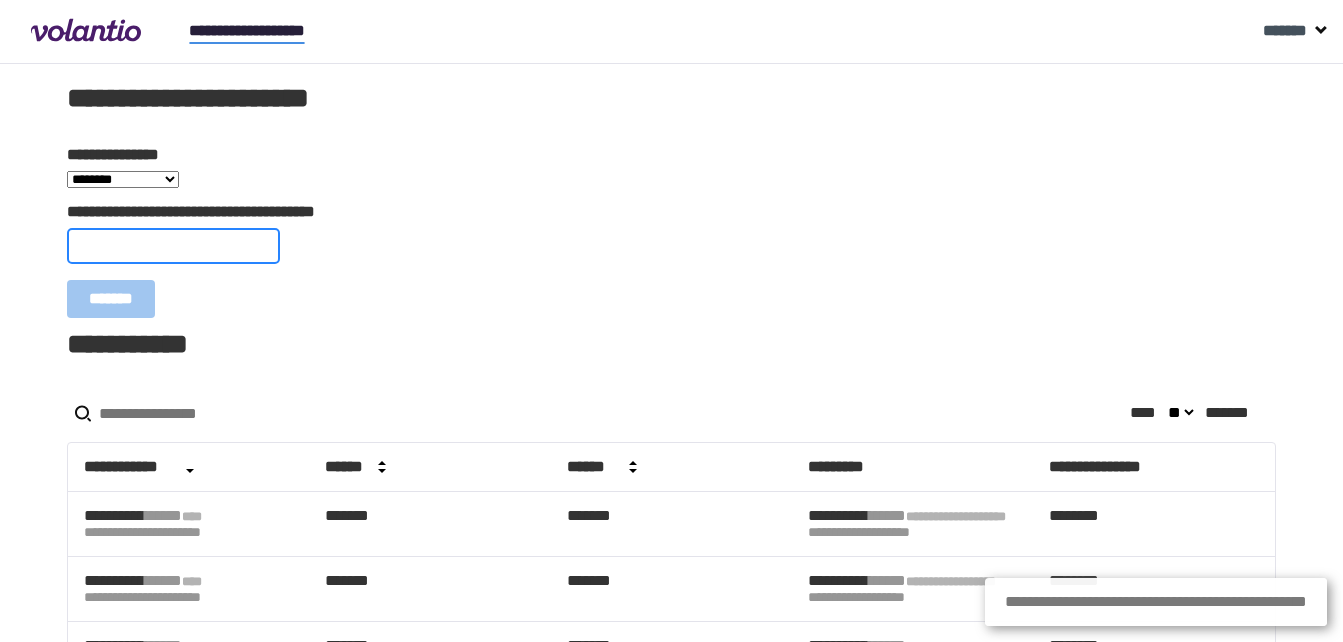 paste on "**********" 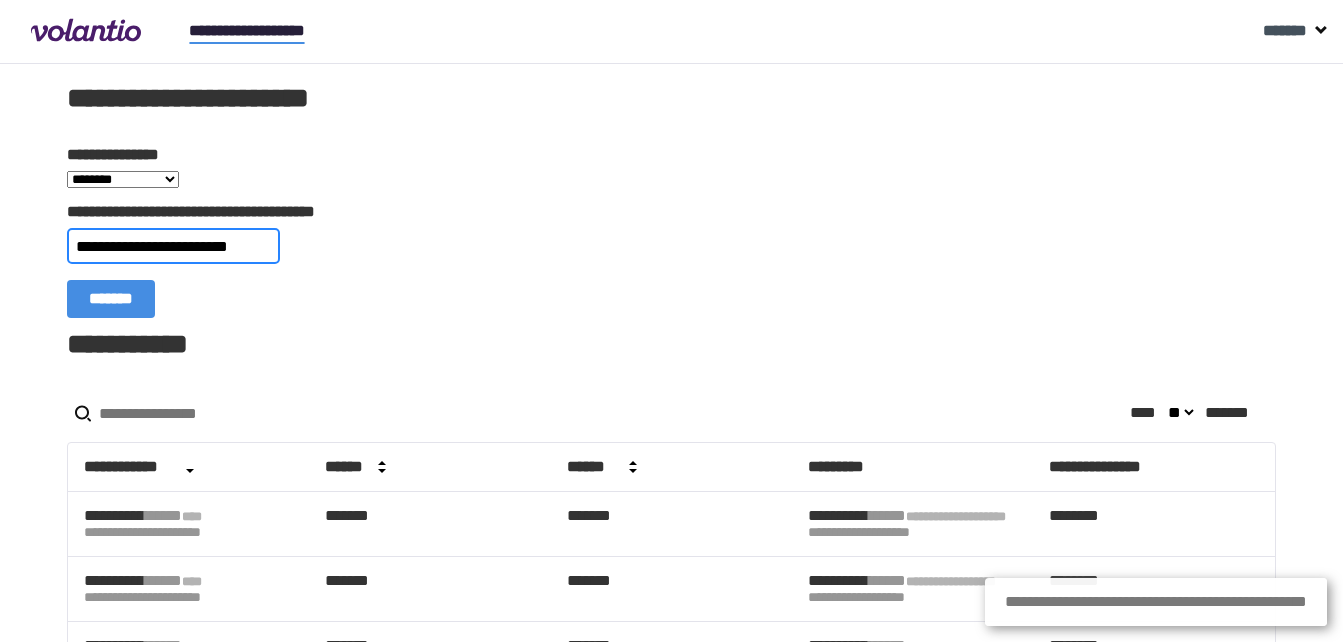scroll, scrollTop: 0, scrollLeft: 19, axis: horizontal 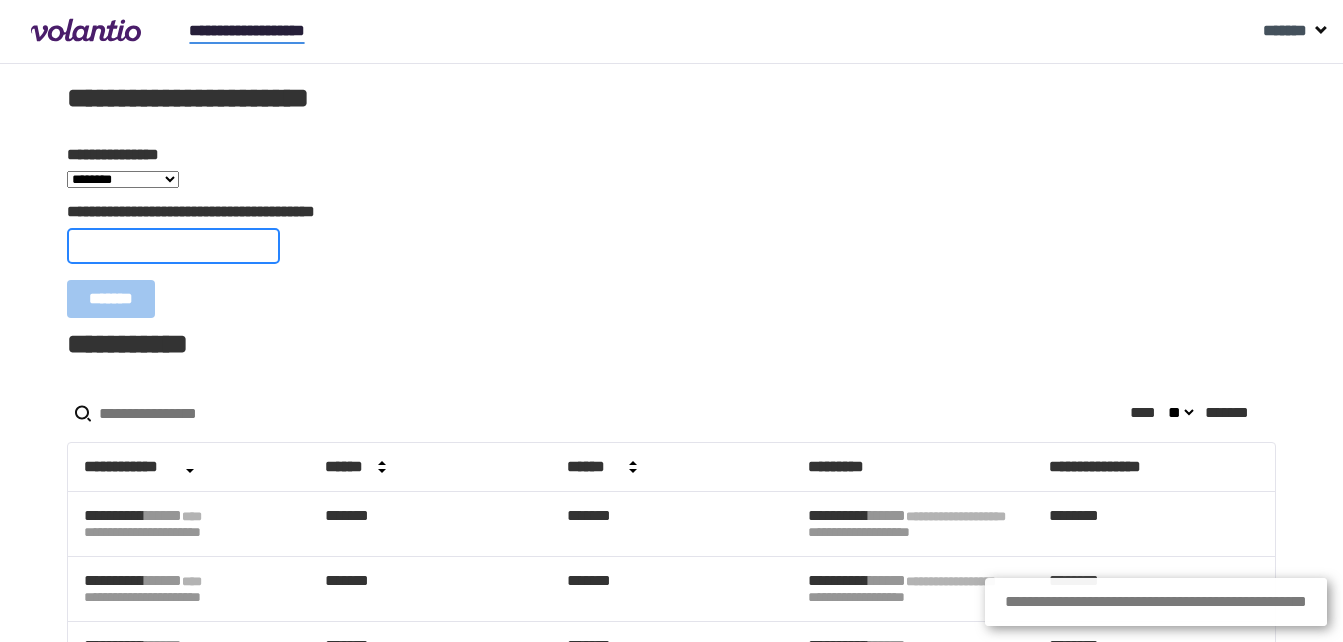 paste on "**********" 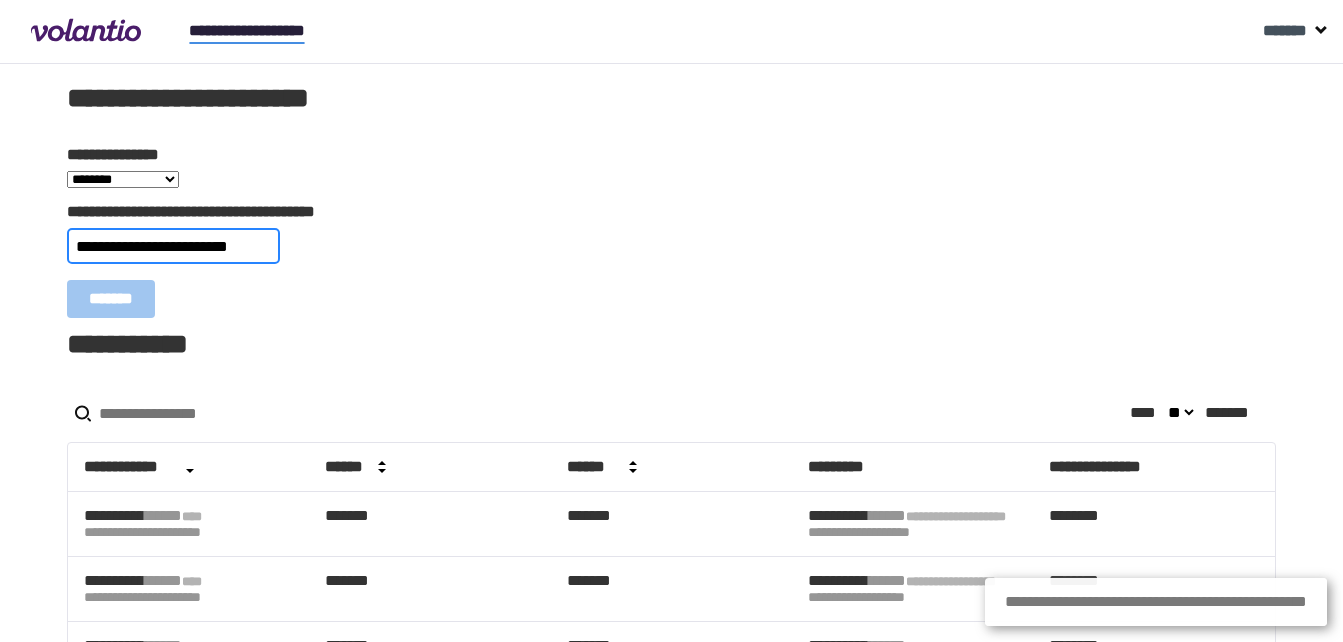 scroll, scrollTop: 0, scrollLeft: 24, axis: horizontal 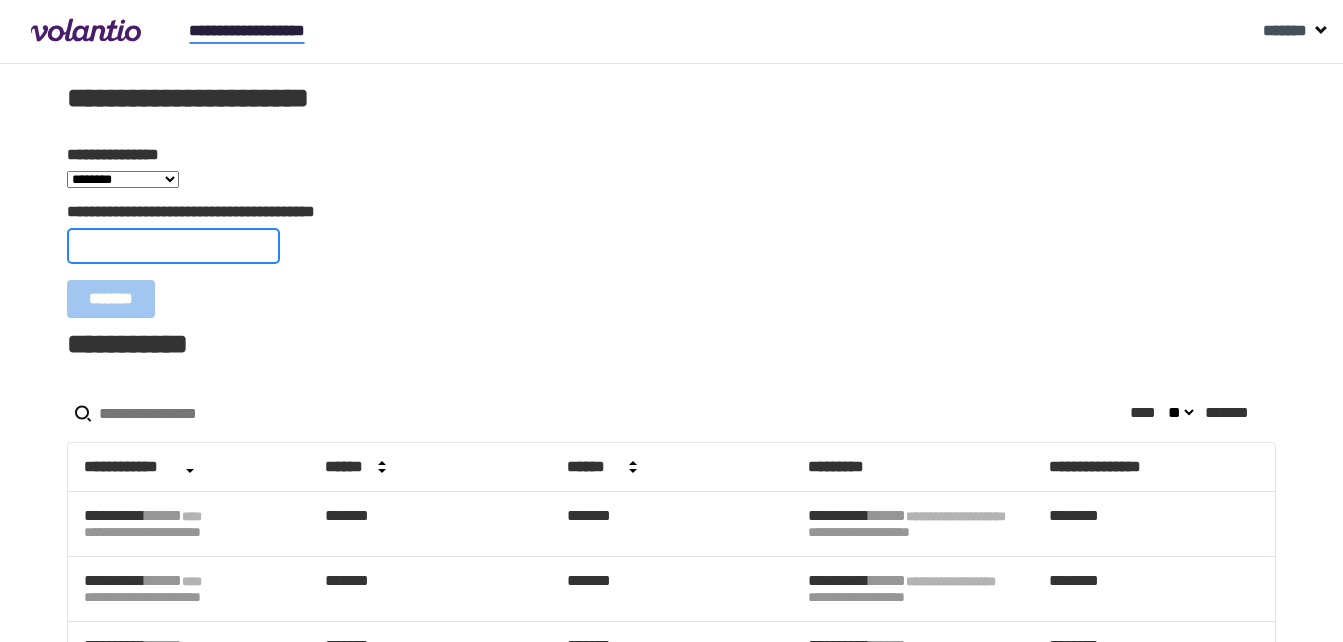 paste on "**********" 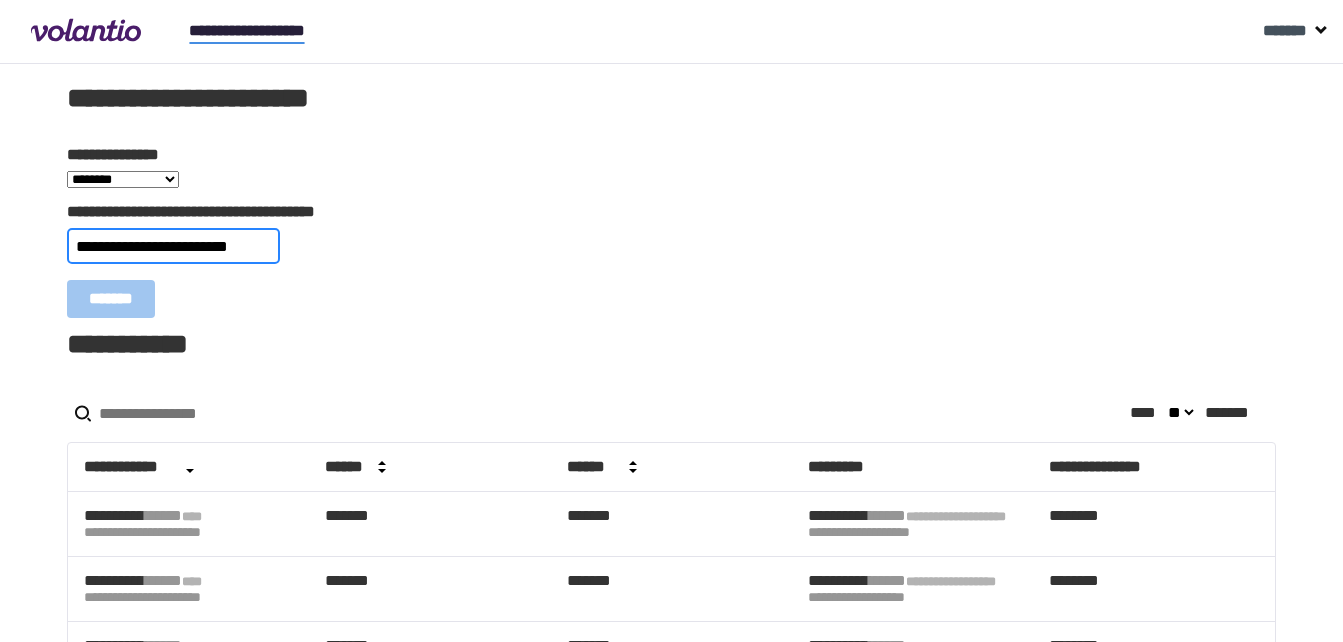 scroll, scrollTop: 0, scrollLeft: 20, axis: horizontal 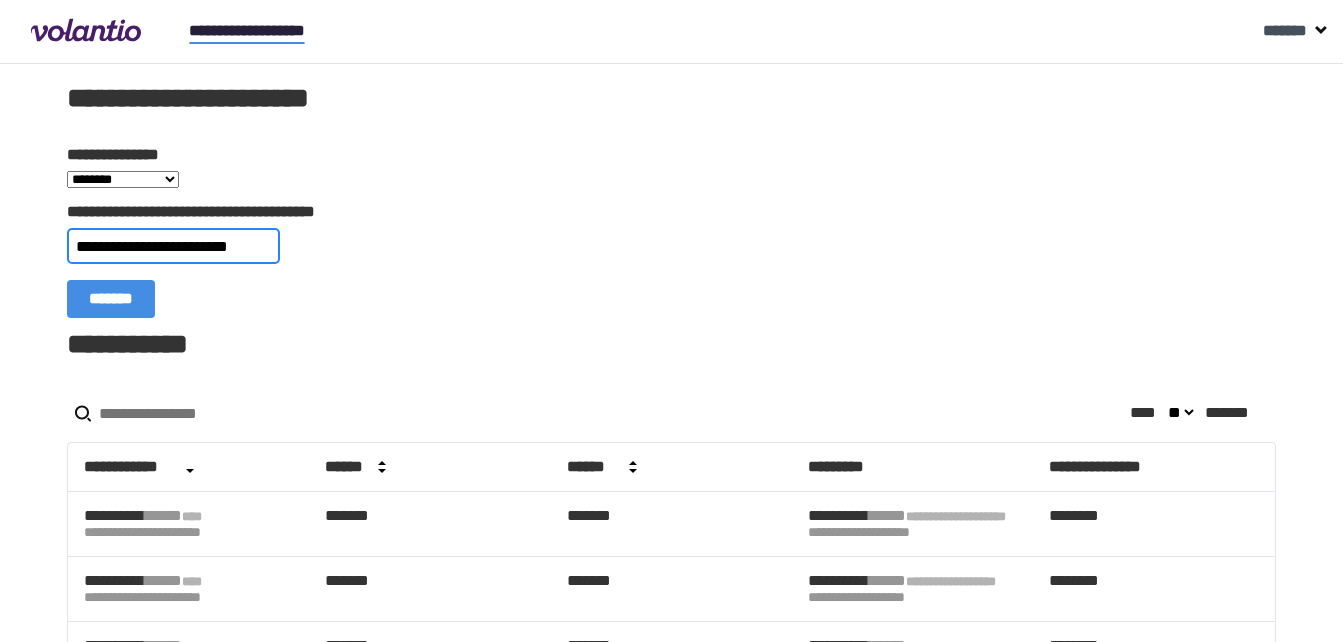type on "**********" 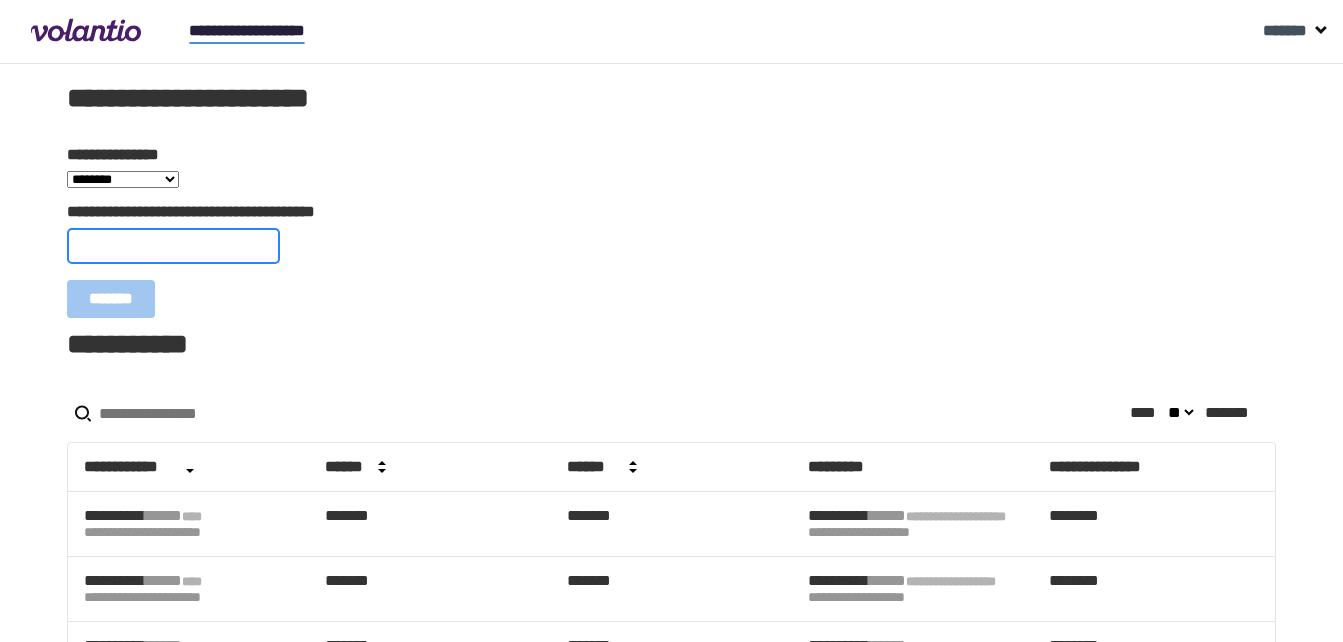 scroll, scrollTop: 0, scrollLeft: 0, axis: both 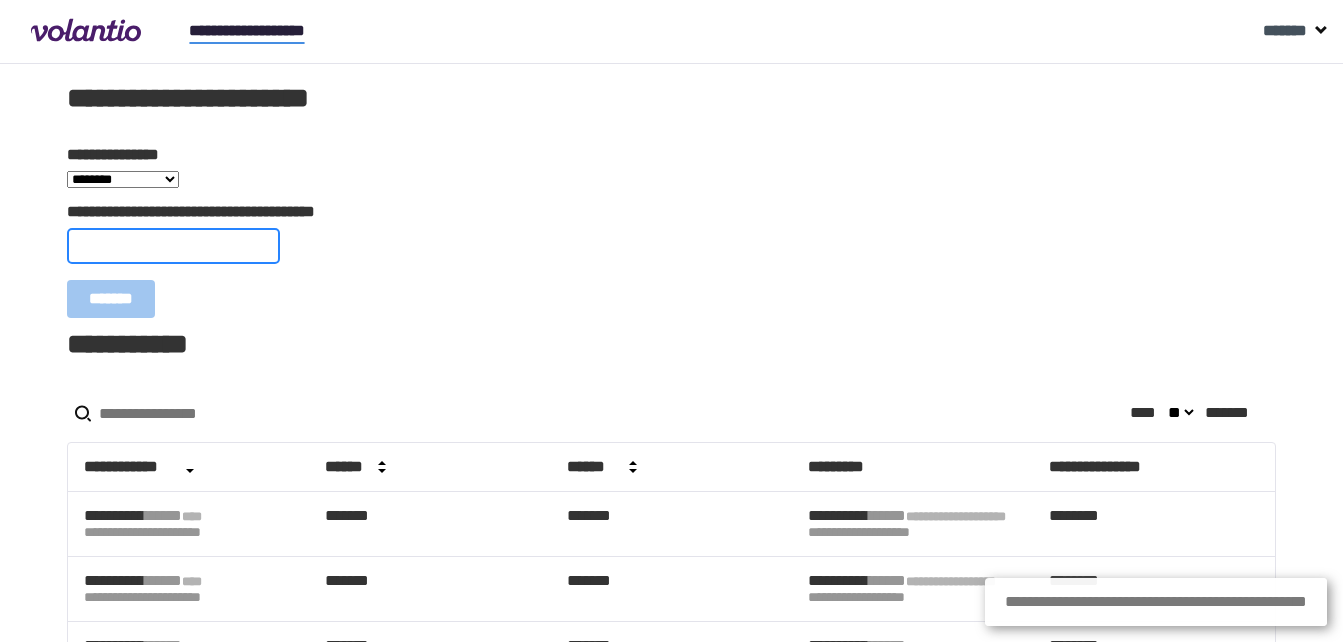 paste on "**********" 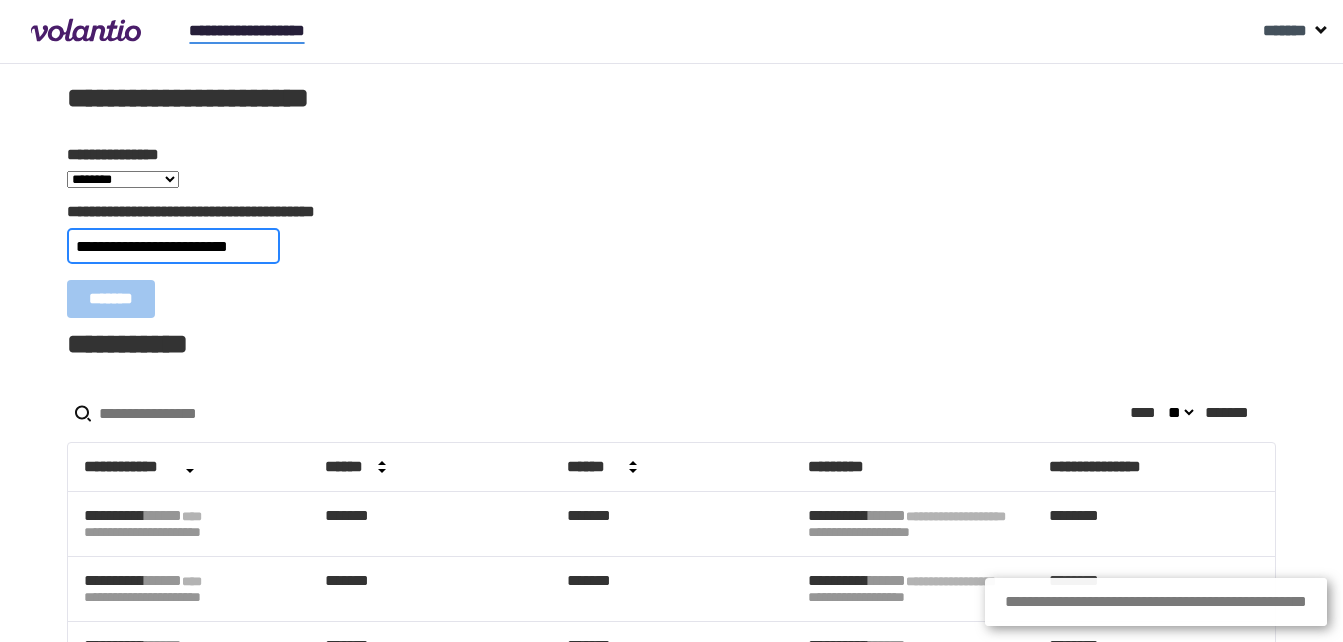 scroll, scrollTop: 0, scrollLeft: 19, axis: horizontal 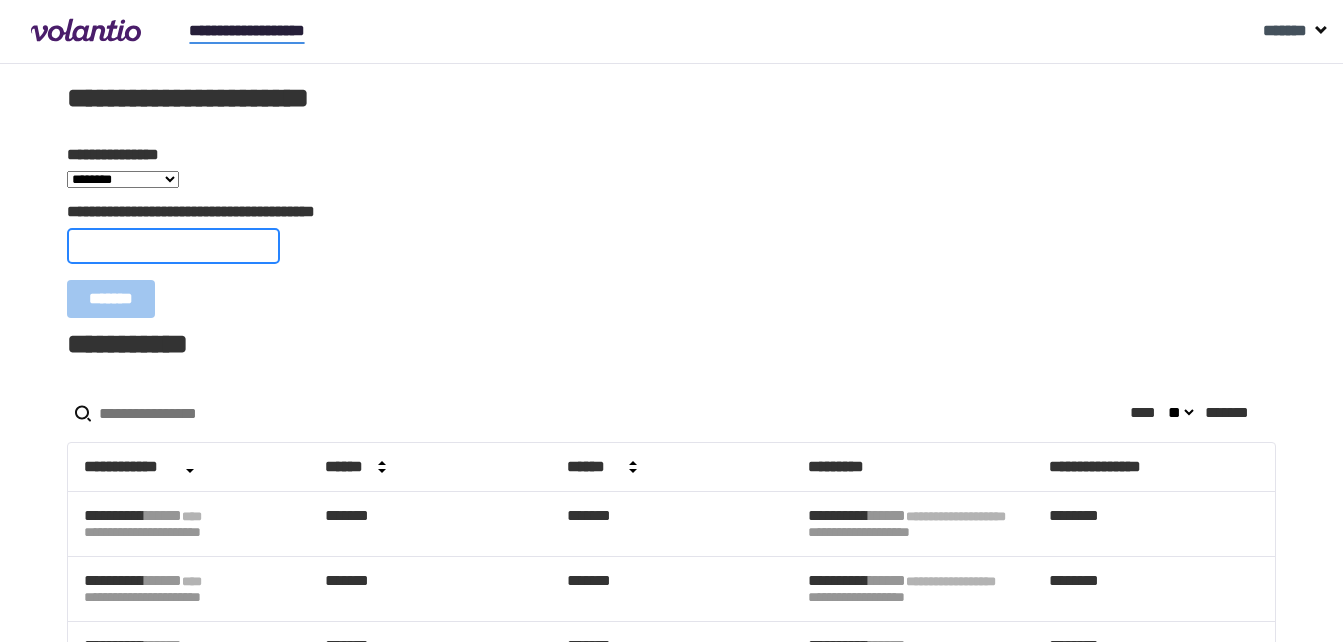 paste on "**********" 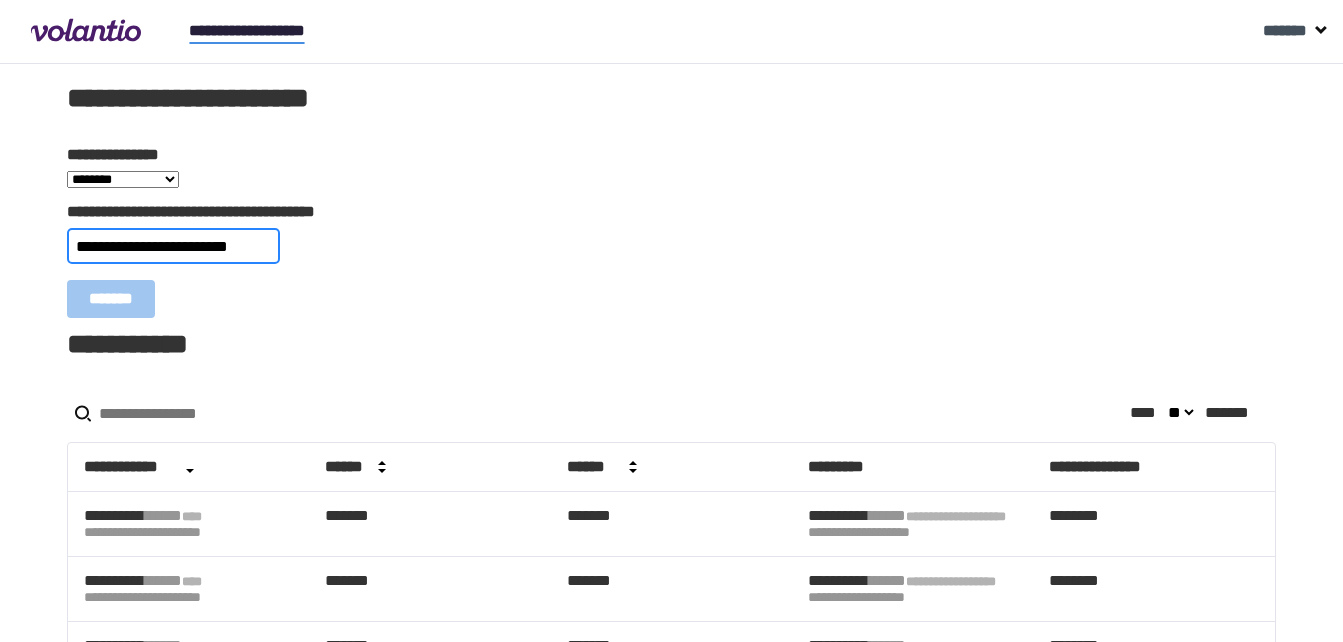 scroll, scrollTop: 0, scrollLeft: 14, axis: horizontal 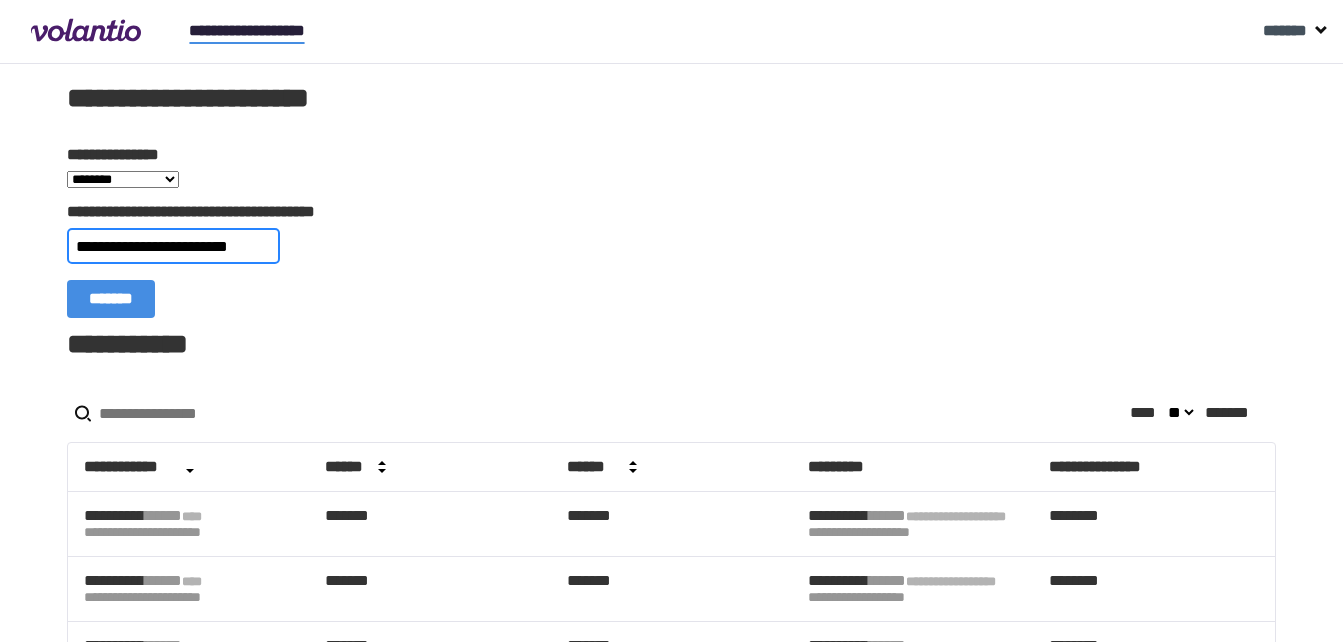 type on "**********" 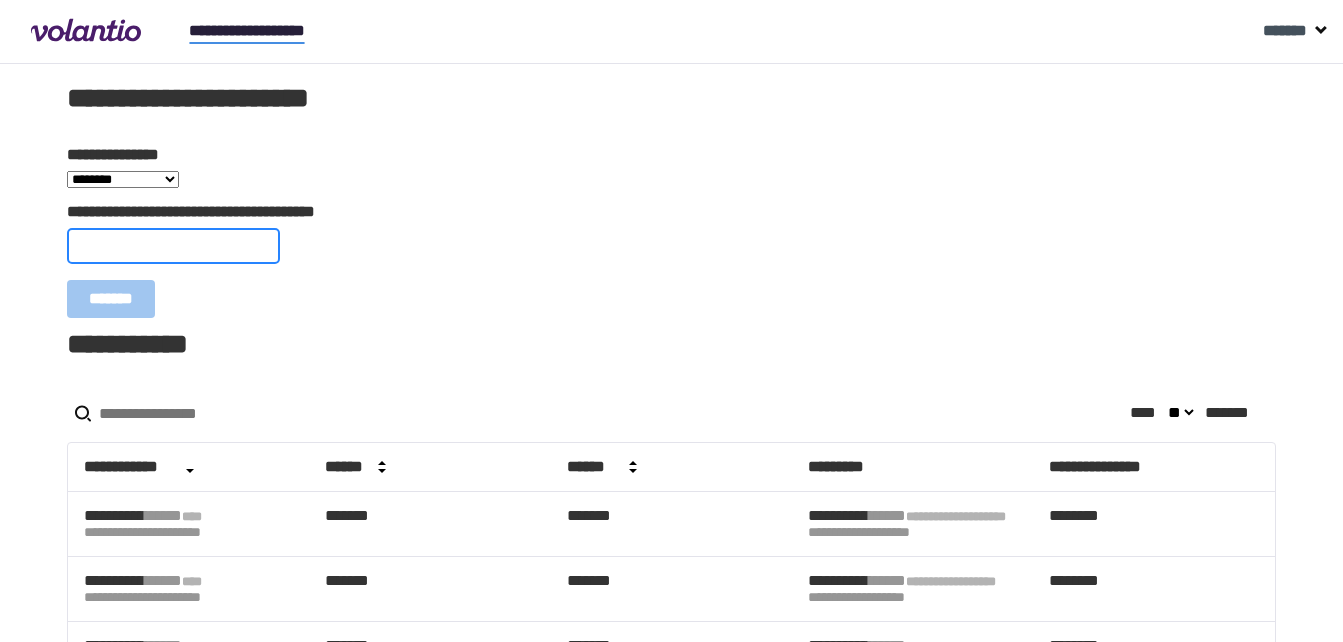 scroll, scrollTop: 0, scrollLeft: 0, axis: both 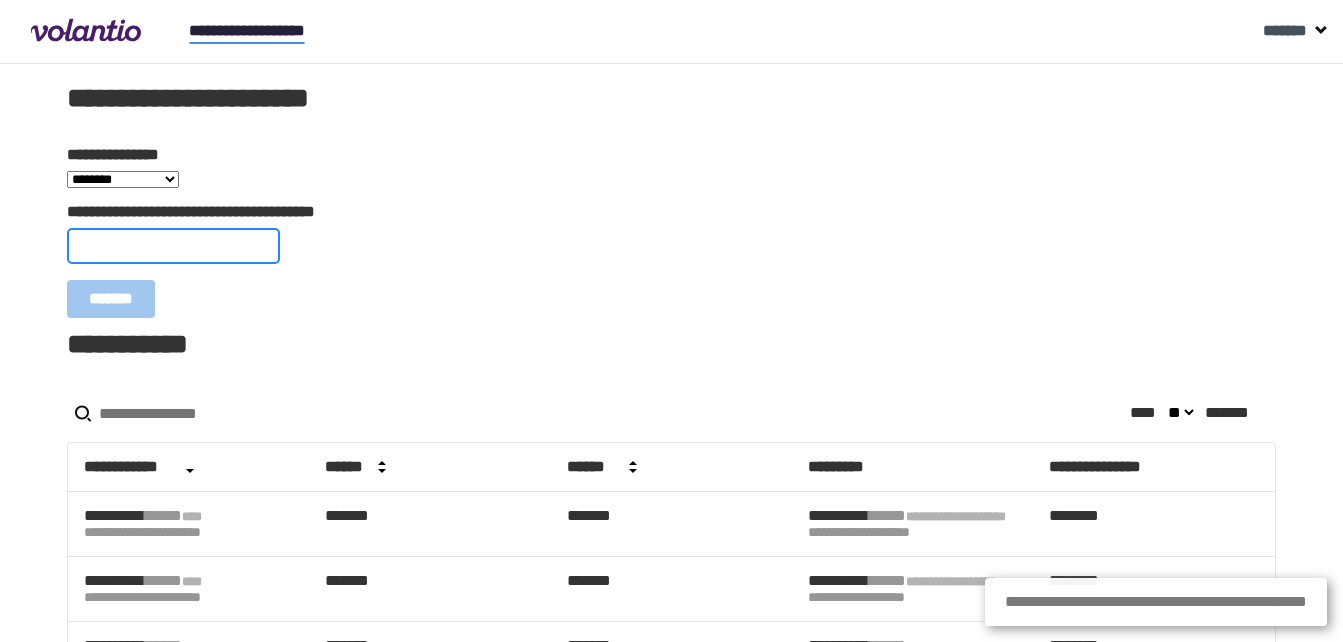 paste on "**********" 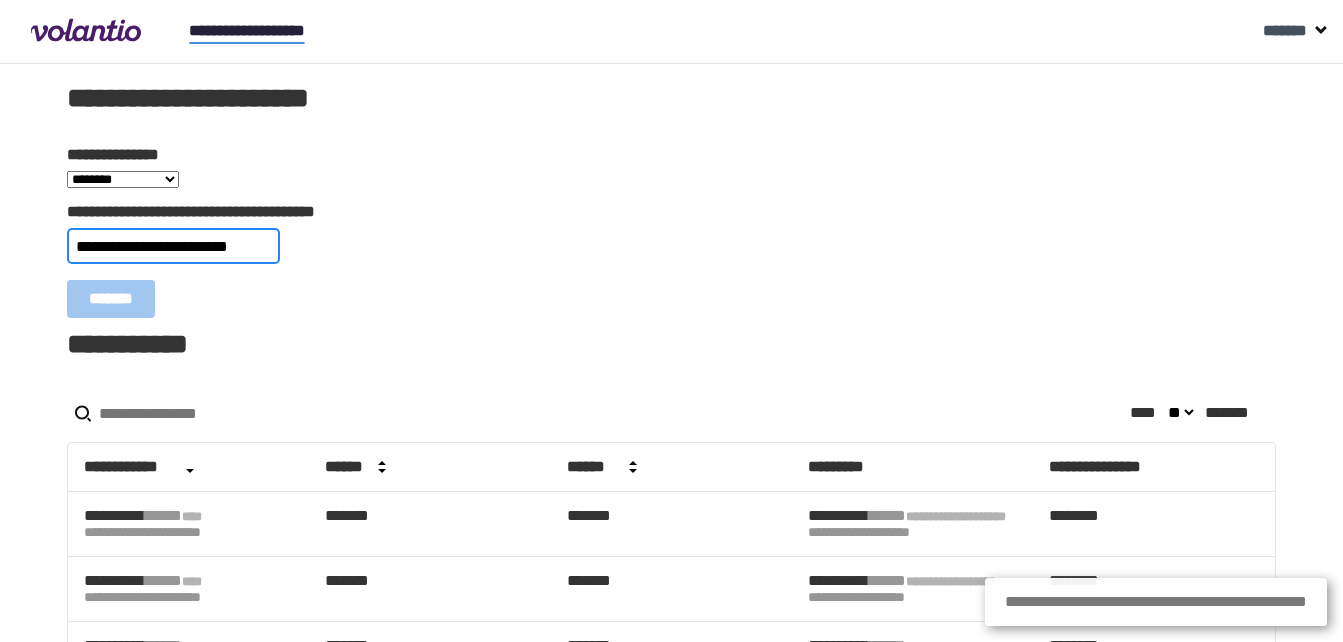 scroll, scrollTop: 0, scrollLeft: 19, axis: horizontal 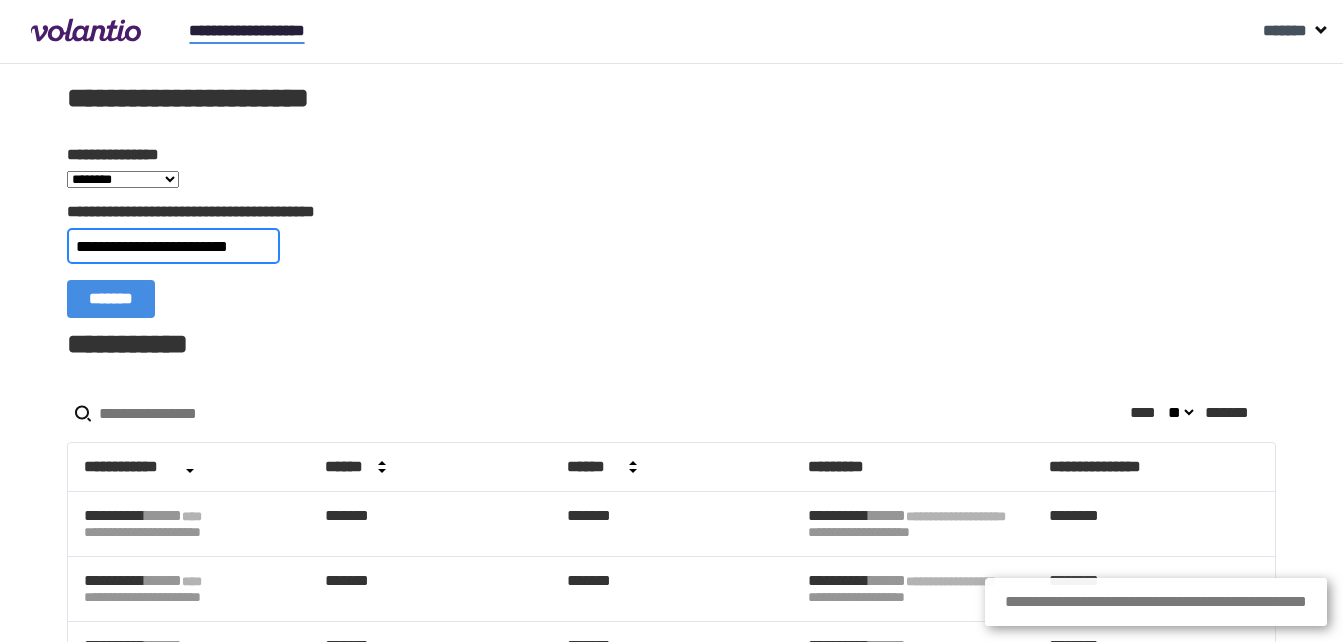 type on "**********" 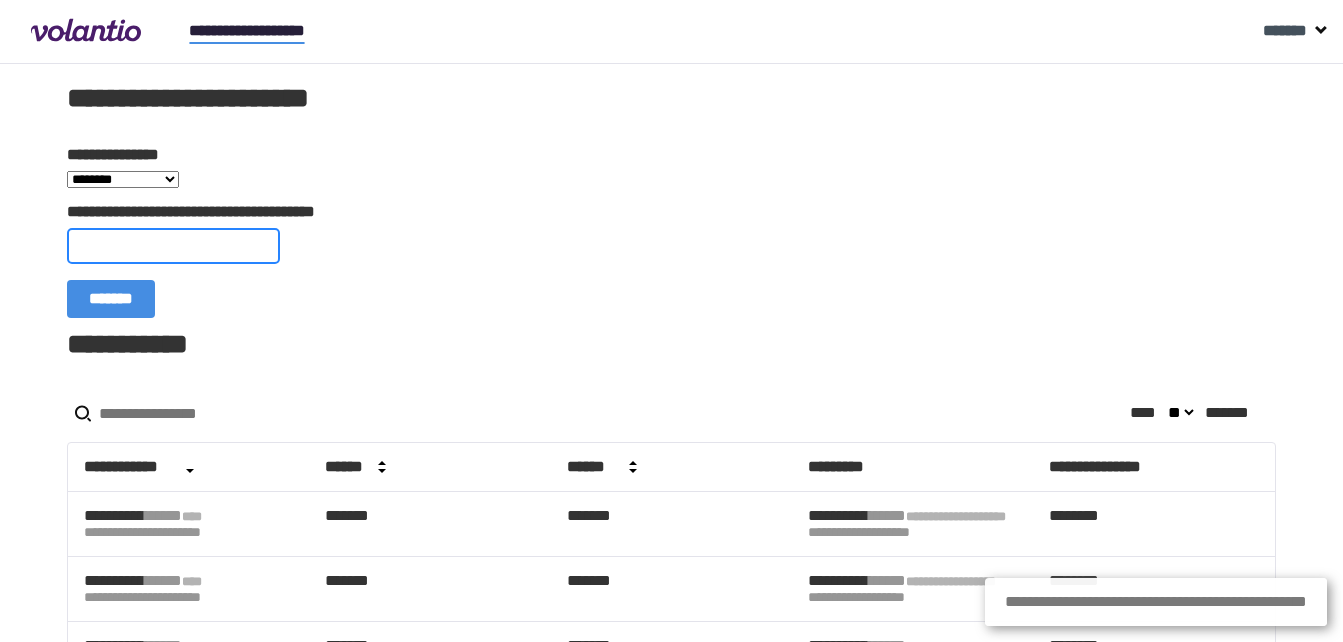 scroll, scrollTop: 0, scrollLeft: 0, axis: both 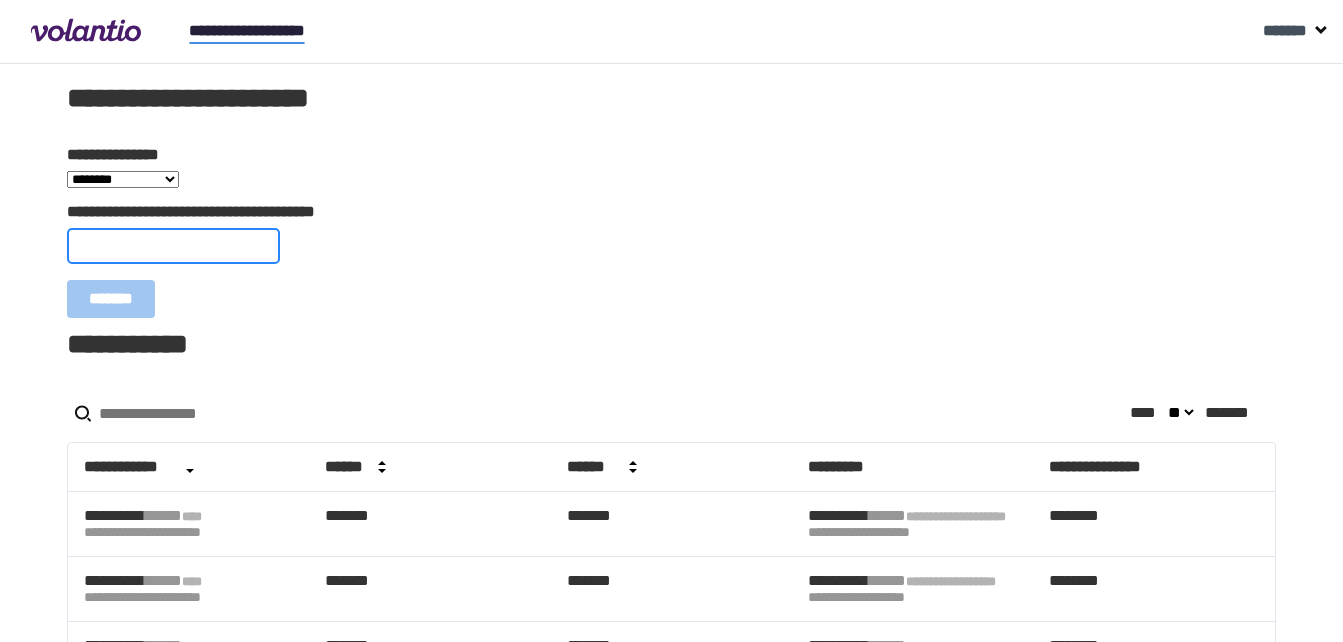 paste on "**********" 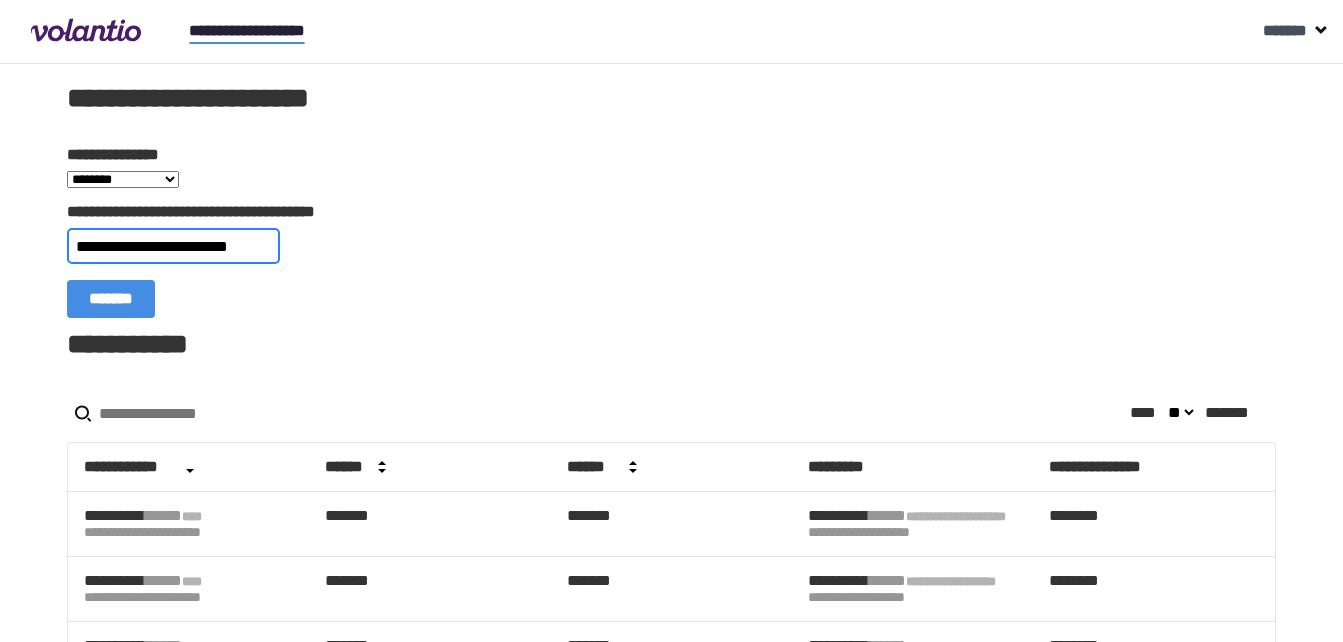 scroll, scrollTop: 0, scrollLeft: 20, axis: horizontal 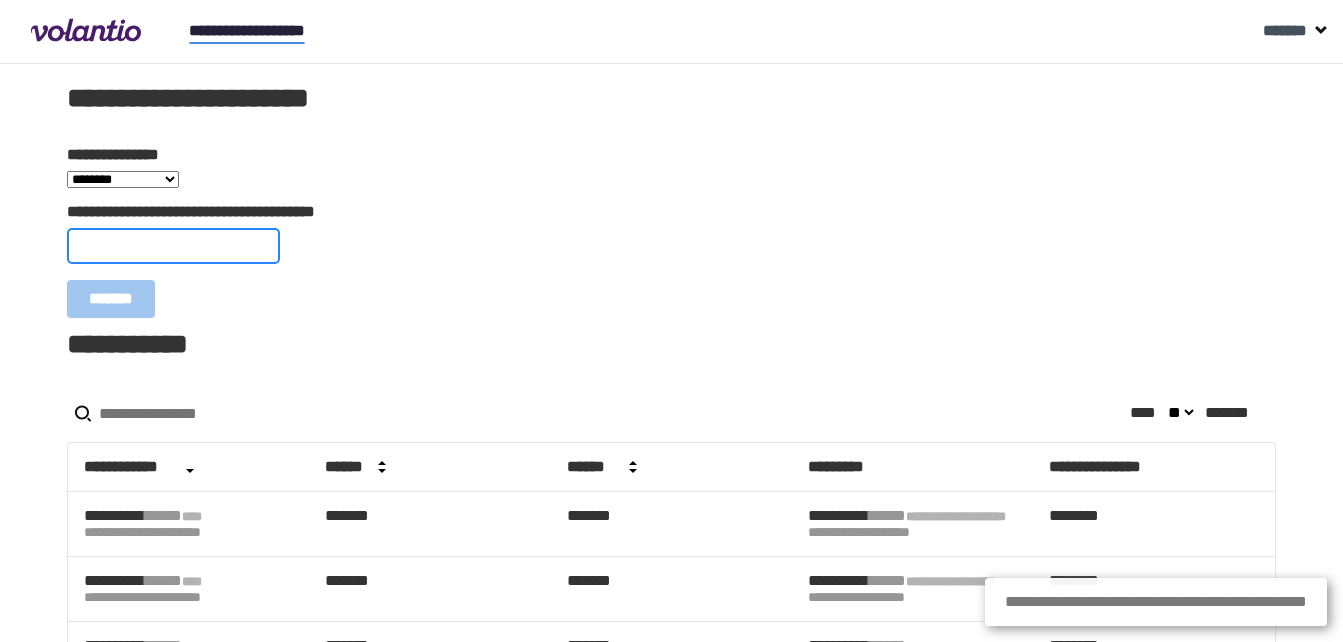 paste on "**********" 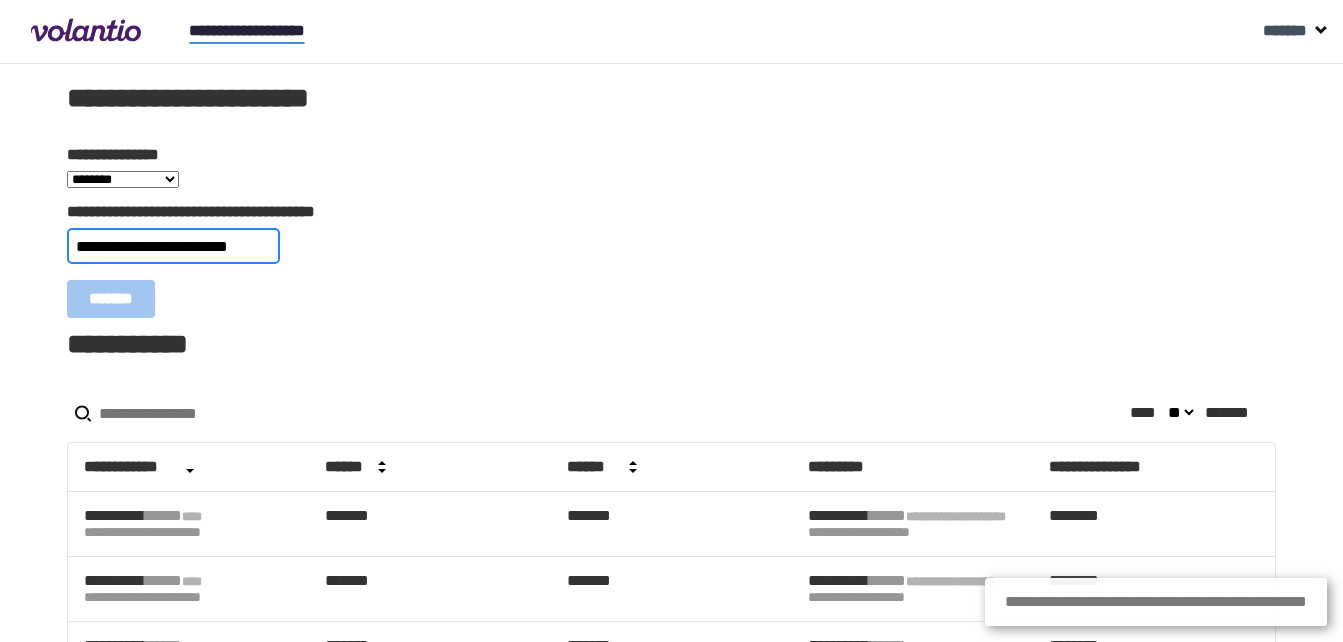 scroll, scrollTop: 0, scrollLeft: 20, axis: horizontal 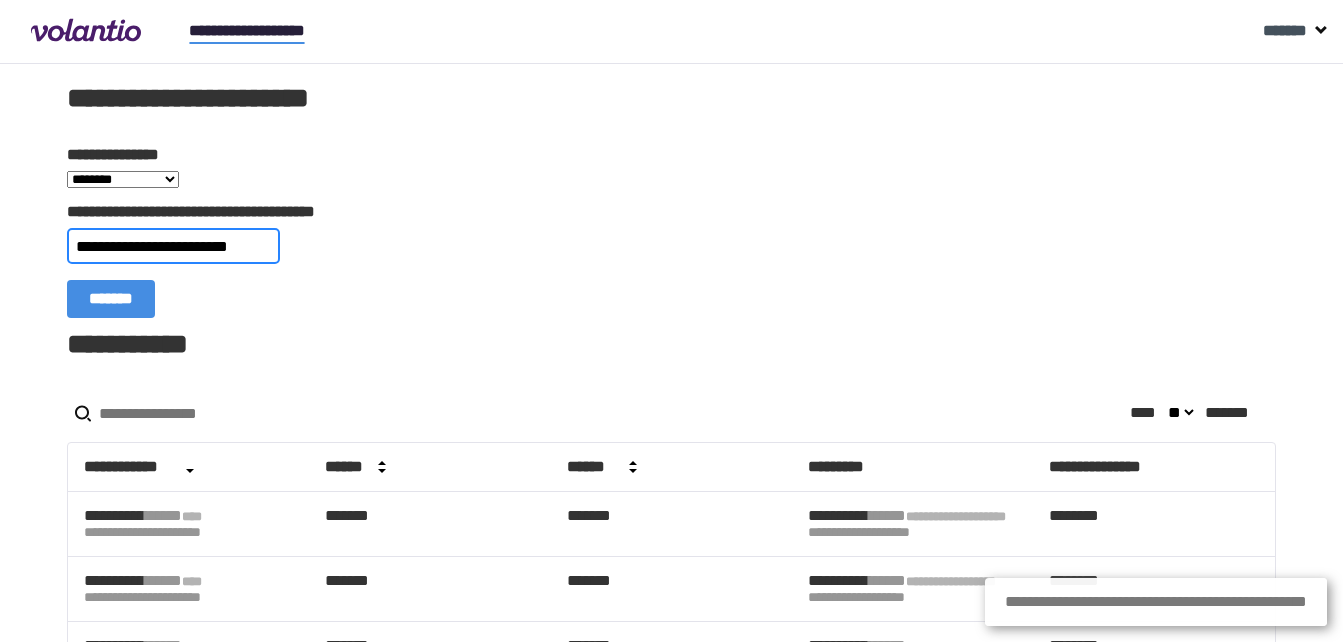 type on "**********" 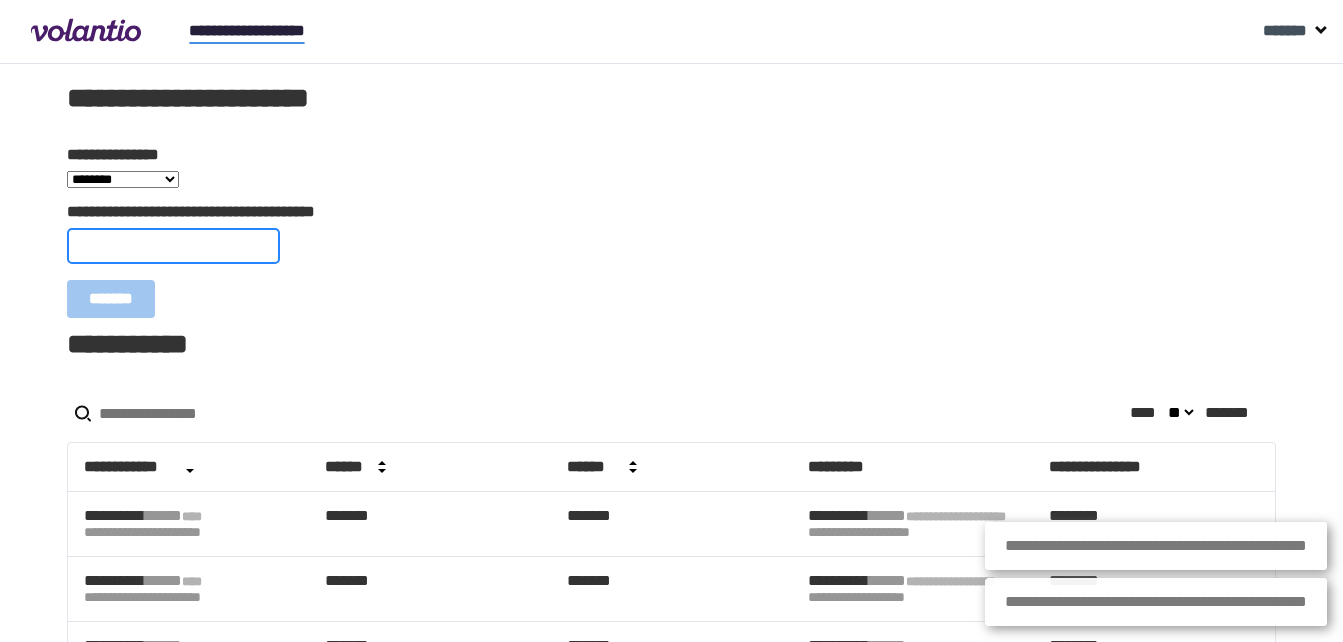 scroll, scrollTop: 0, scrollLeft: 0, axis: both 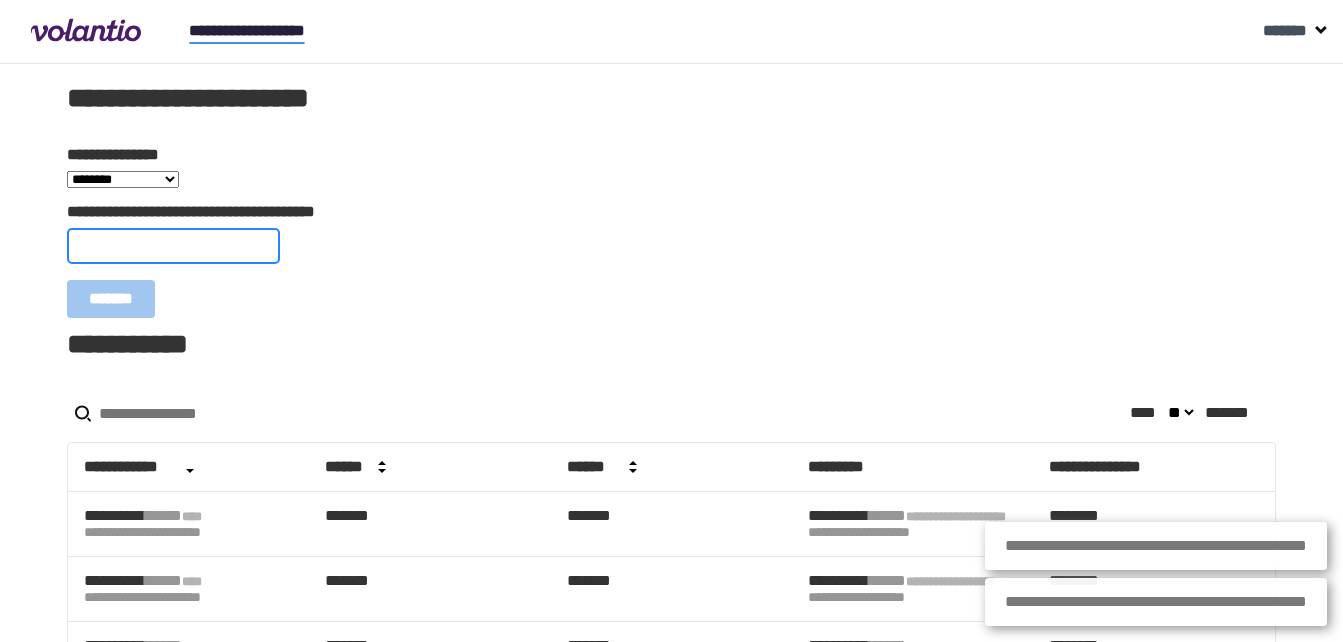 paste on "**********" 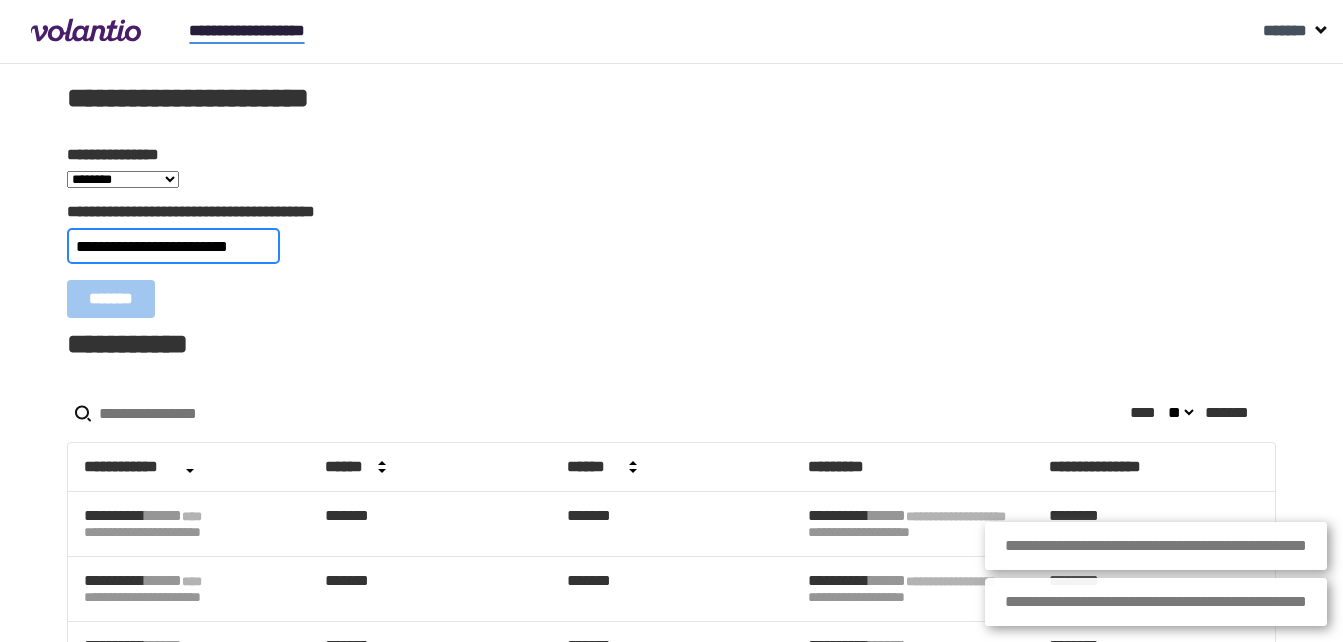 scroll, scrollTop: 0, scrollLeft: 19, axis: horizontal 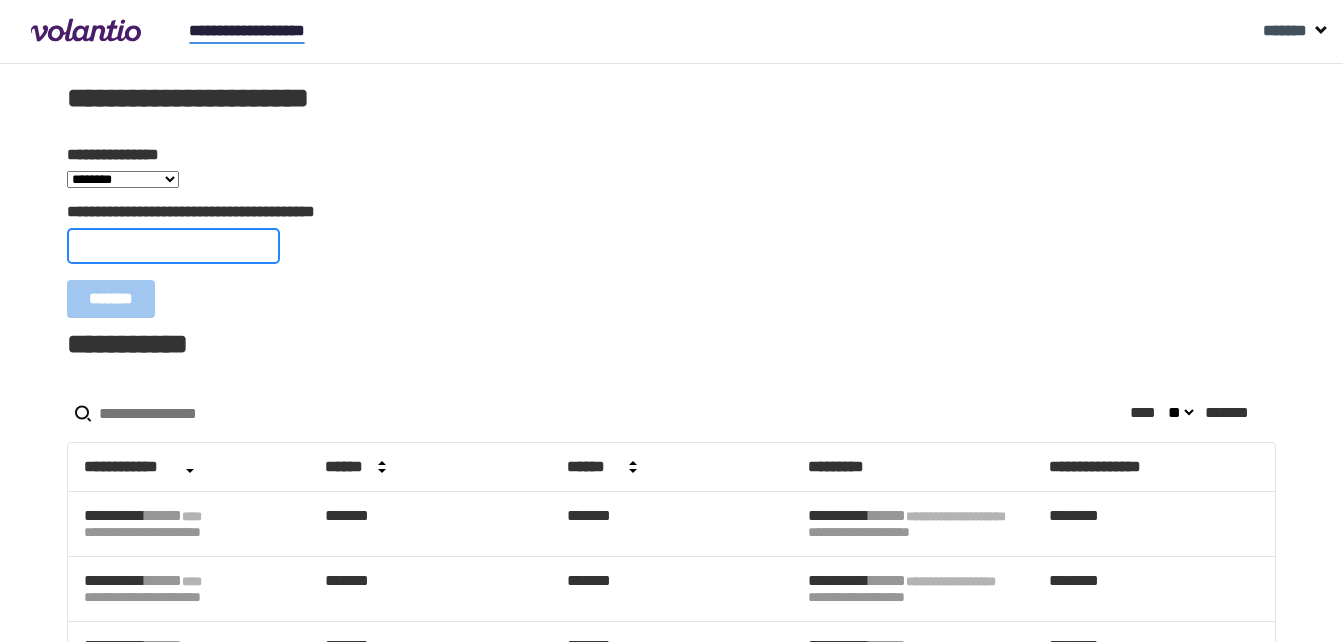 paste on "**********" 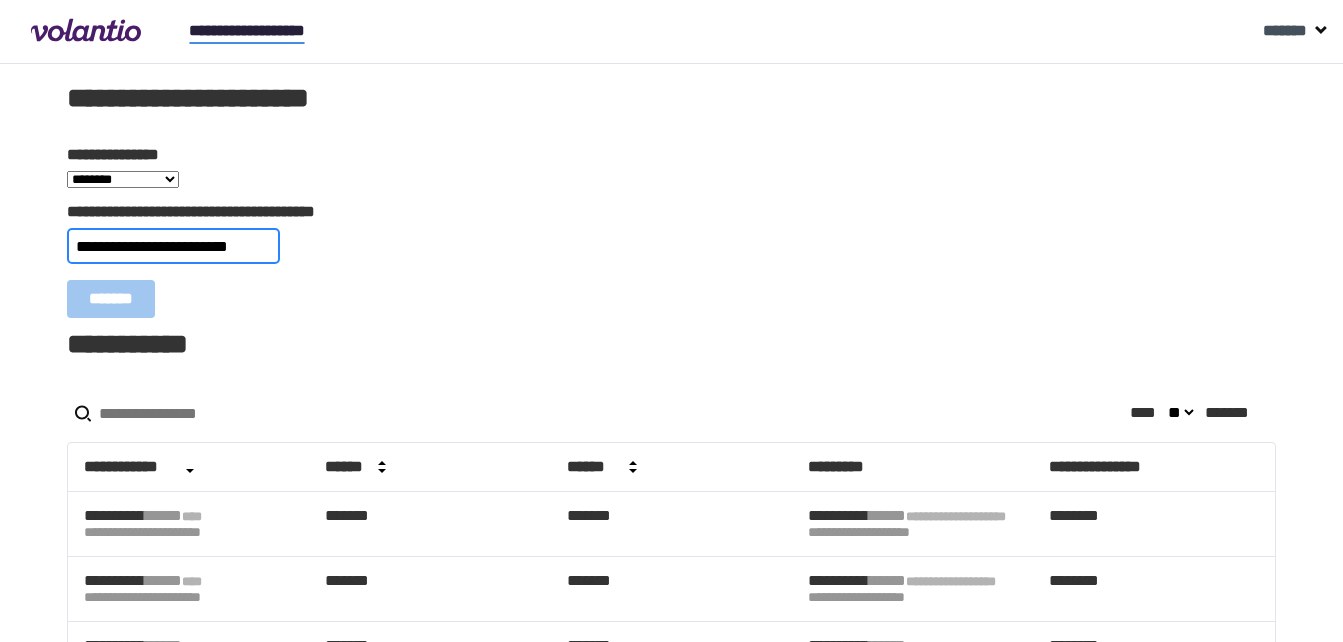 scroll, scrollTop: 0, scrollLeft: 17, axis: horizontal 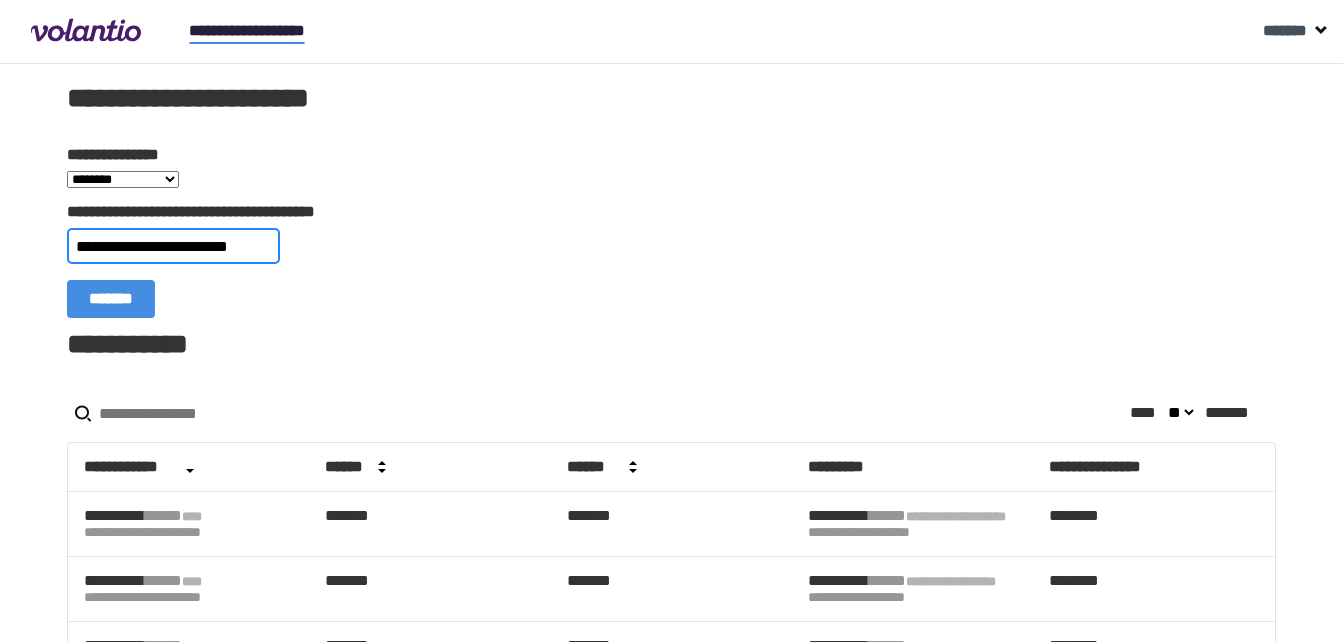 type on "**********" 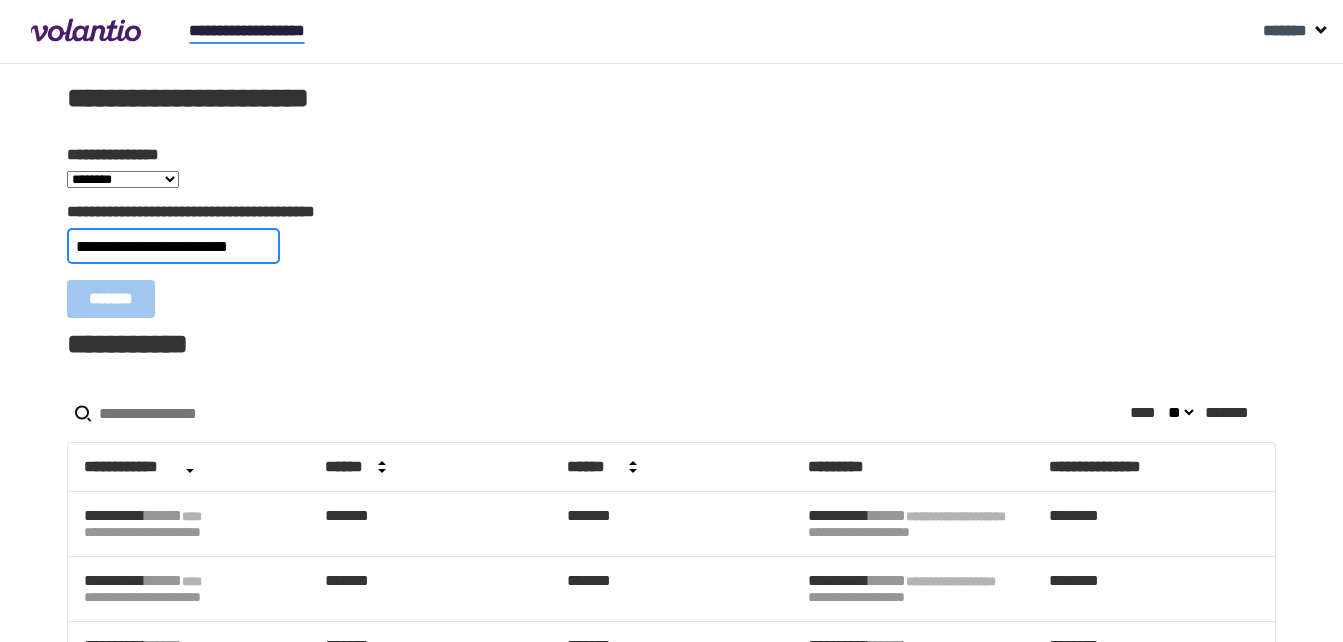 scroll, scrollTop: 0, scrollLeft: 0, axis: both 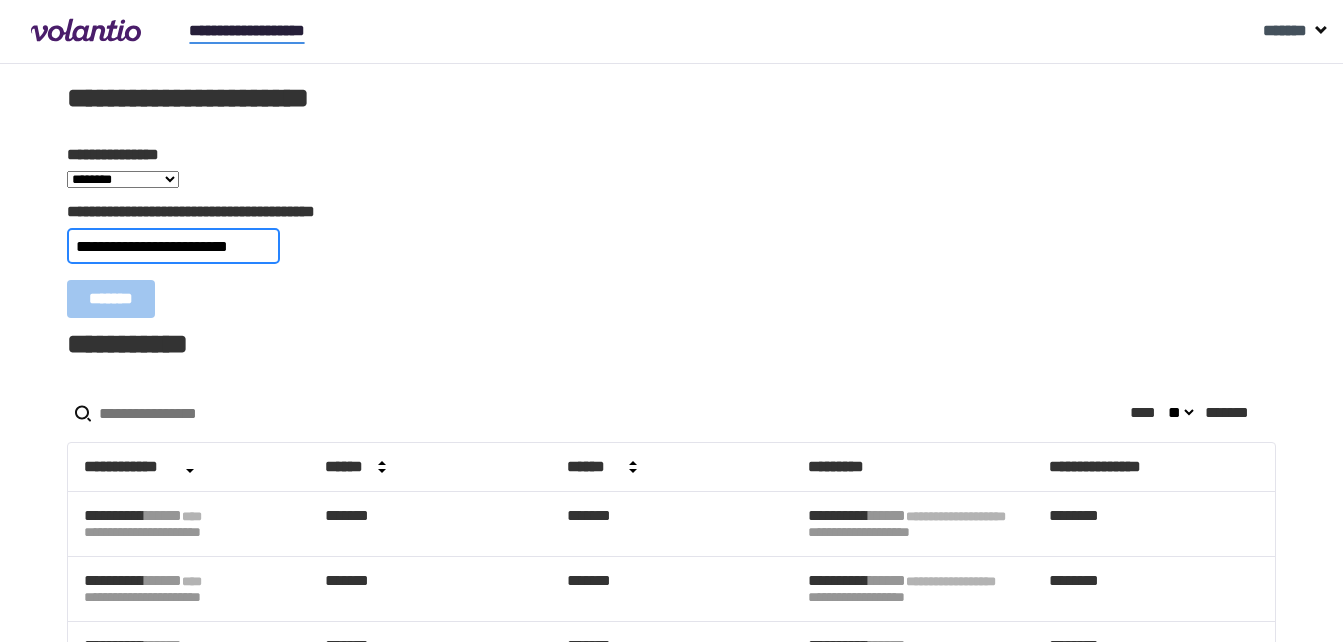 type 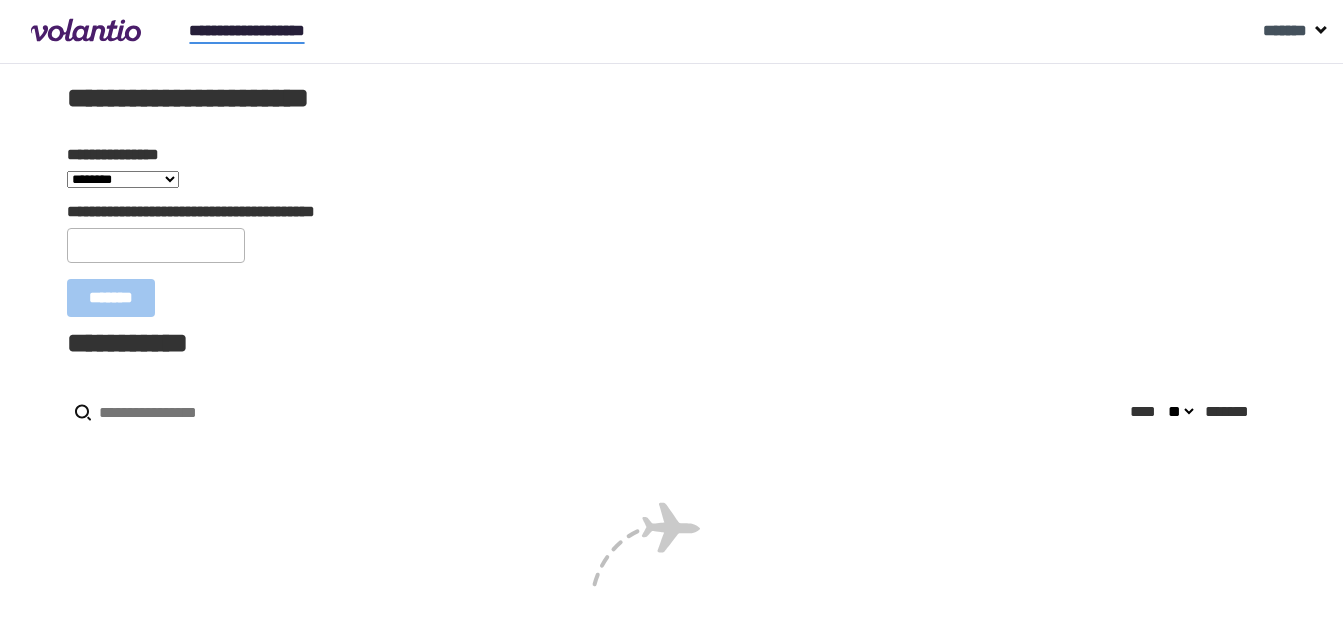 scroll, scrollTop: 0, scrollLeft: 0, axis: both 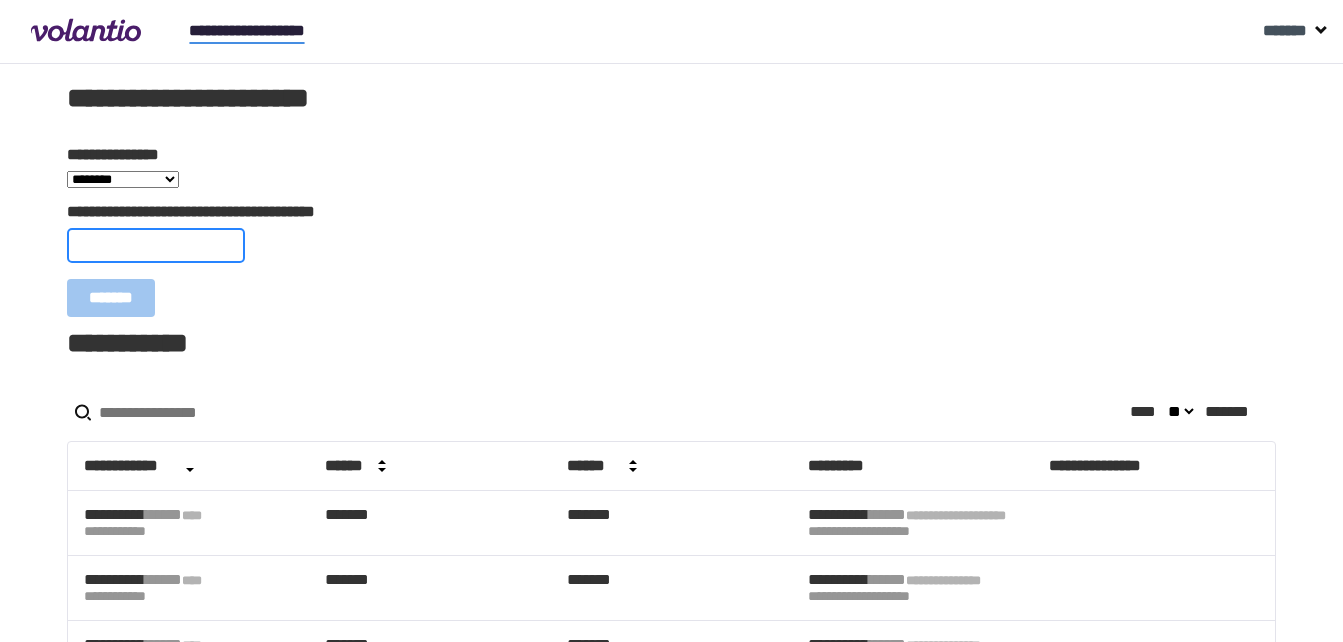 click on "**********" at bounding box center [156, 245] 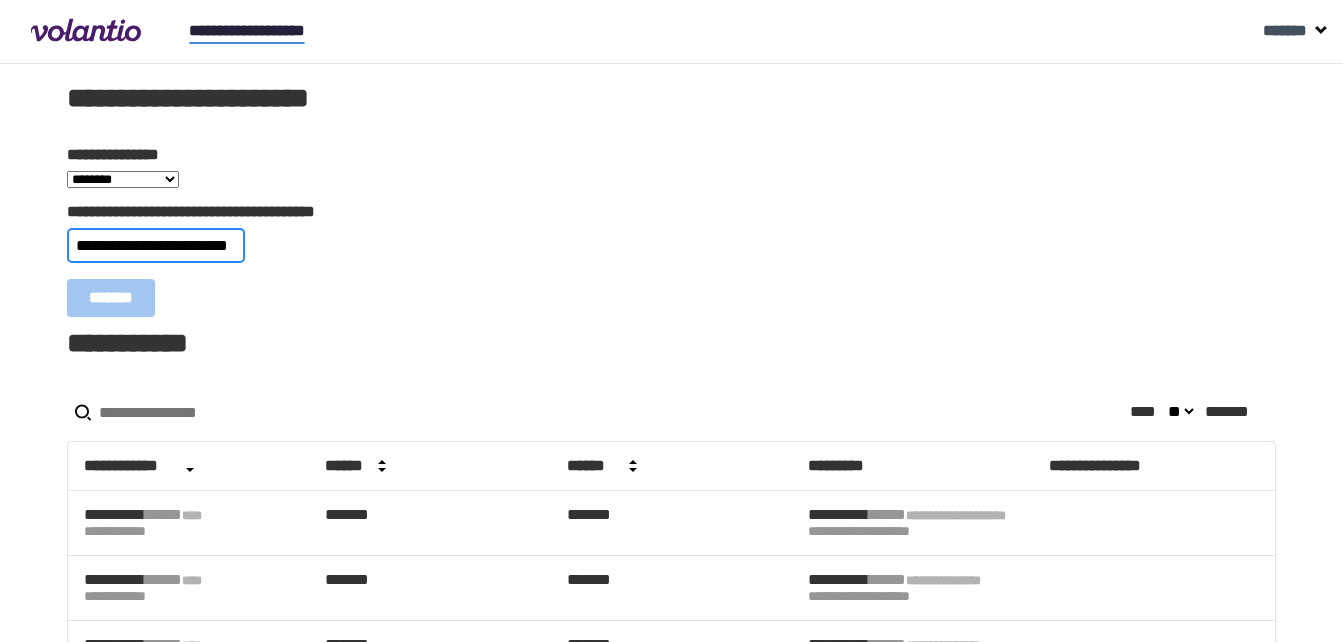 scroll, scrollTop: 0, scrollLeft: 19, axis: horizontal 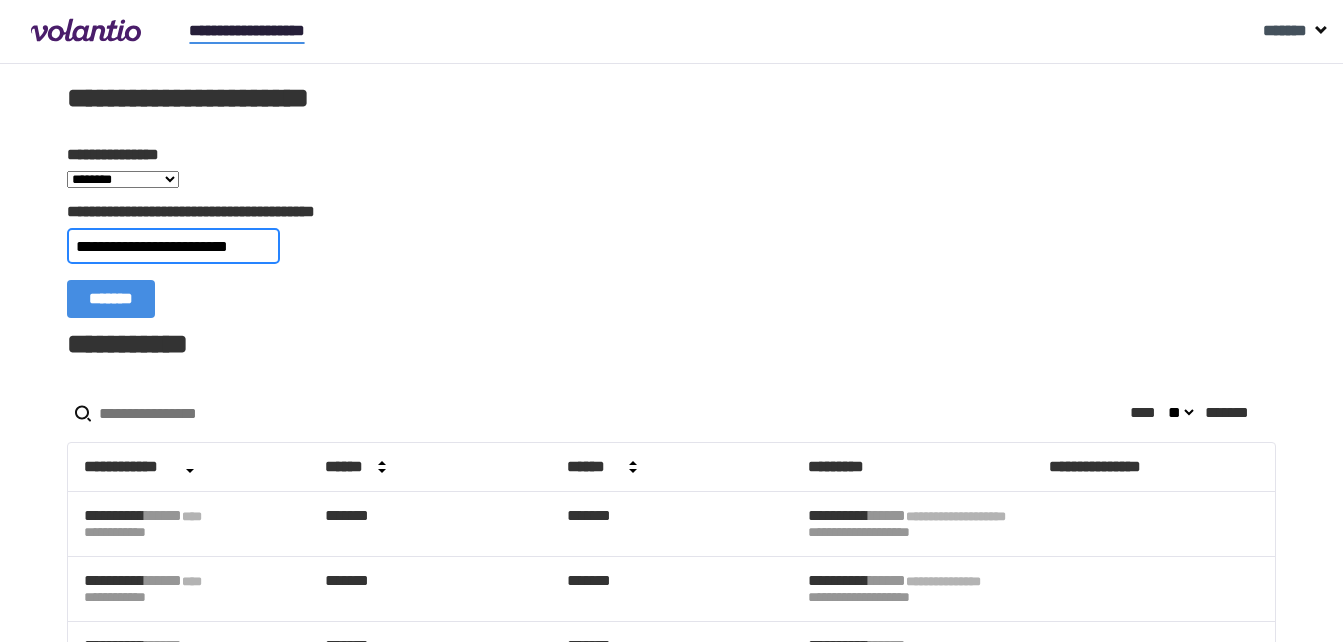 type on "**********" 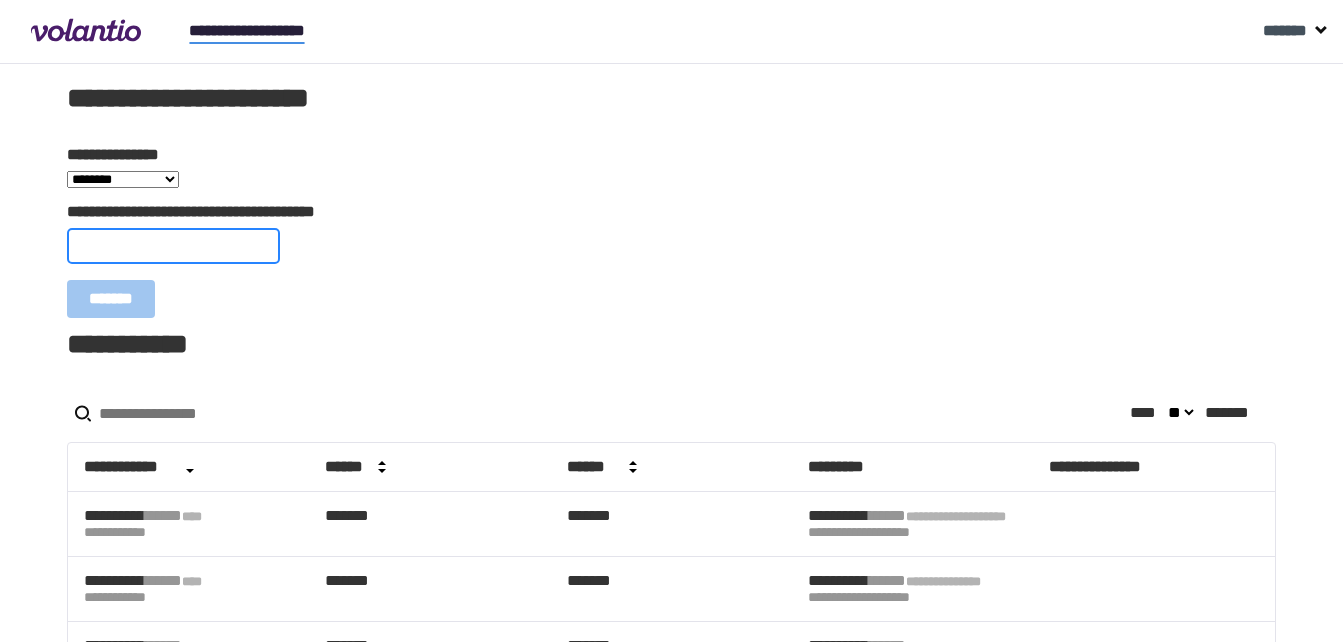 scroll, scrollTop: 0, scrollLeft: 0, axis: both 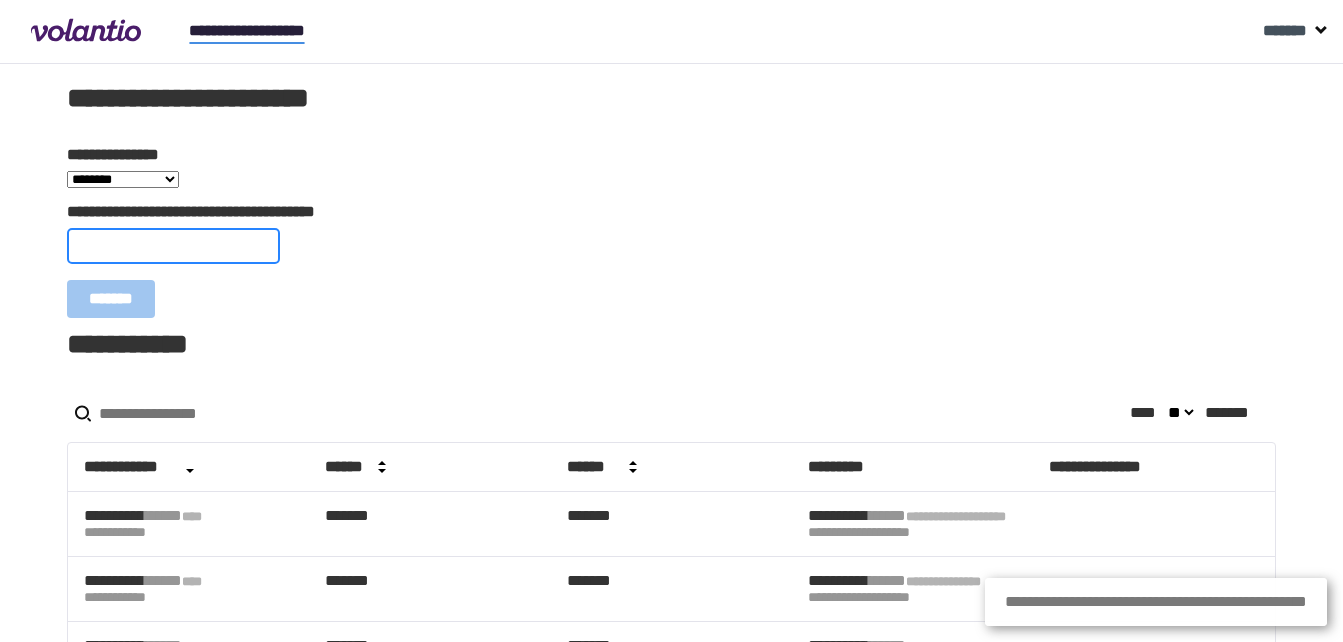 paste on "**********" 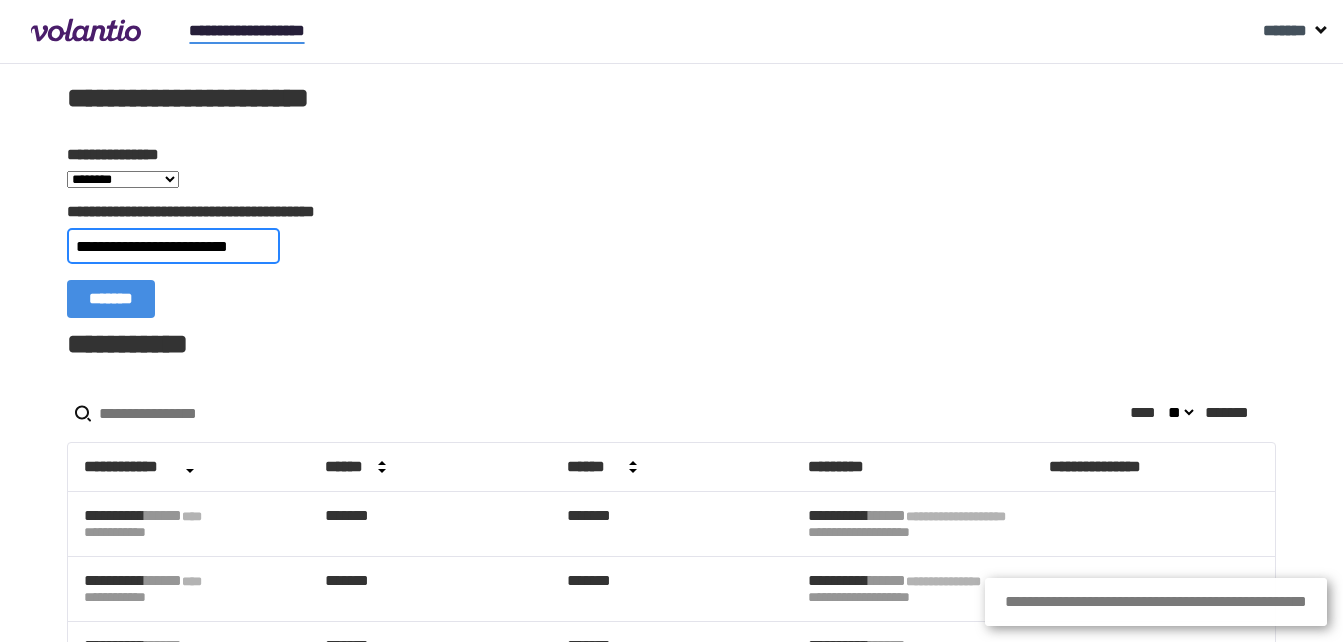scroll, scrollTop: 0, scrollLeft: 20, axis: horizontal 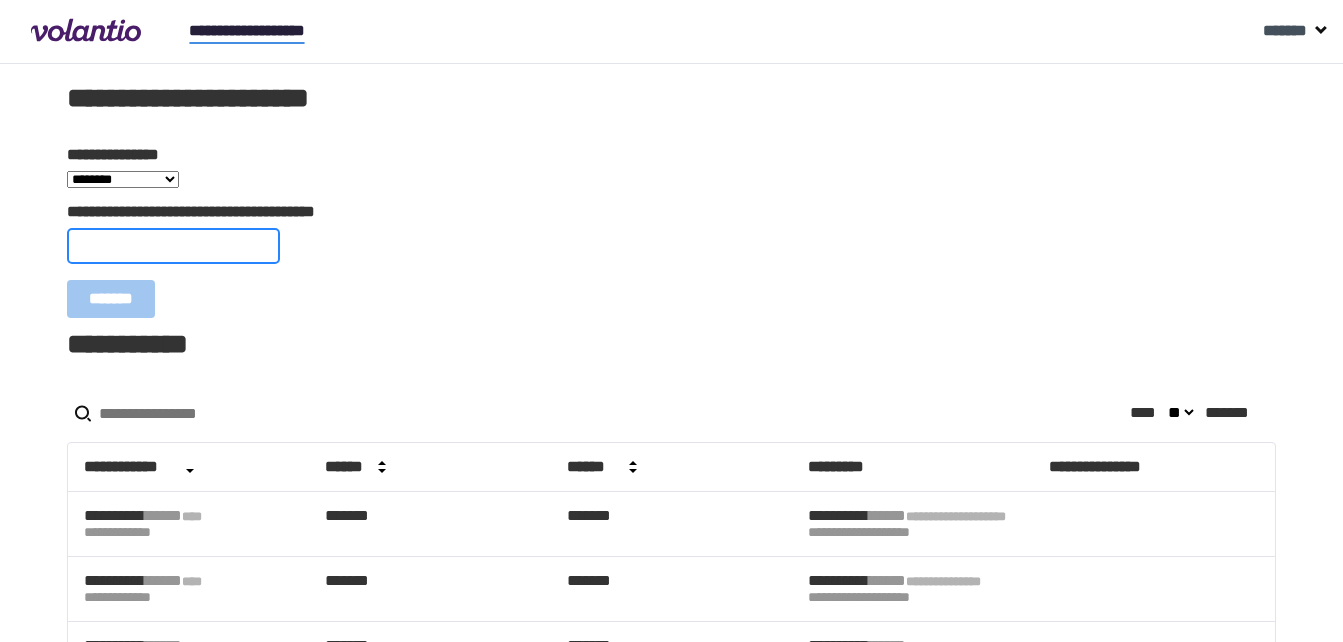 paste on "**********" 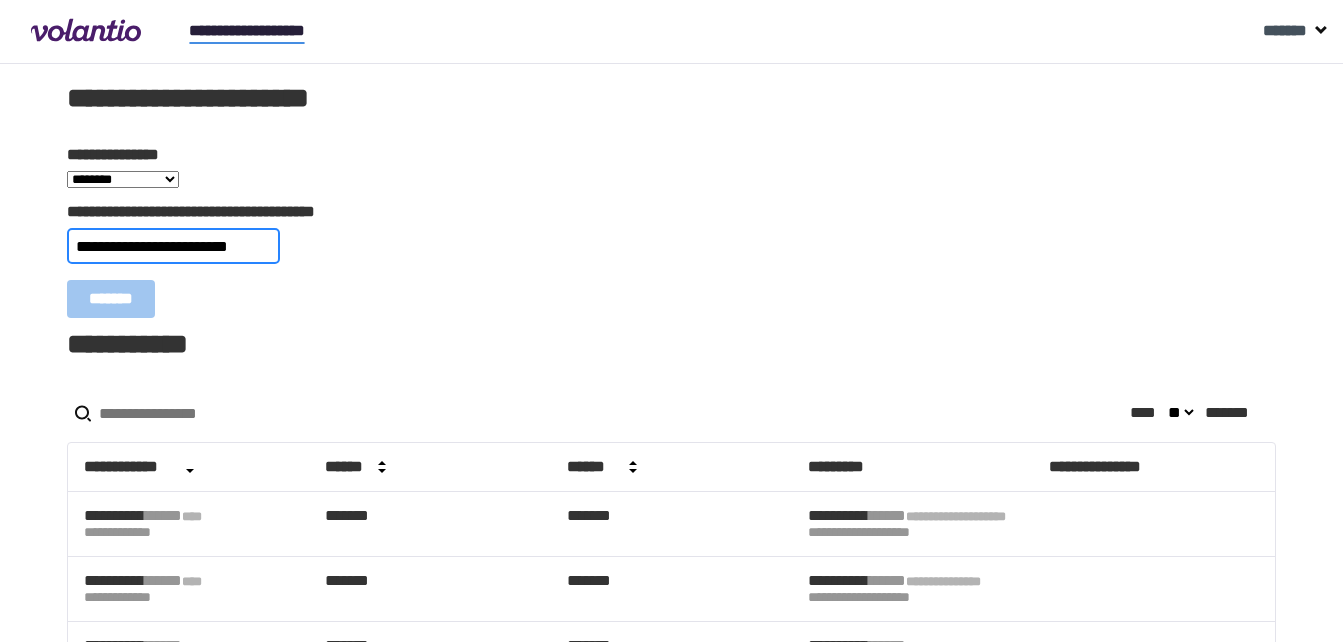 scroll, scrollTop: 0, scrollLeft: 22, axis: horizontal 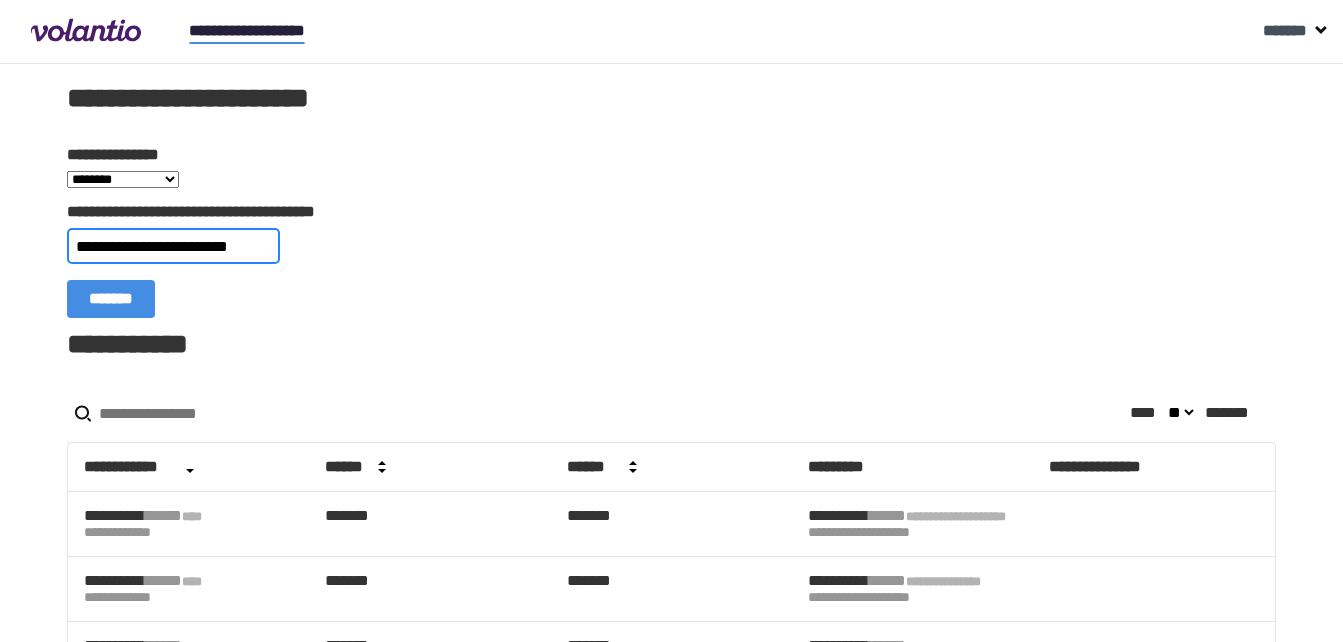 type on "**********" 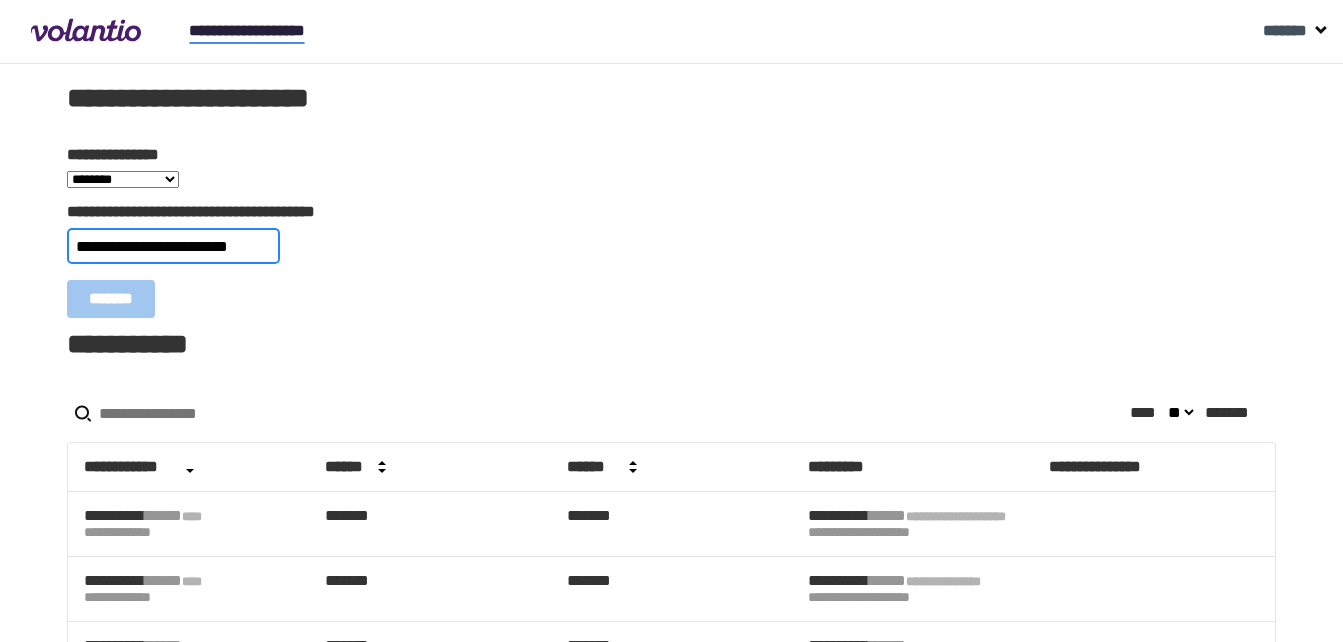 scroll, scrollTop: 0, scrollLeft: 0, axis: both 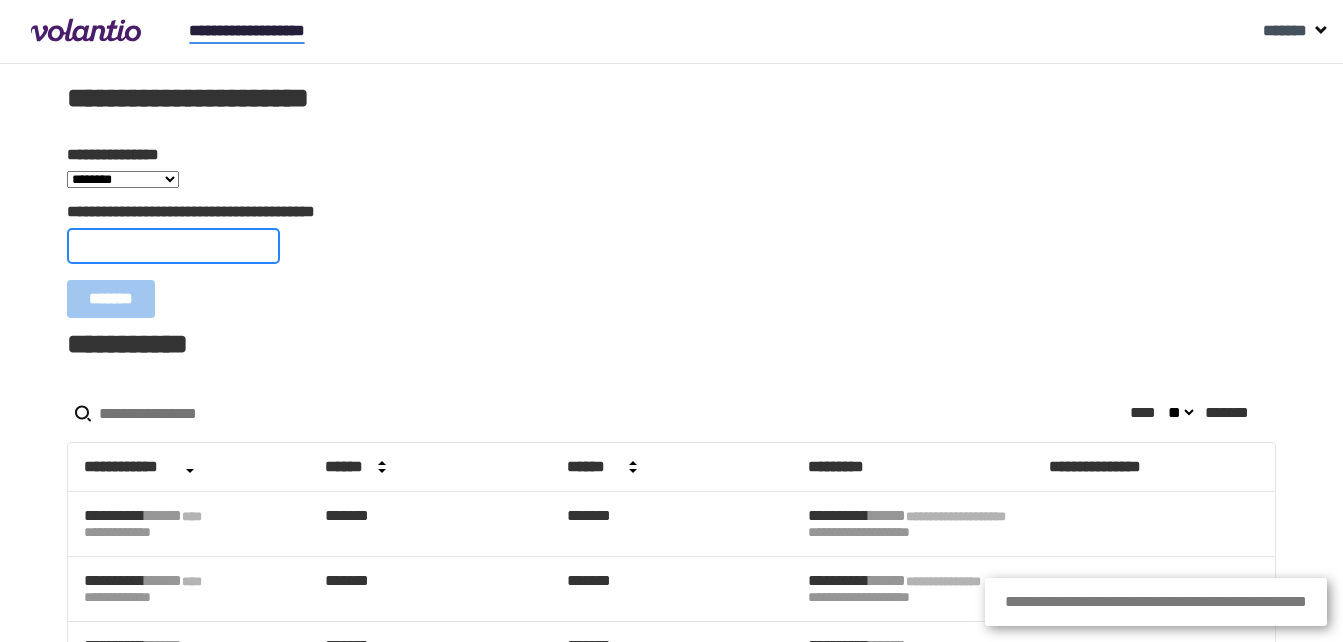 paste on "**********" 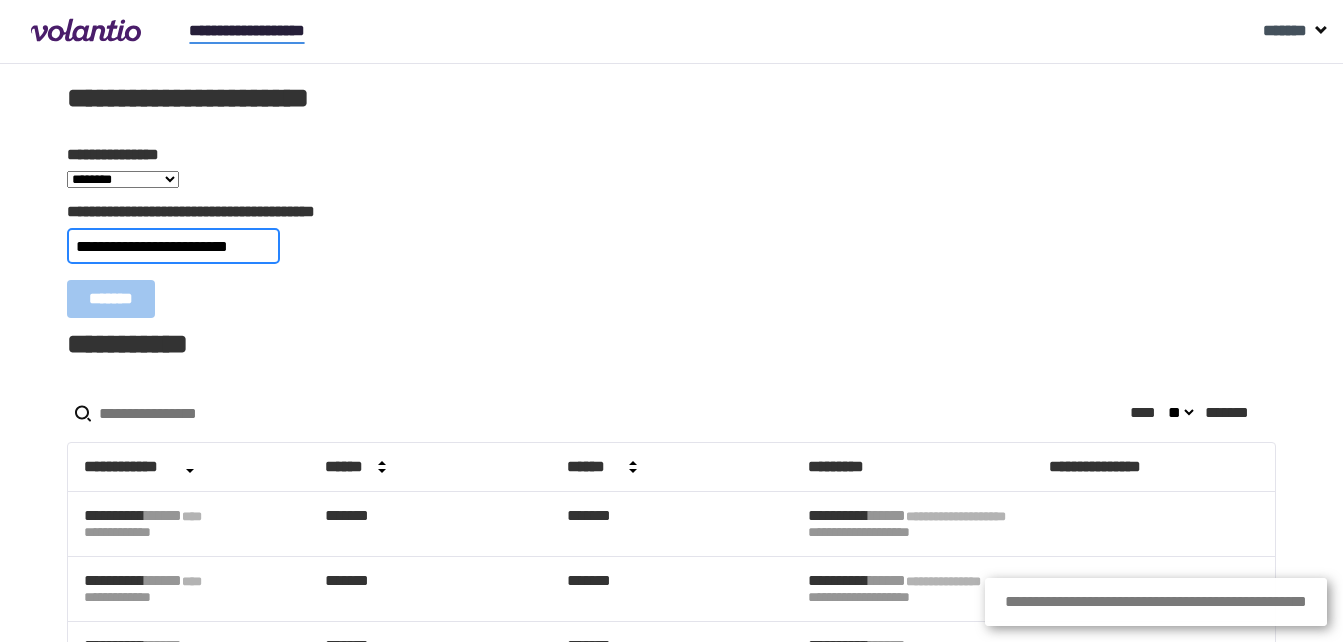 scroll, scrollTop: 0, scrollLeft: 20, axis: horizontal 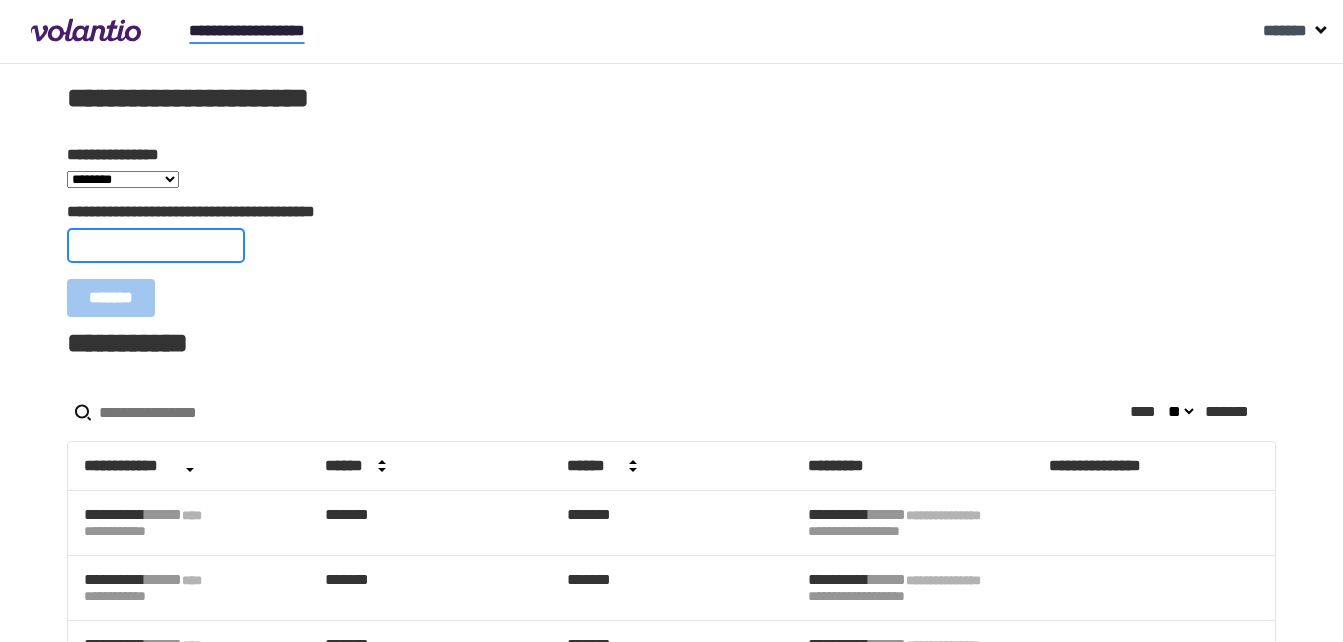 click on "**********" at bounding box center [156, 245] 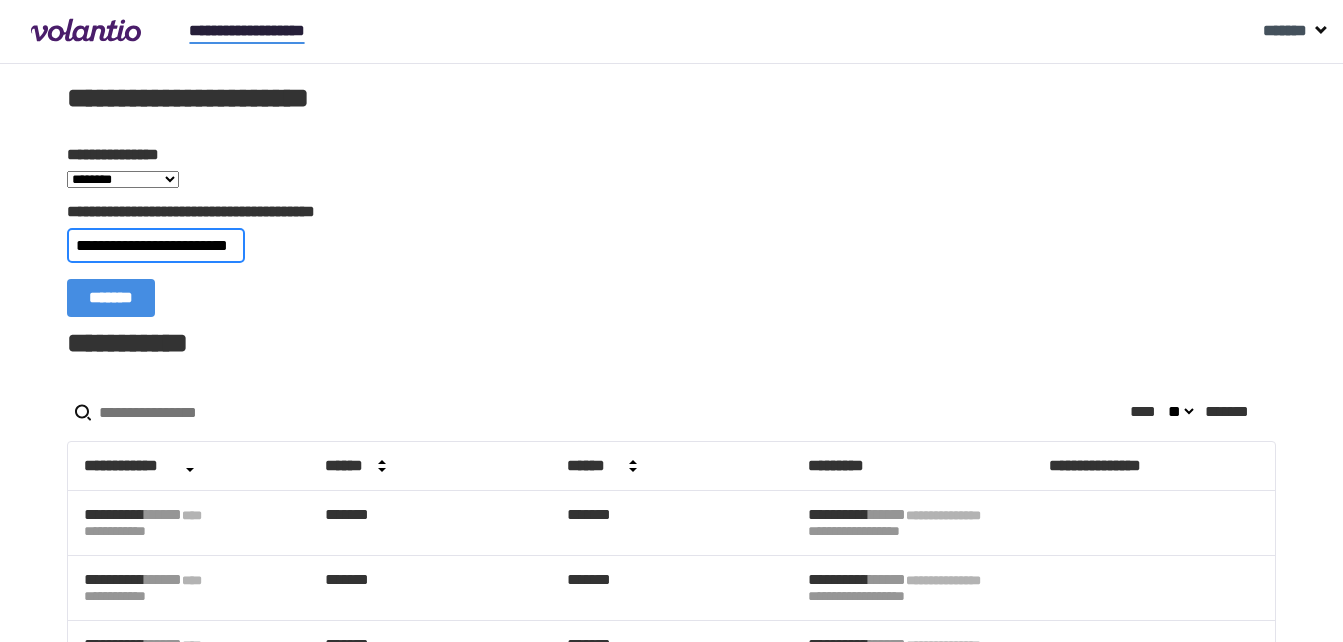 scroll, scrollTop: 0, scrollLeft: 12, axis: horizontal 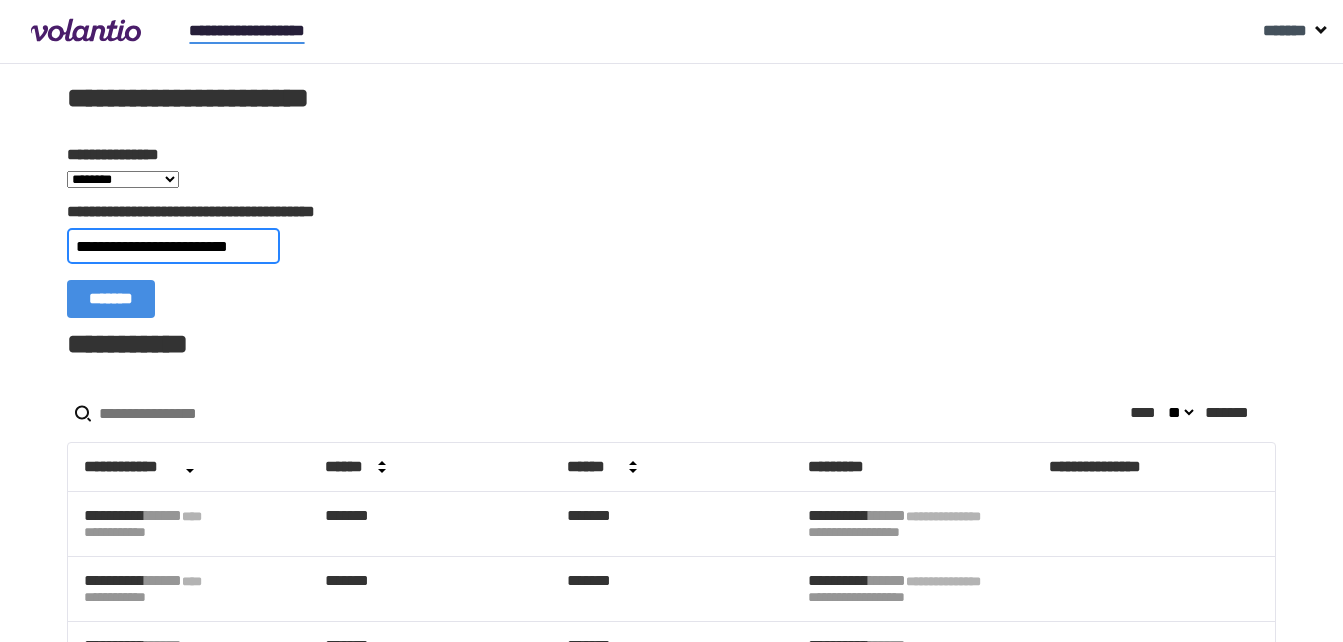 type on "**********" 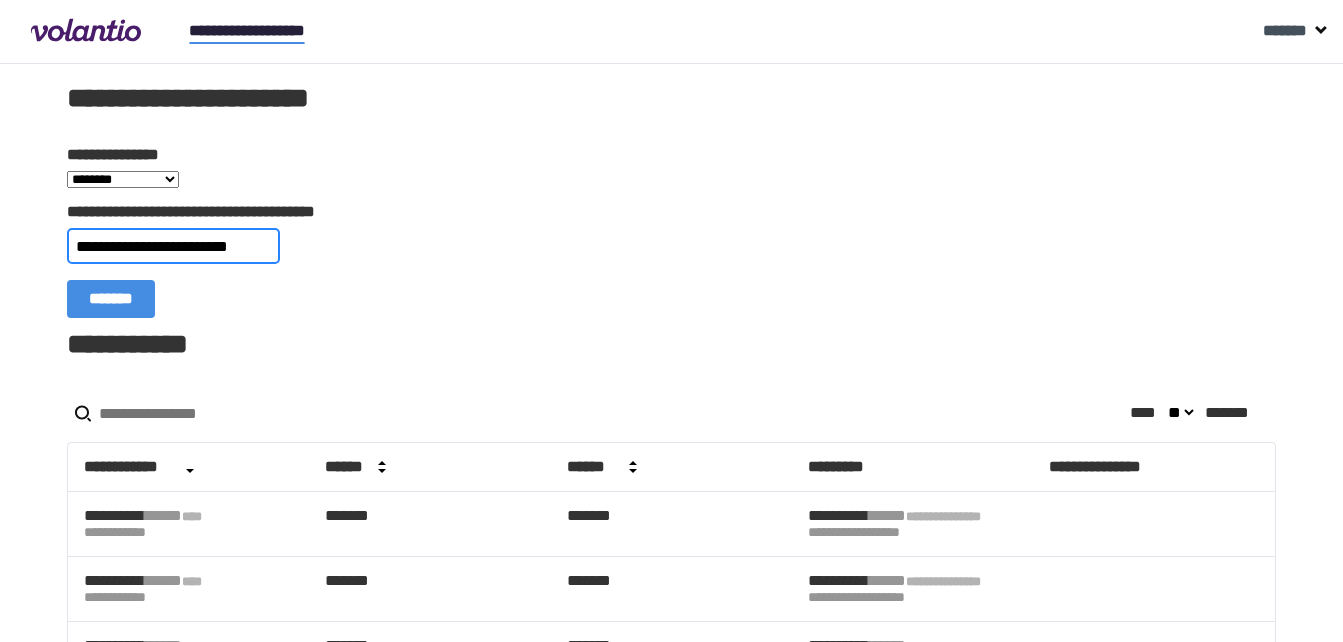click on "*******" at bounding box center (111, 299) 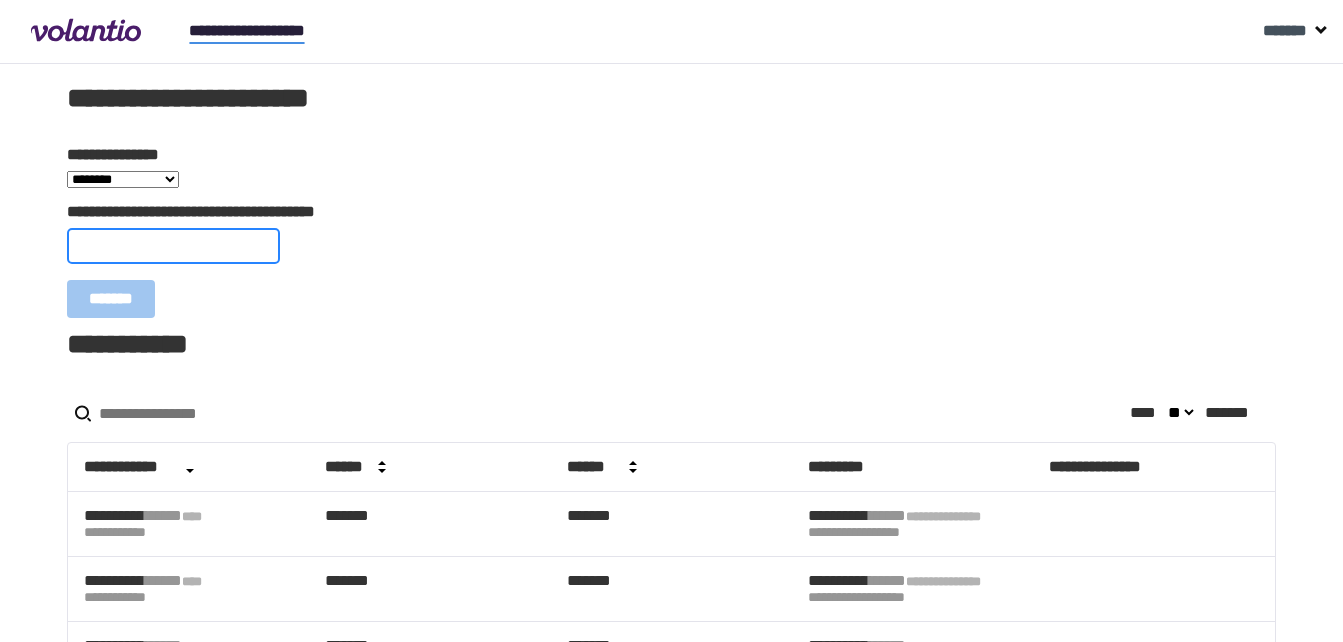 scroll, scrollTop: 0, scrollLeft: 0, axis: both 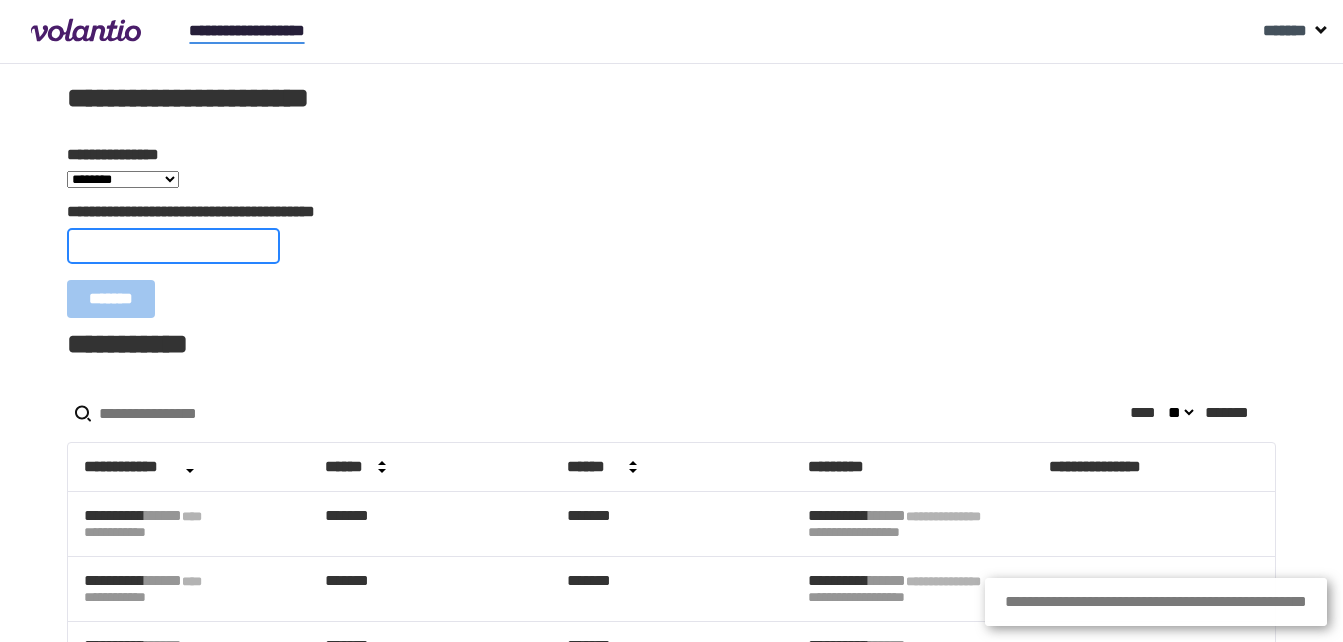 paste on "**********" 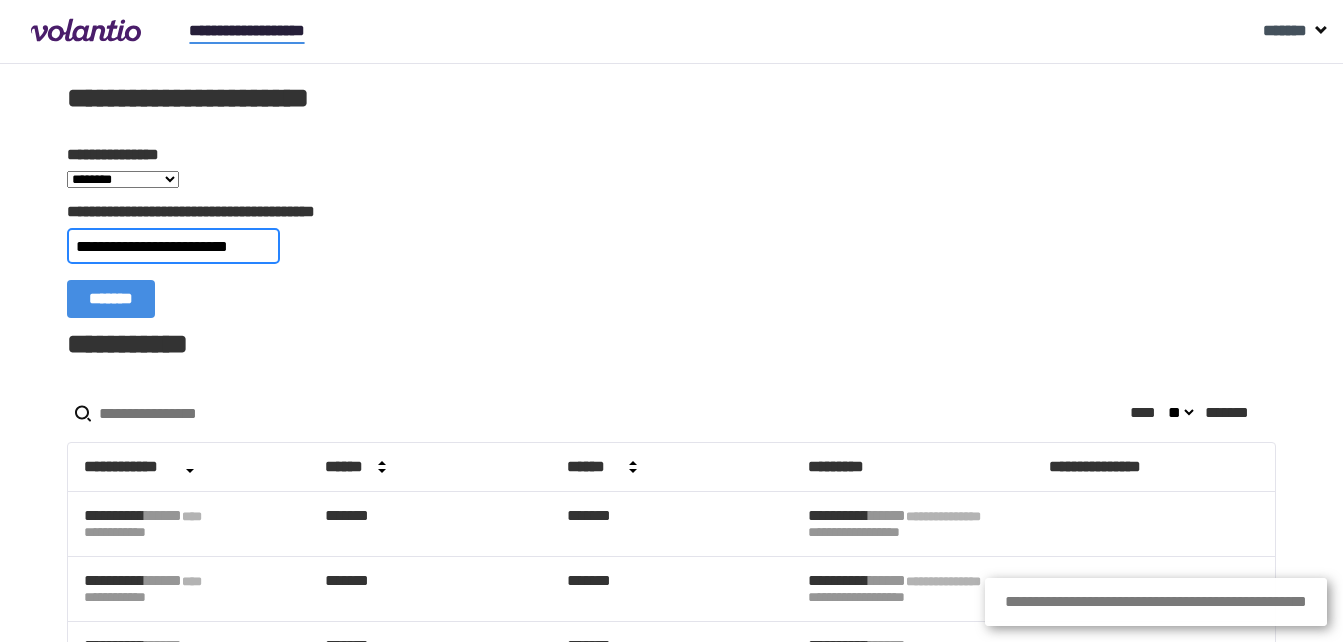 scroll, scrollTop: 0, scrollLeft: 20, axis: horizontal 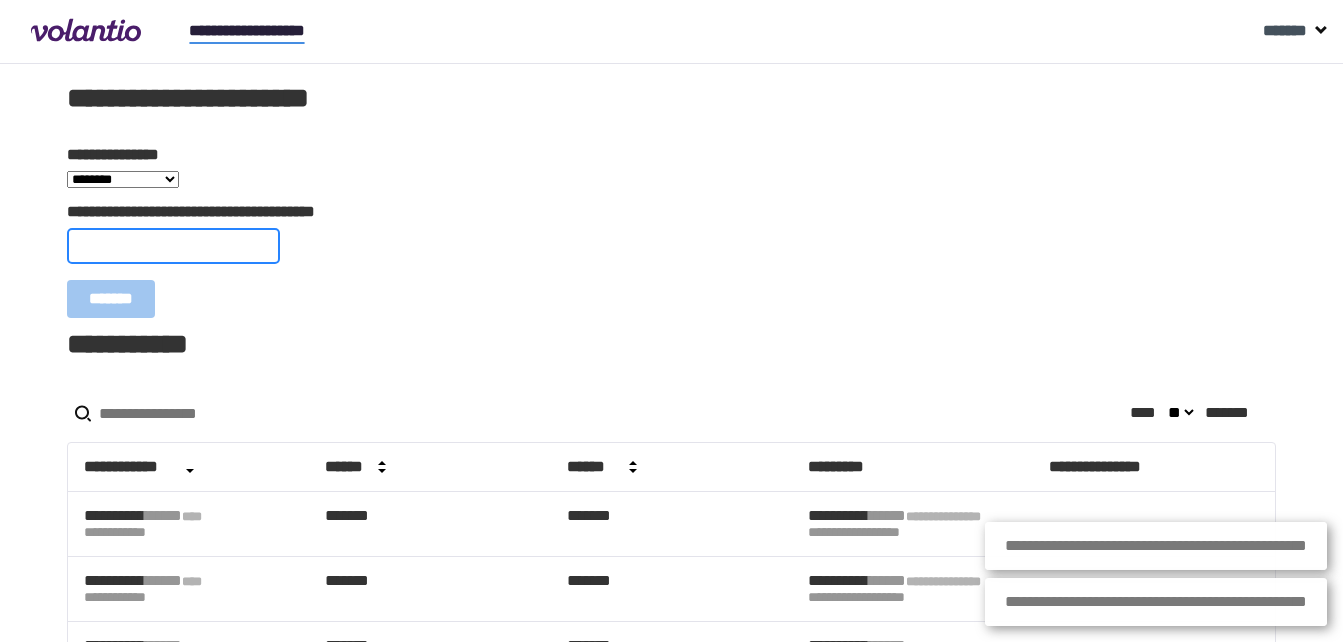 paste on "**********" 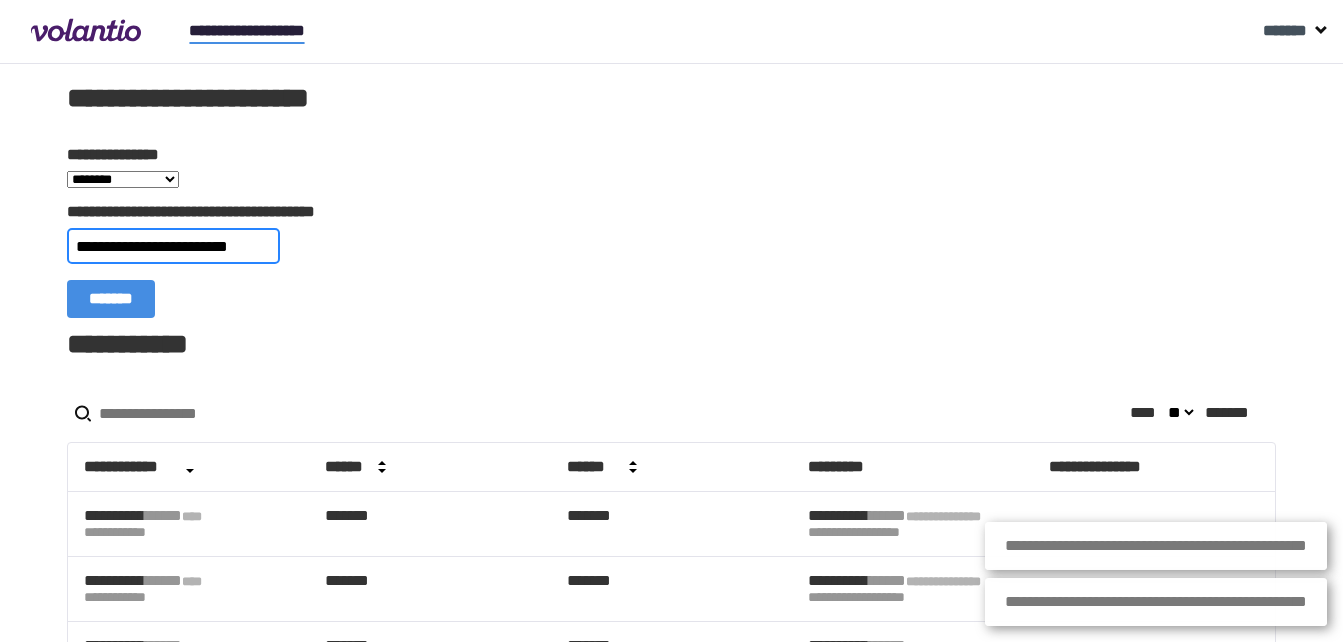 scroll, scrollTop: 0, scrollLeft: 21, axis: horizontal 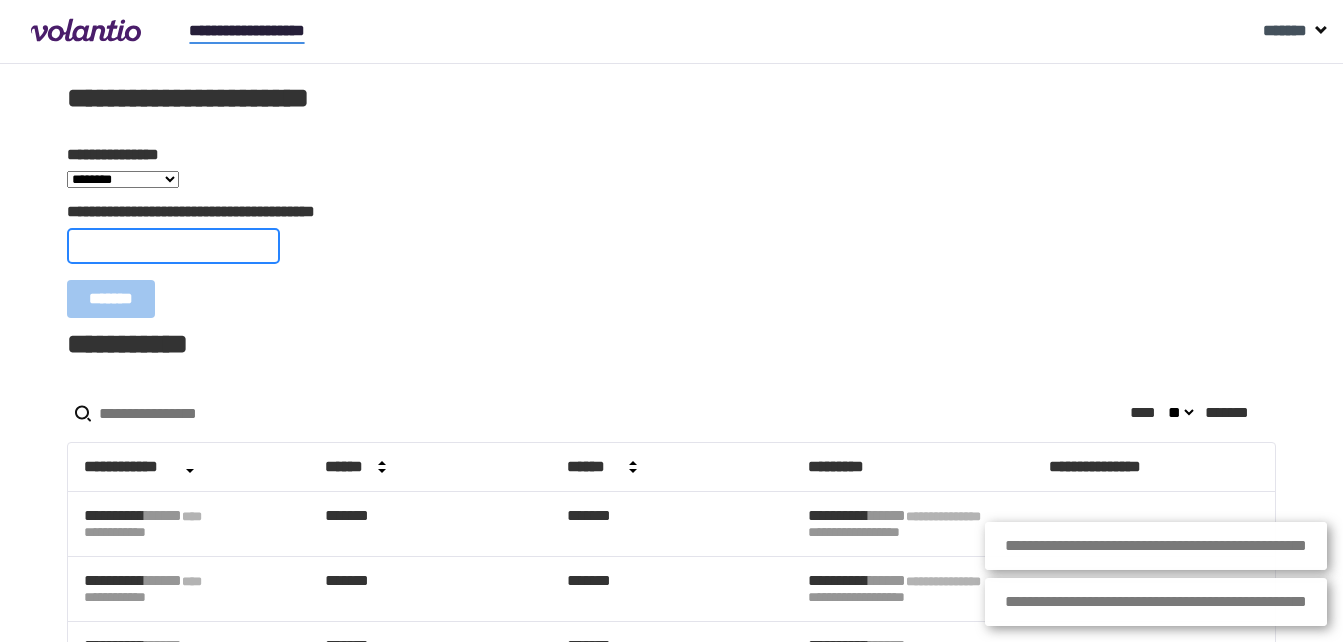 paste on "**********" 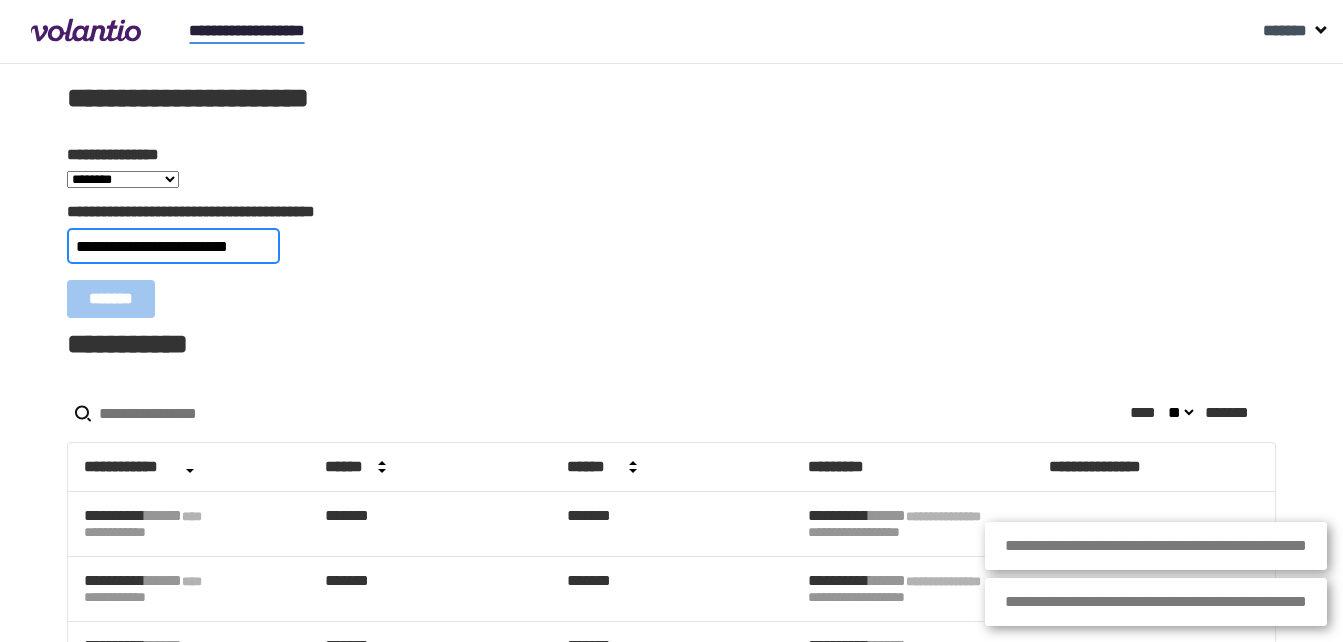 scroll, scrollTop: 0, scrollLeft: 21, axis: horizontal 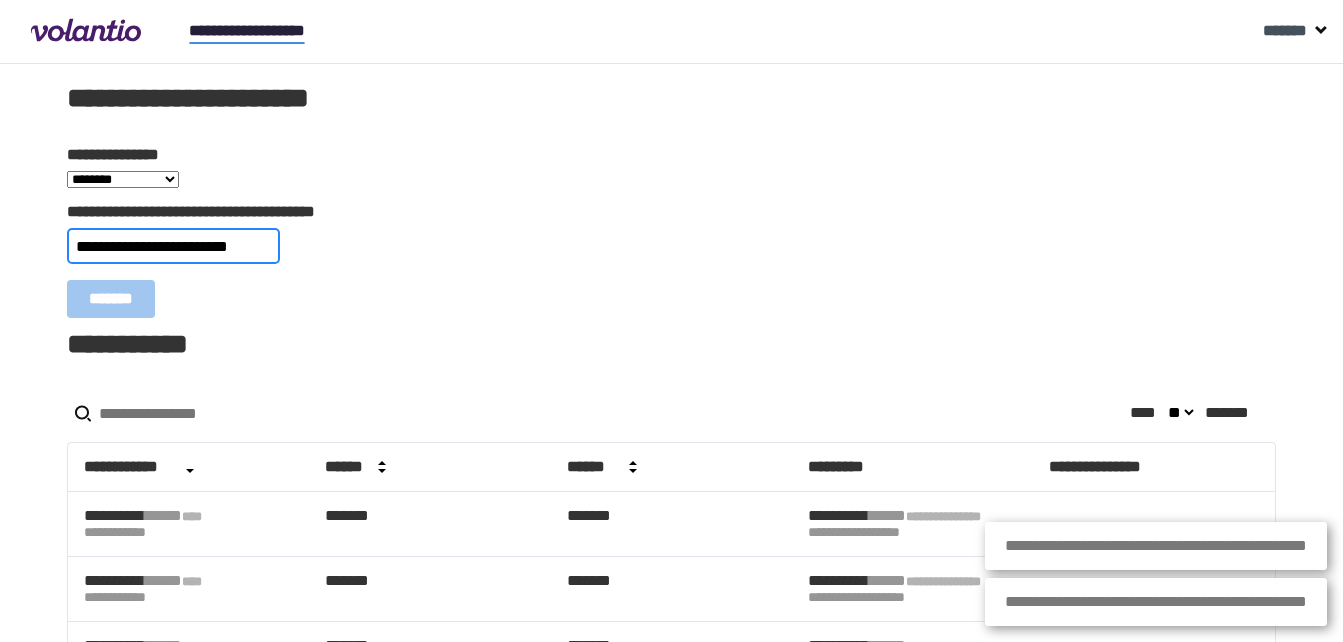 type on "**********" 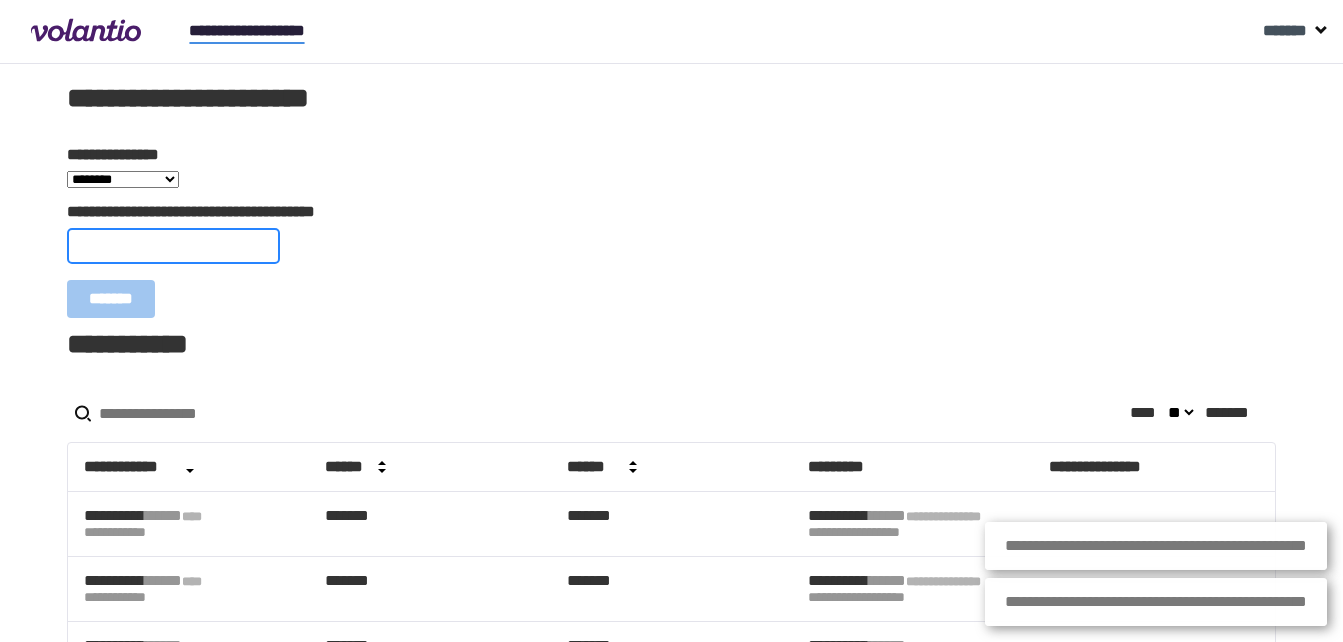 scroll, scrollTop: 0, scrollLeft: 0, axis: both 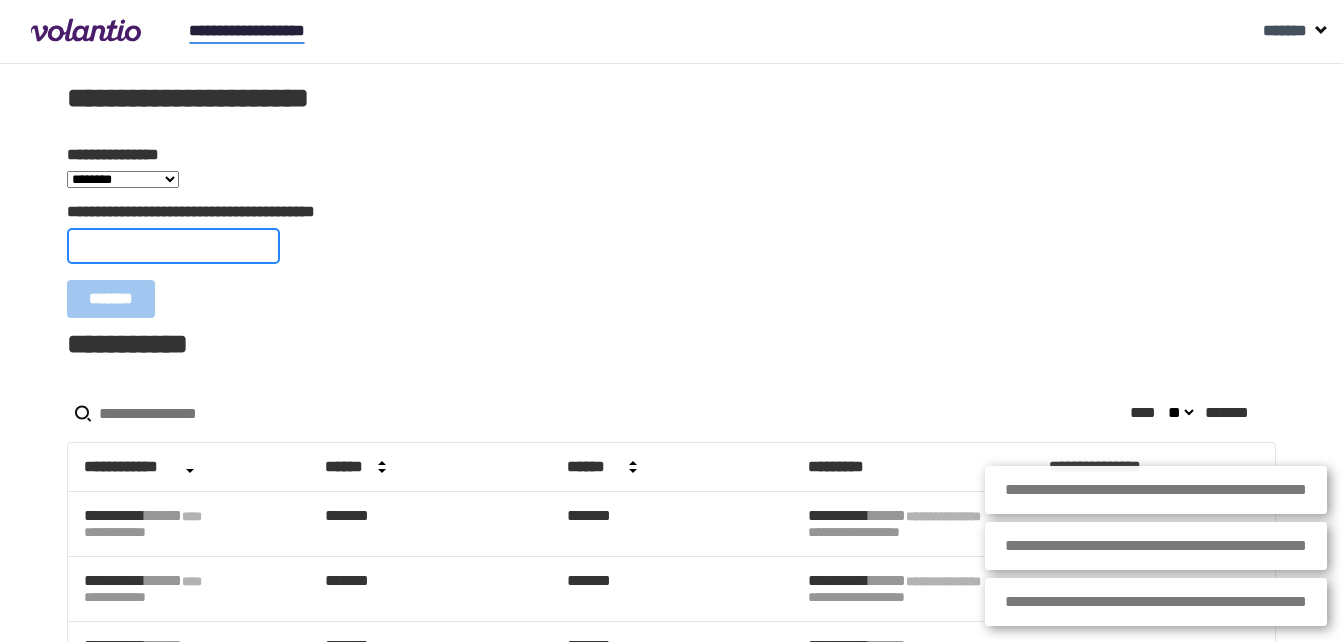 paste on "**********" 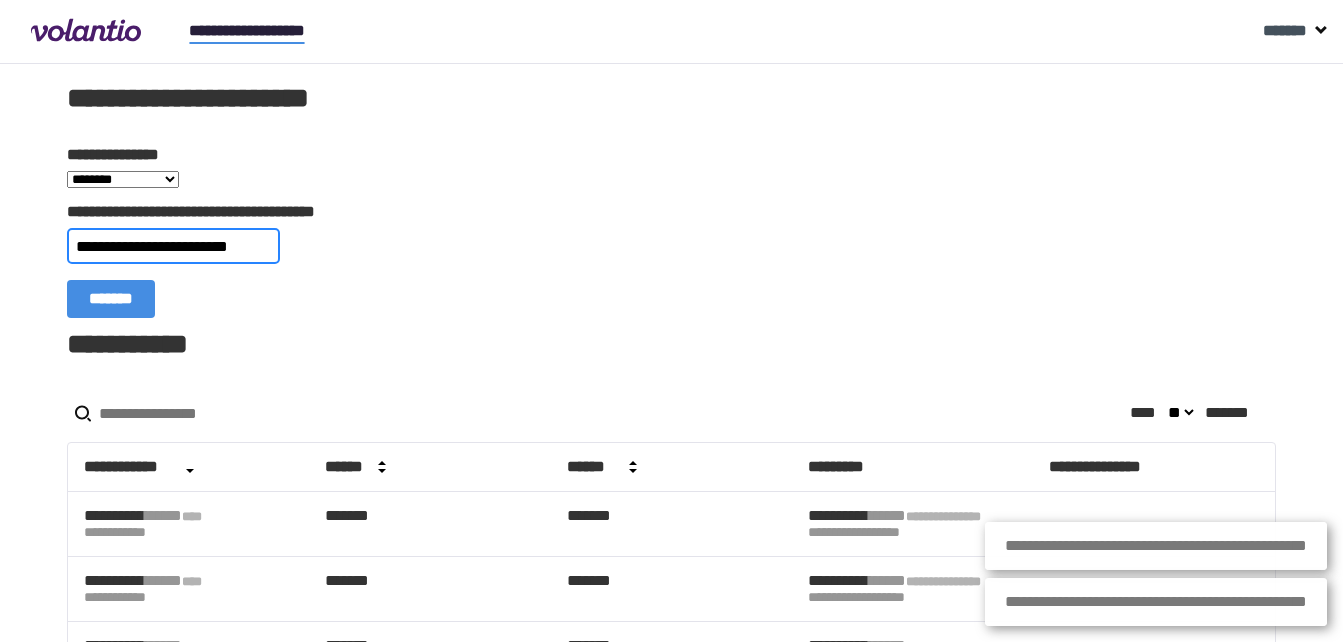 scroll, scrollTop: 0, scrollLeft: 14, axis: horizontal 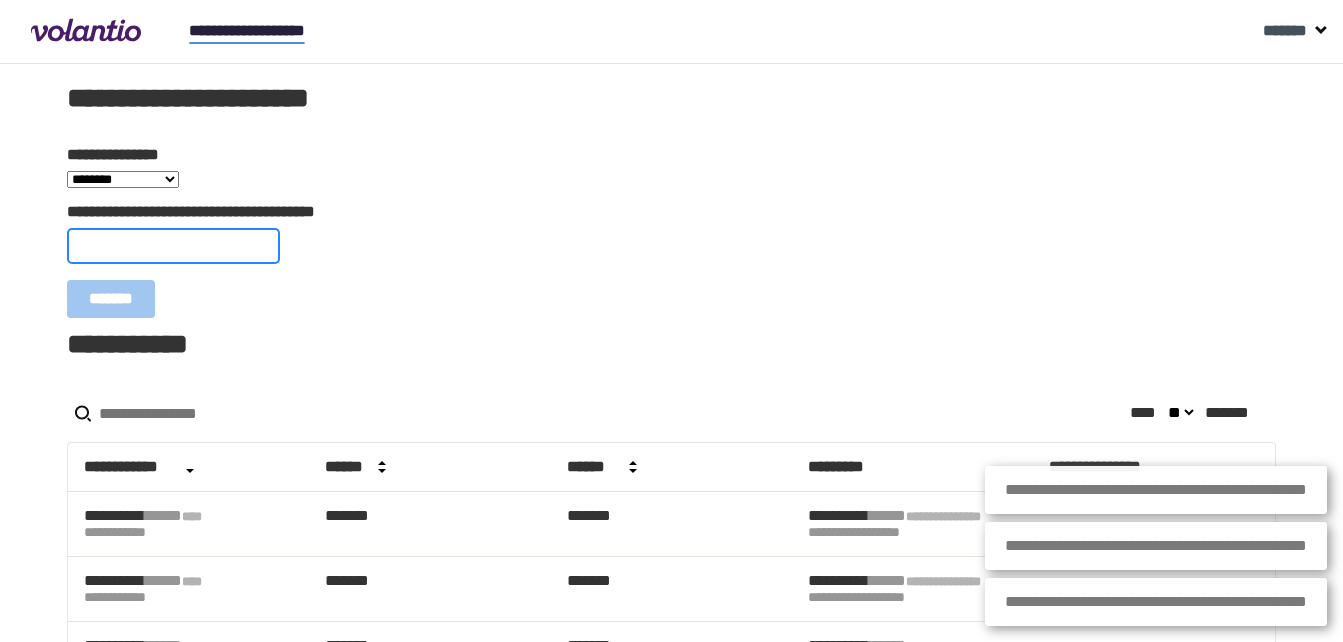 paste on "**********" 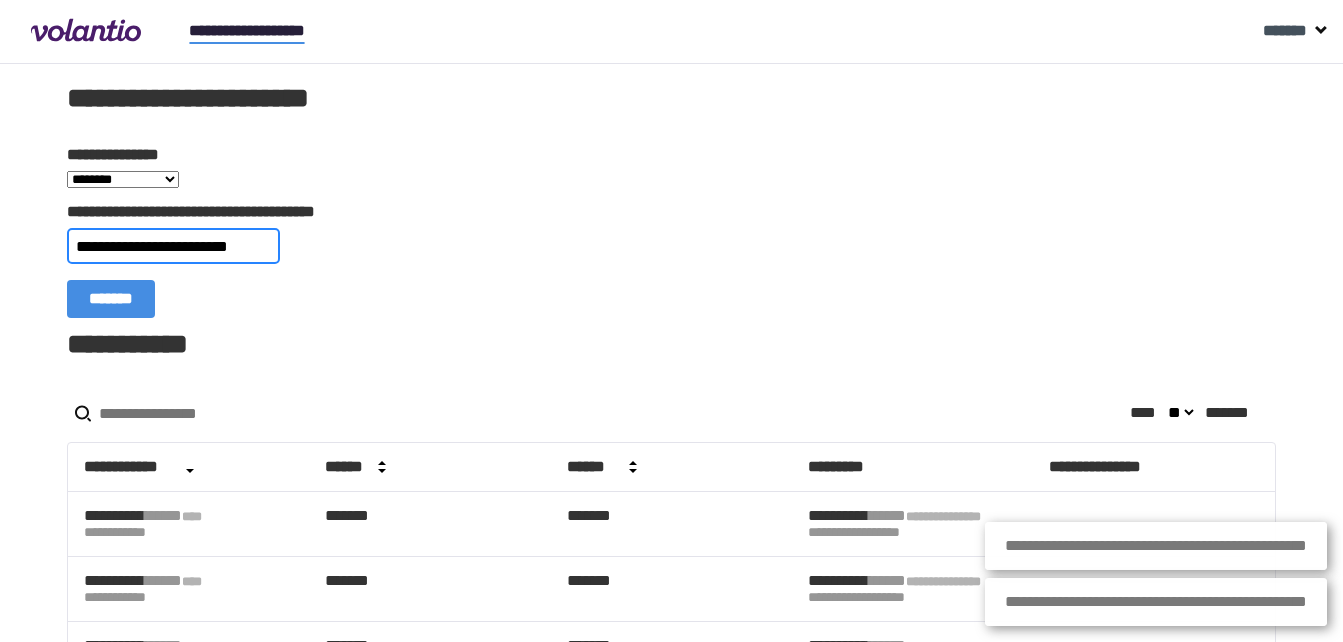 scroll, scrollTop: 0, scrollLeft: 20, axis: horizontal 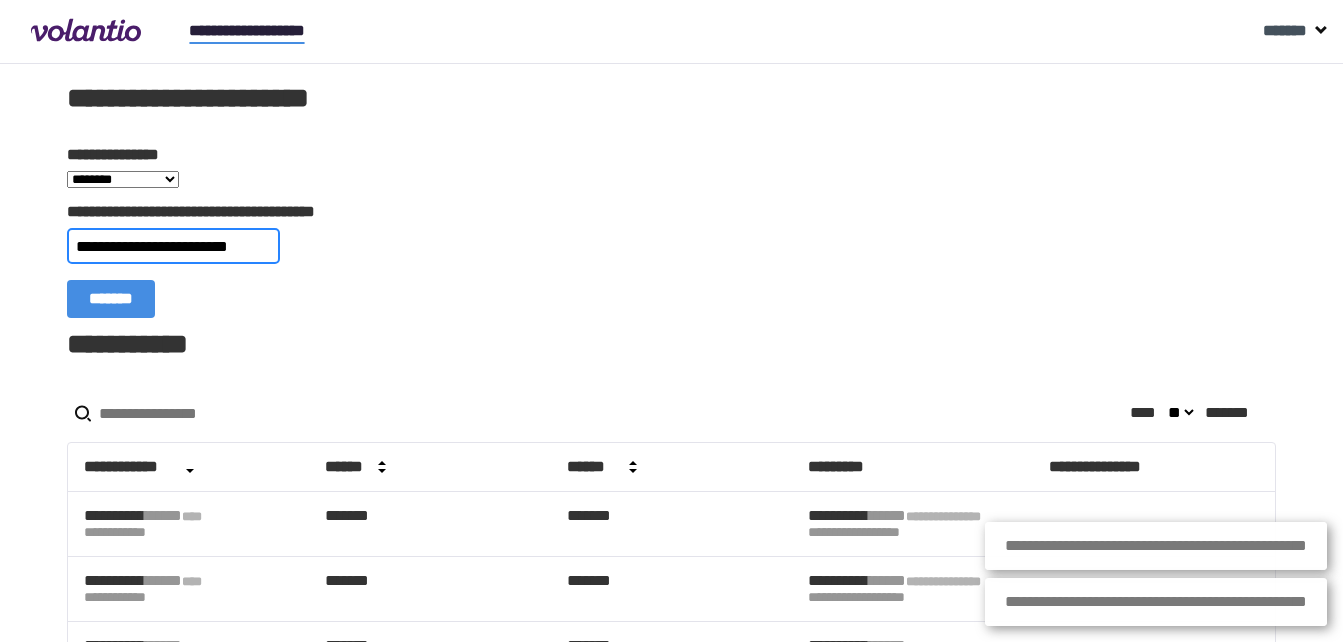 type on "**********" 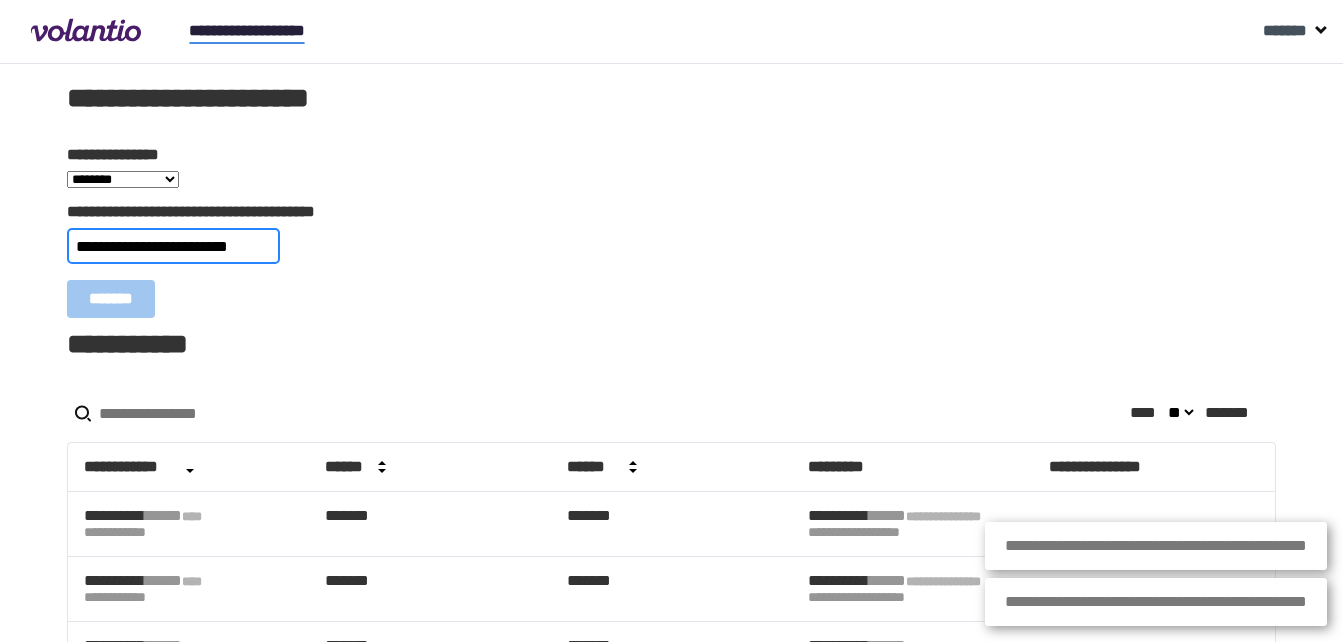 scroll, scrollTop: 0, scrollLeft: 0, axis: both 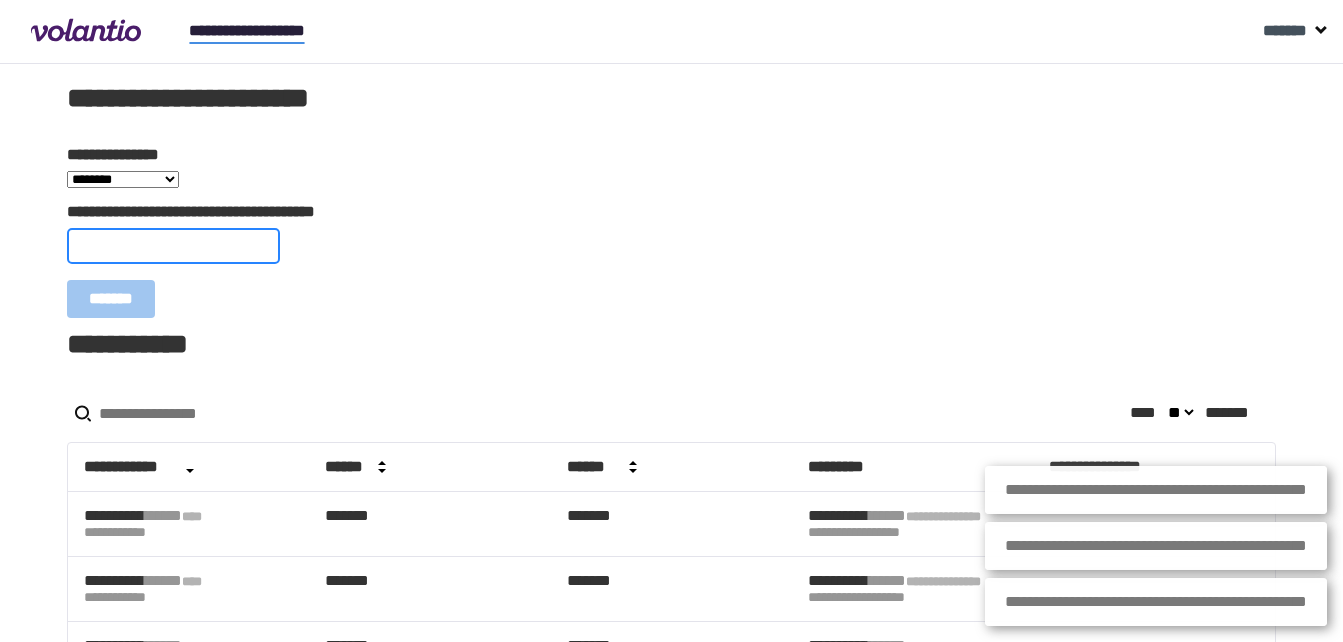 paste on "**********" 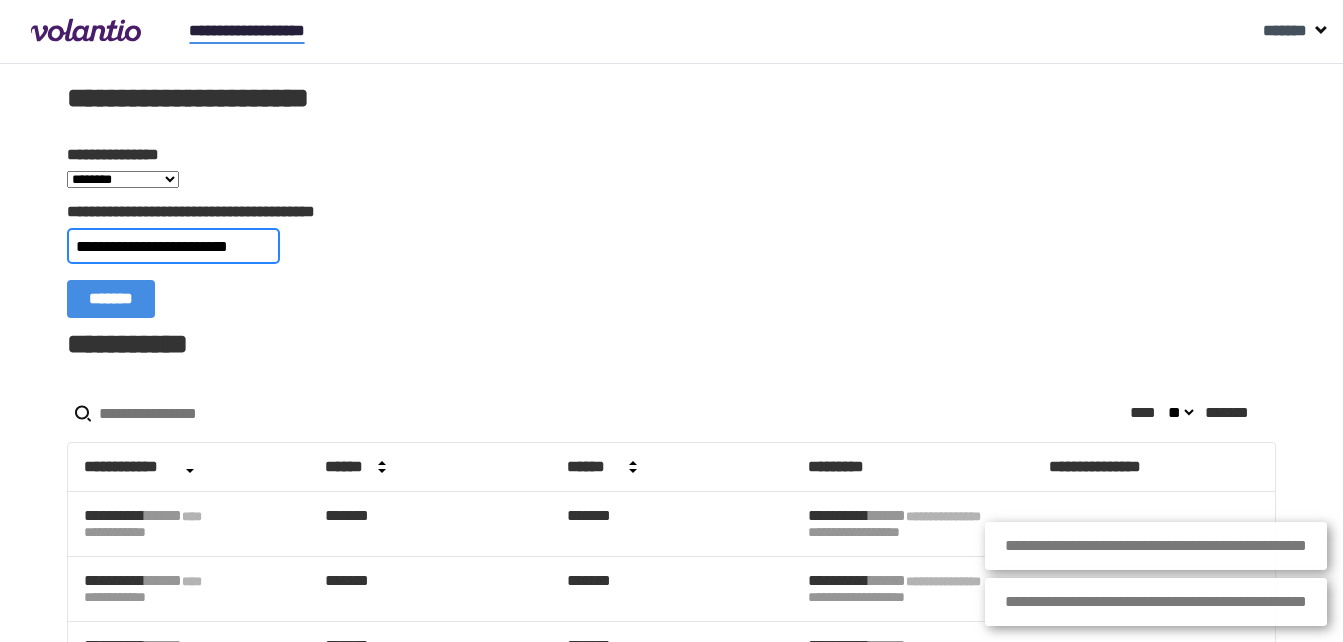 scroll, scrollTop: 0, scrollLeft: 24, axis: horizontal 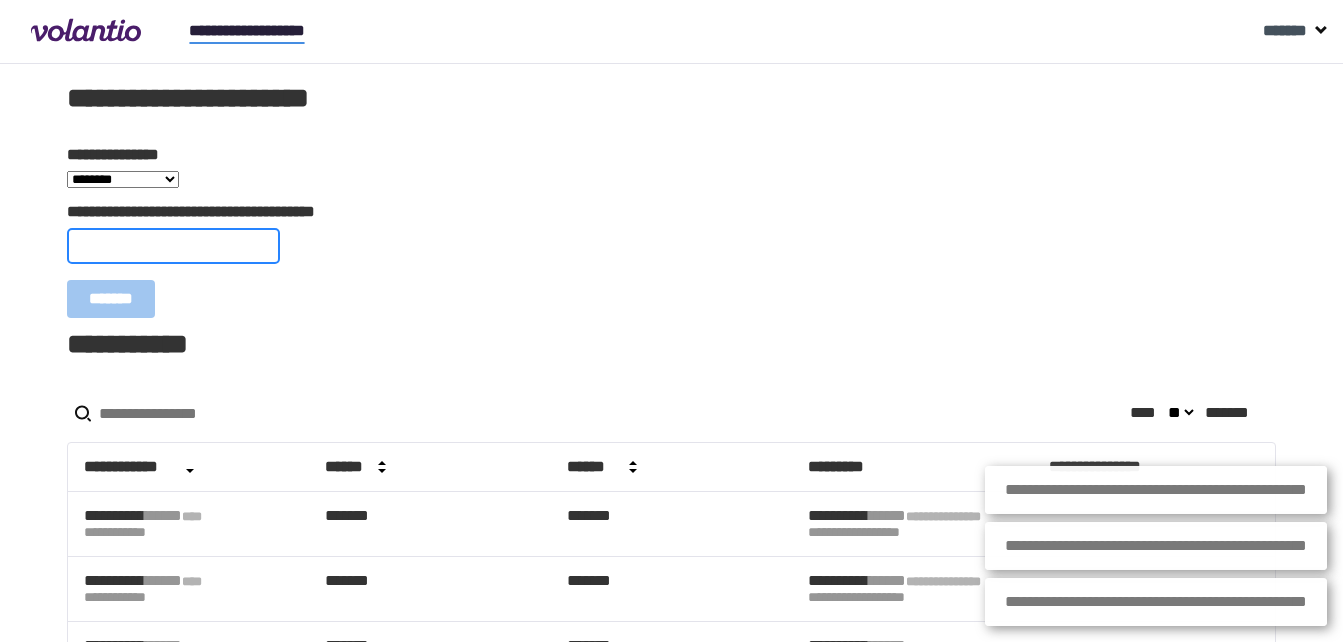 paste on "**********" 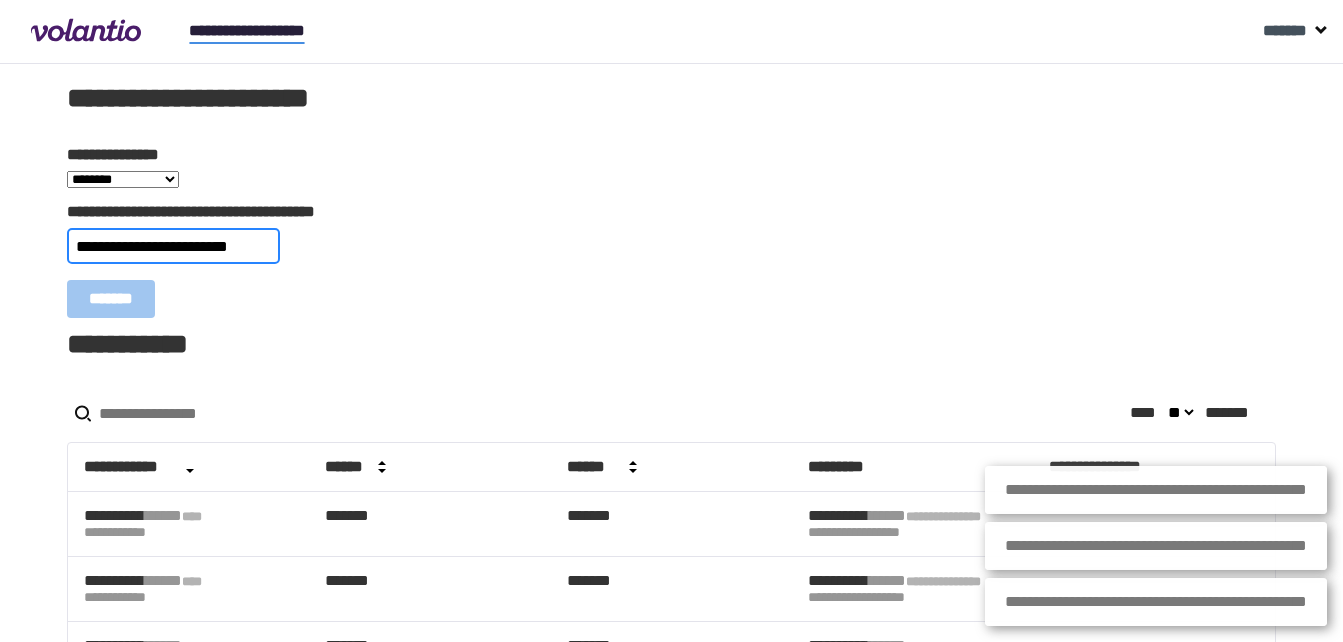 scroll, scrollTop: 0, scrollLeft: 18, axis: horizontal 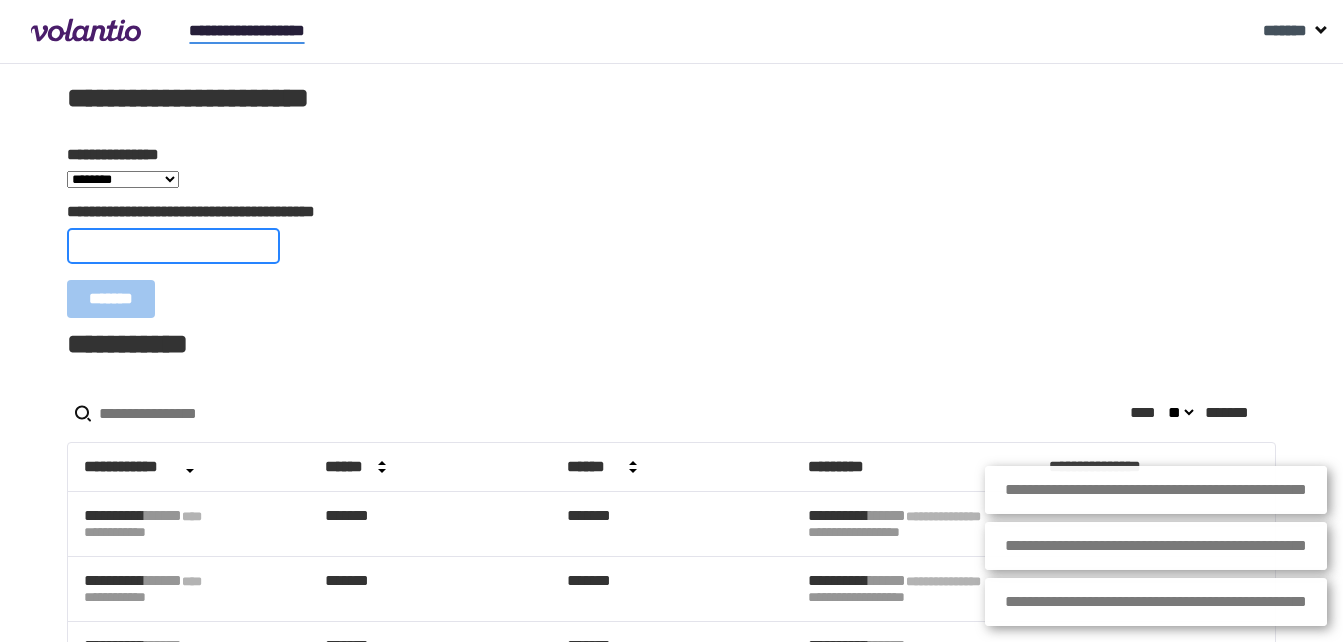paste on "**********" 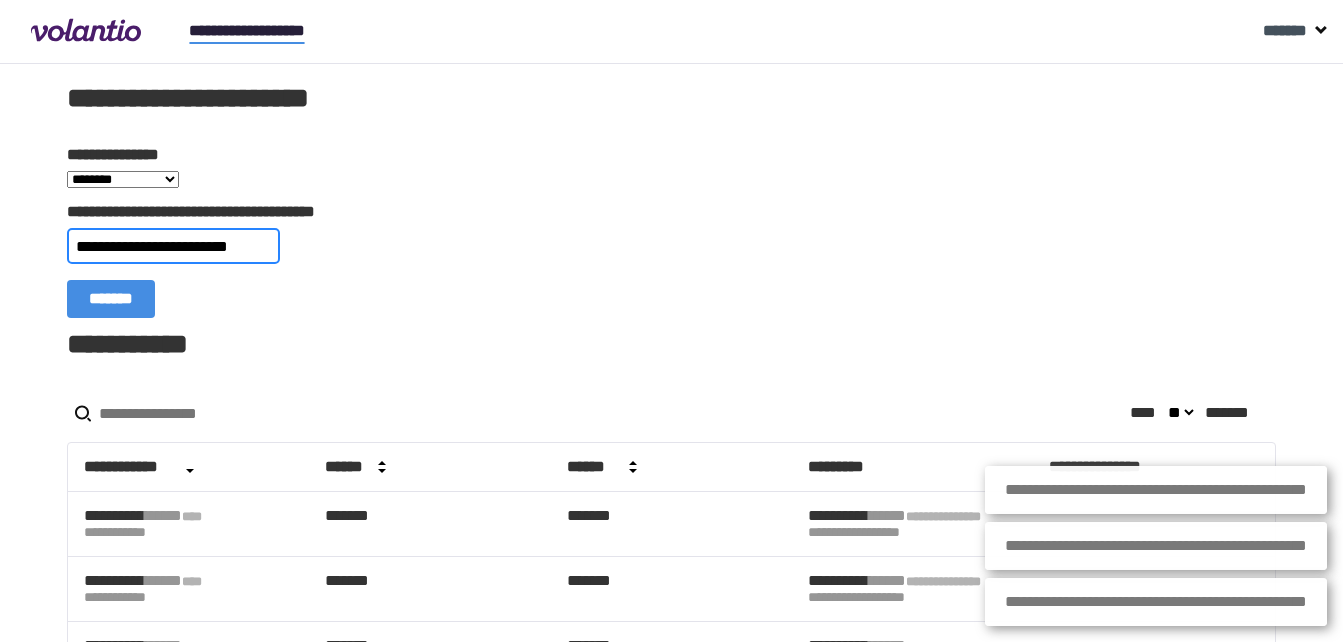 scroll, scrollTop: 0, scrollLeft: 22, axis: horizontal 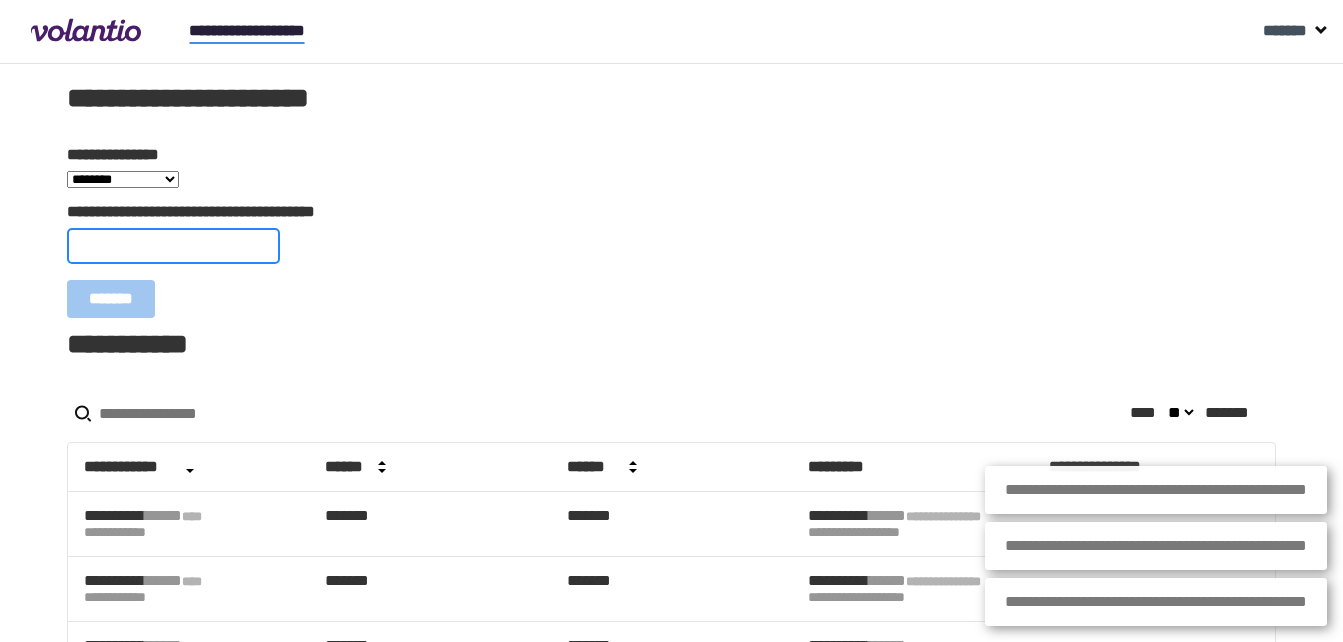 paste on "**********" 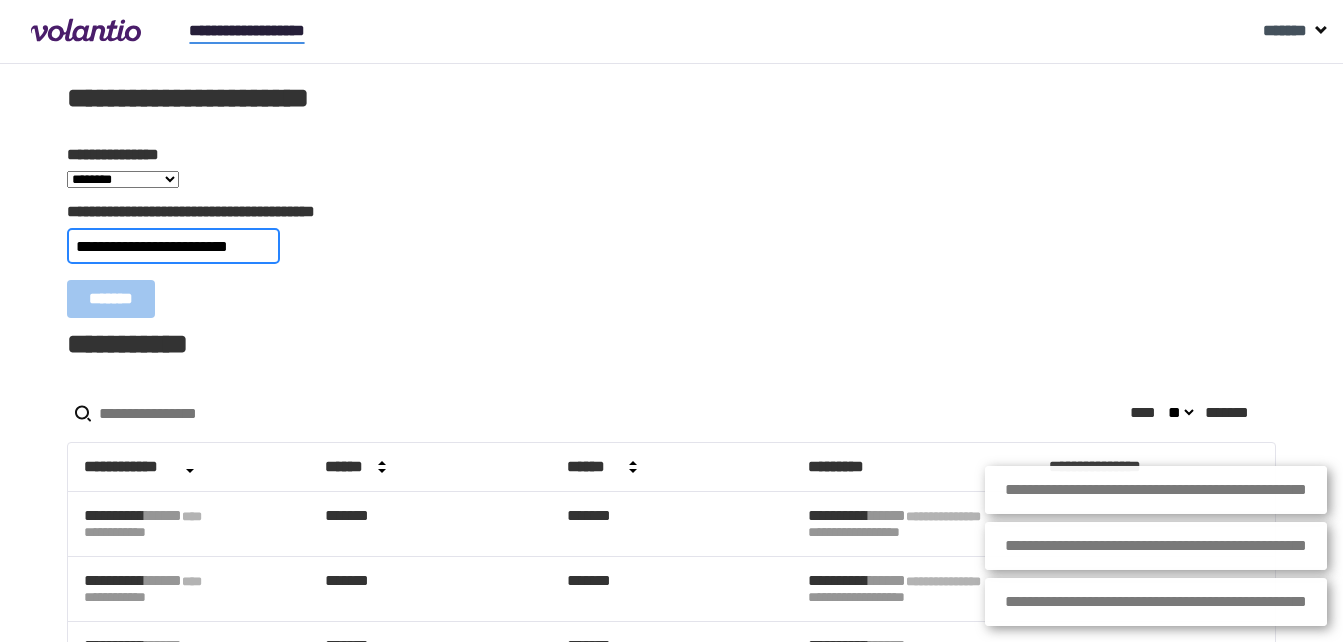 scroll, scrollTop: 0, scrollLeft: 25, axis: horizontal 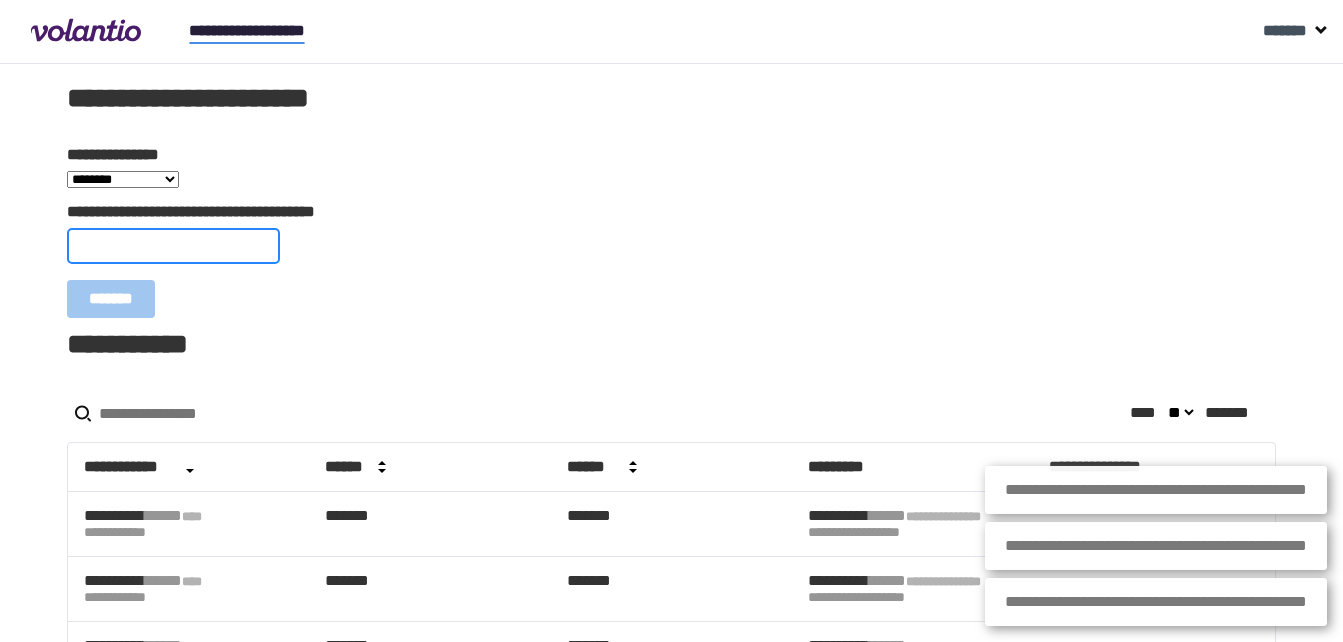 paste on "**********" 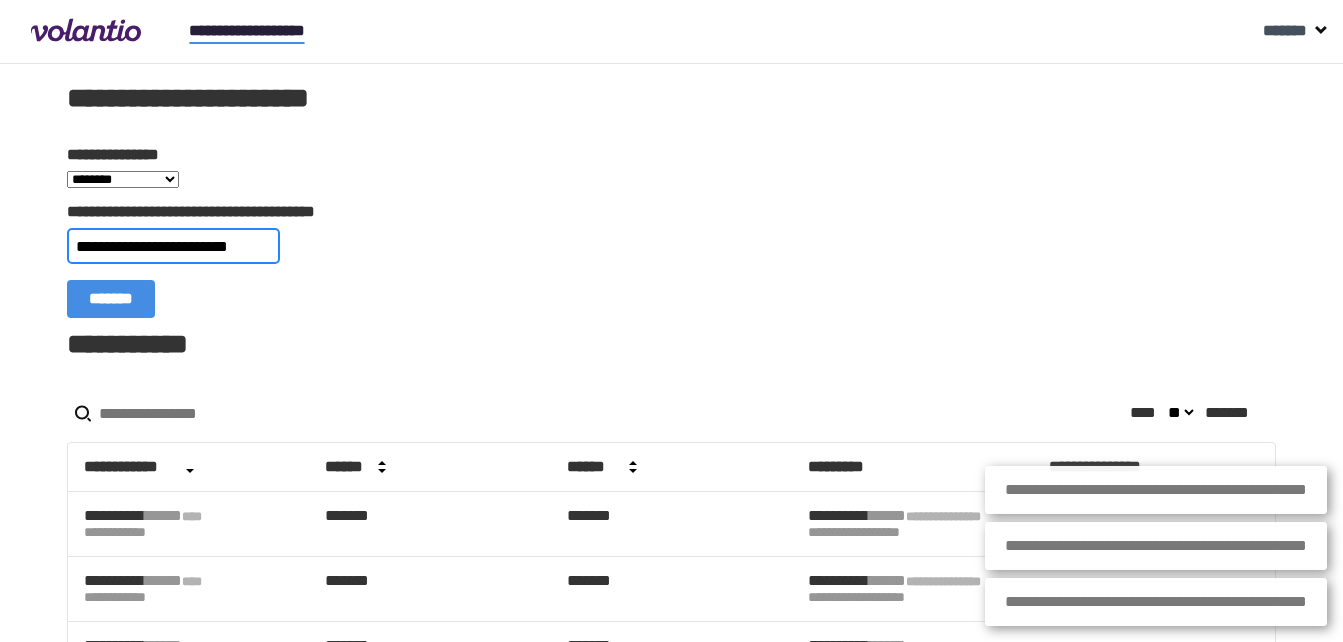 scroll, scrollTop: 0, scrollLeft: 21, axis: horizontal 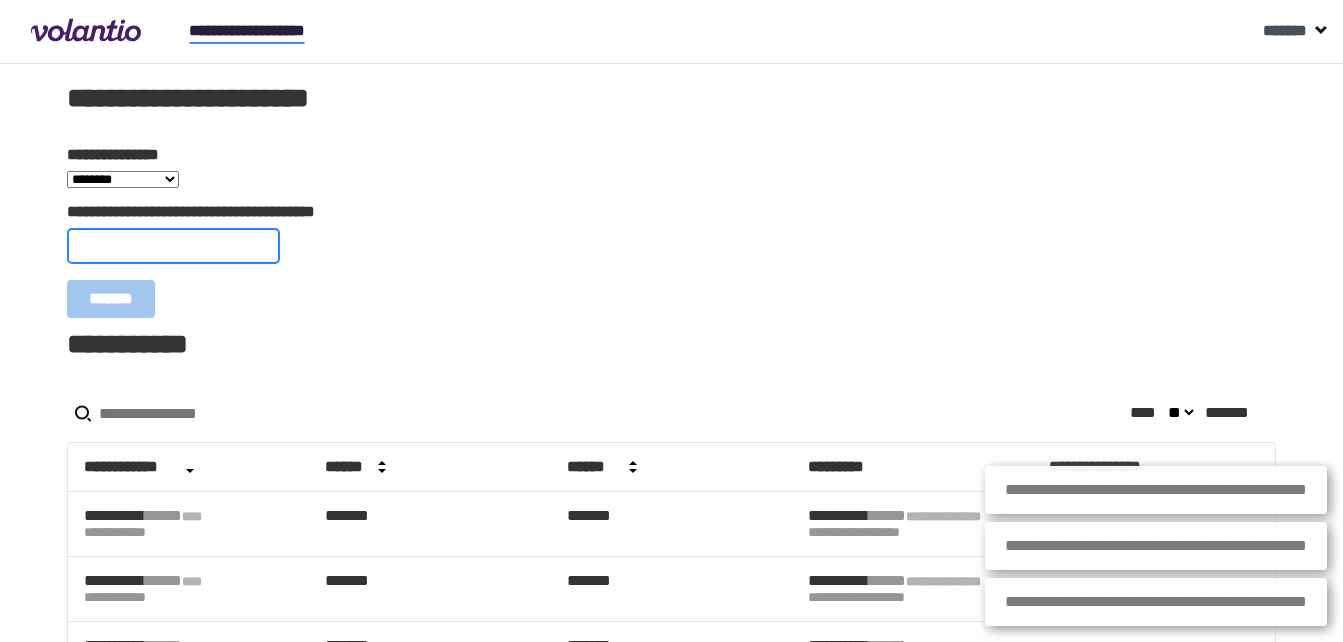 paste on "**********" 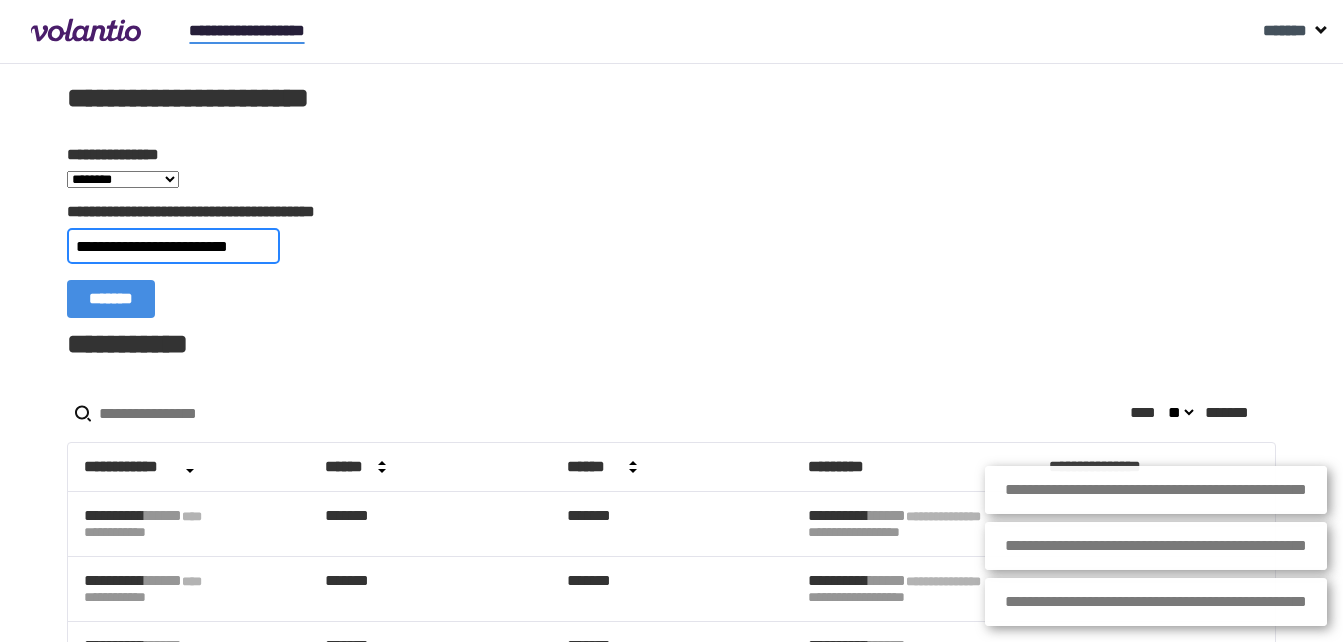 scroll, scrollTop: 0, scrollLeft: 22, axis: horizontal 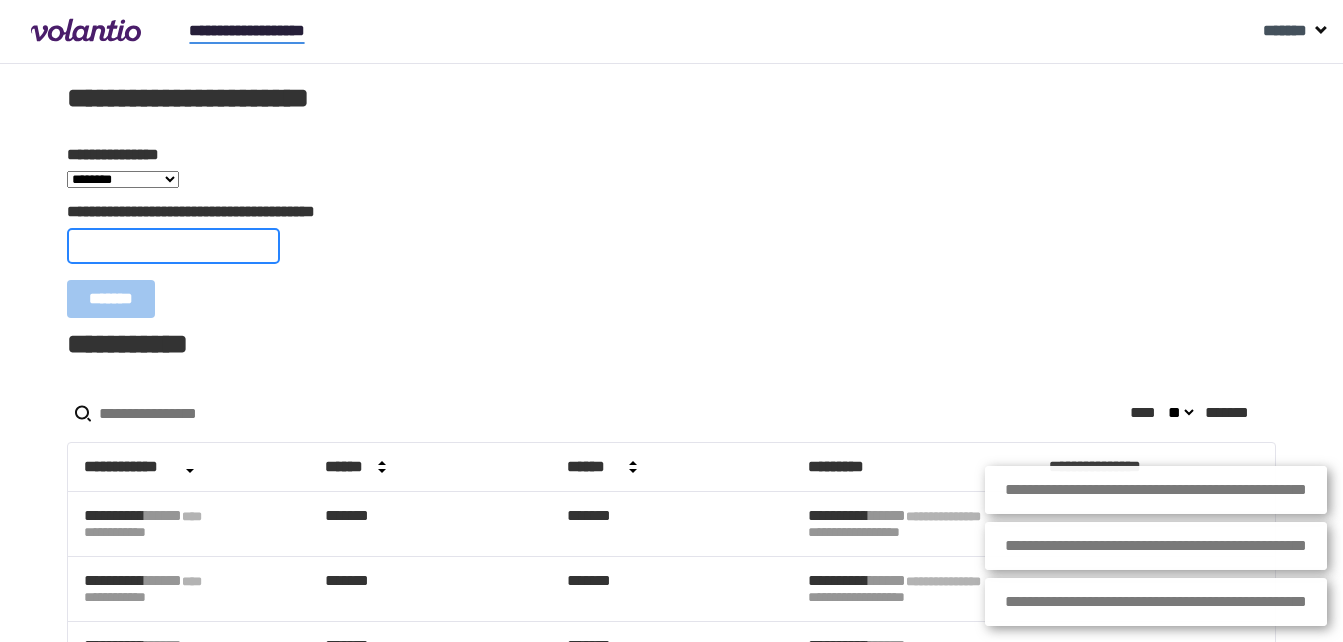 paste on "**********" 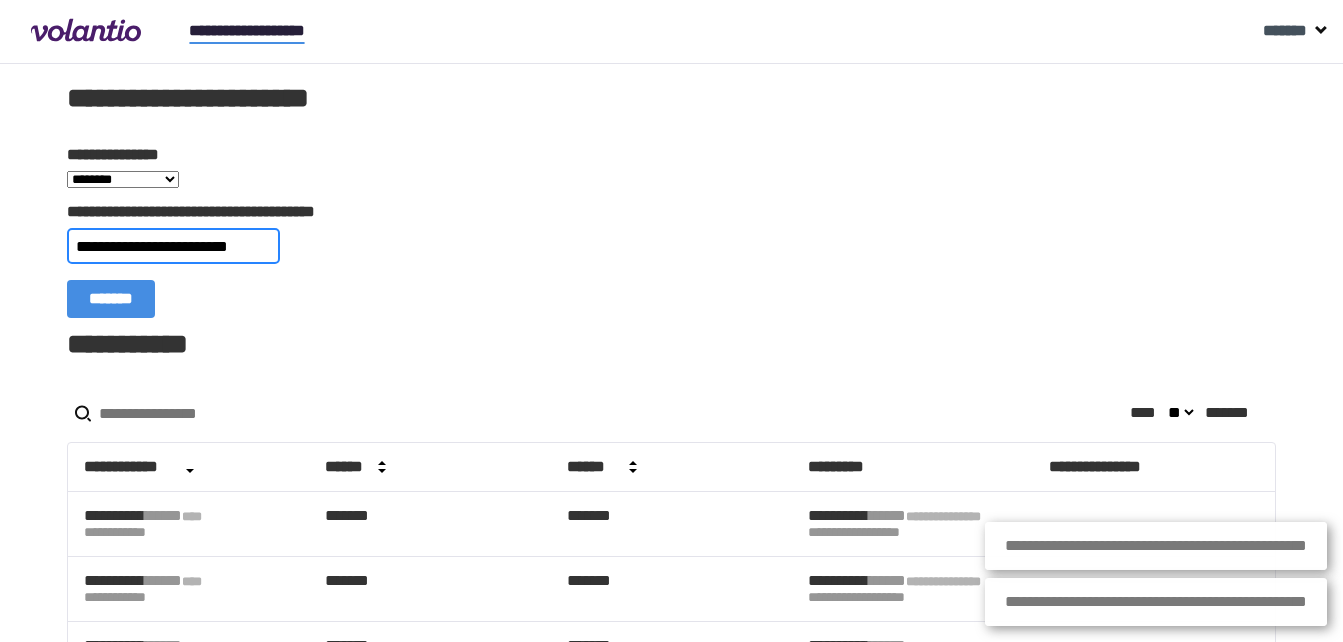 scroll, scrollTop: 0, scrollLeft: 23, axis: horizontal 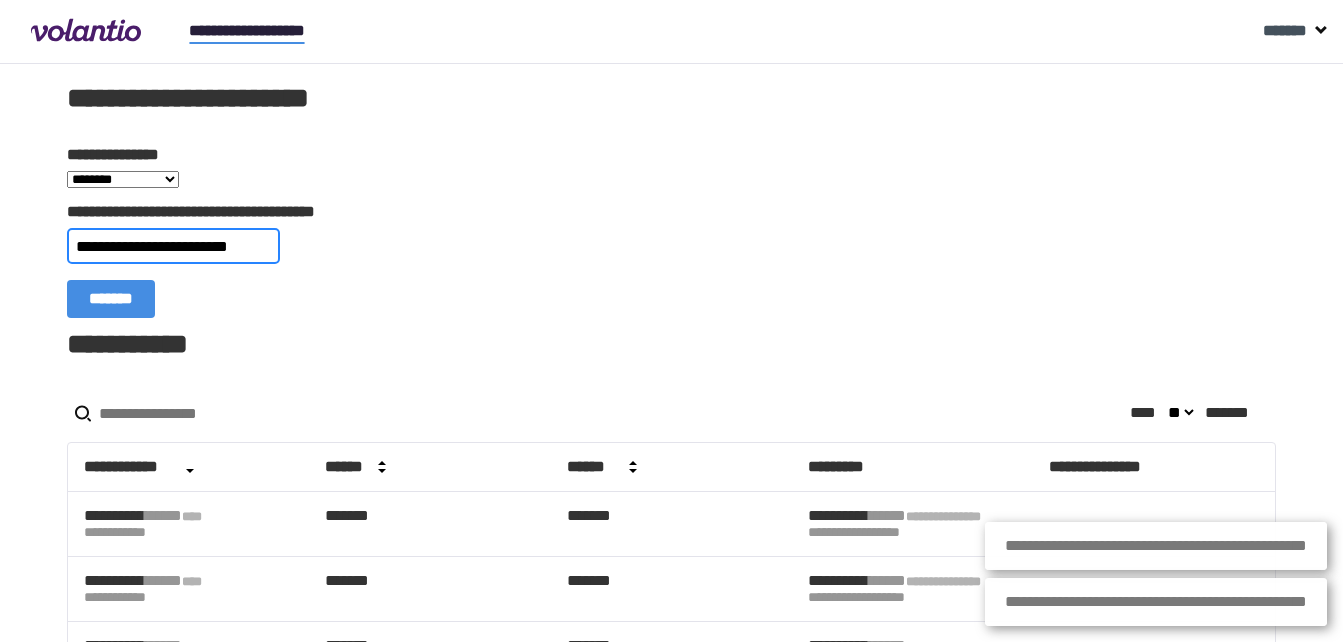 type on "**********" 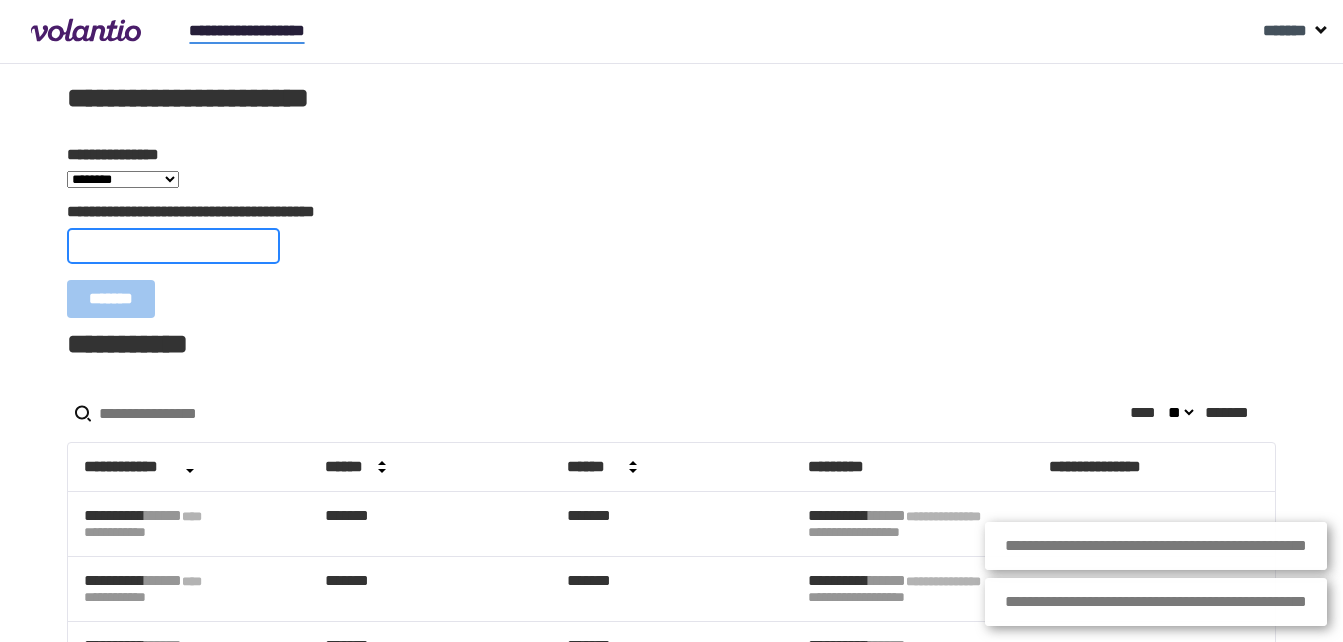 scroll, scrollTop: 0, scrollLeft: 0, axis: both 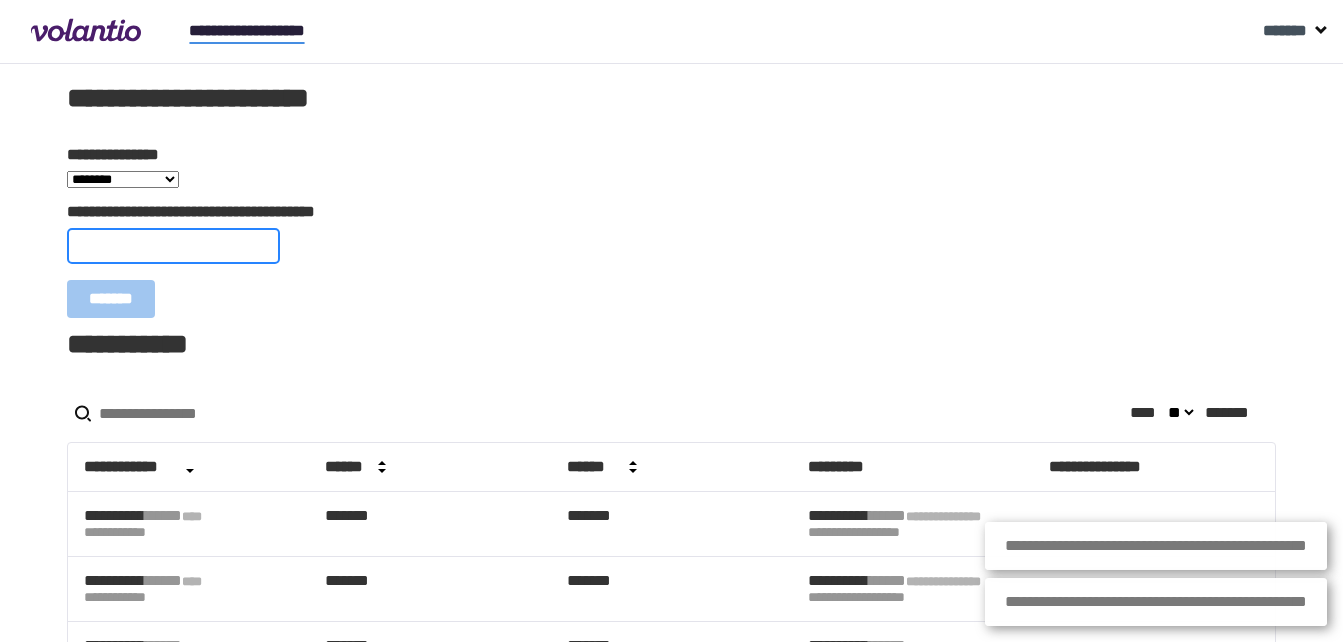 paste on "**********" 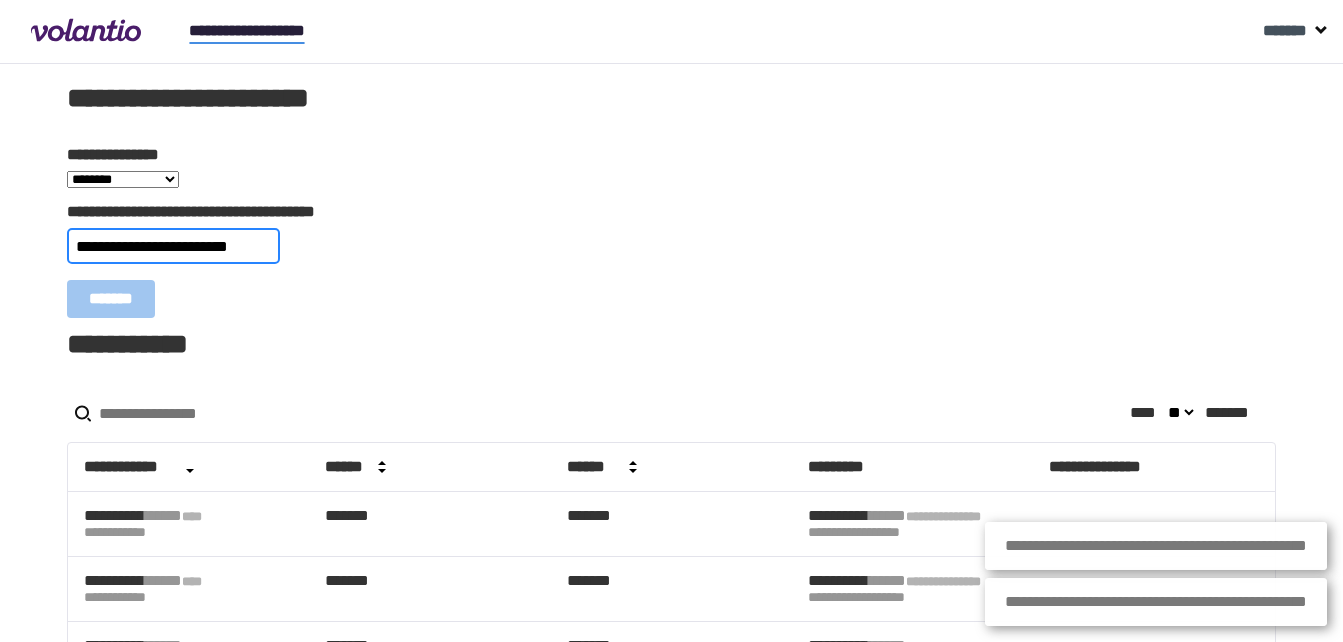 scroll, scrollTop: 0, scrollLeft: 24, axis: horizontal 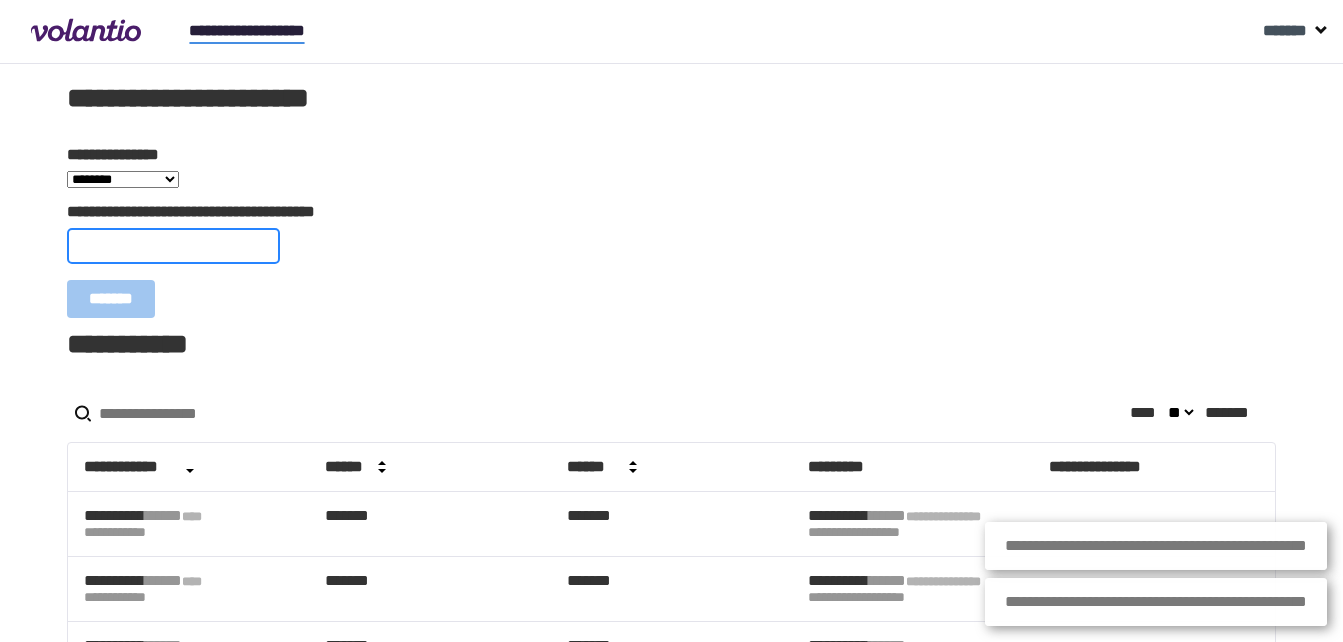 paste on "**********" 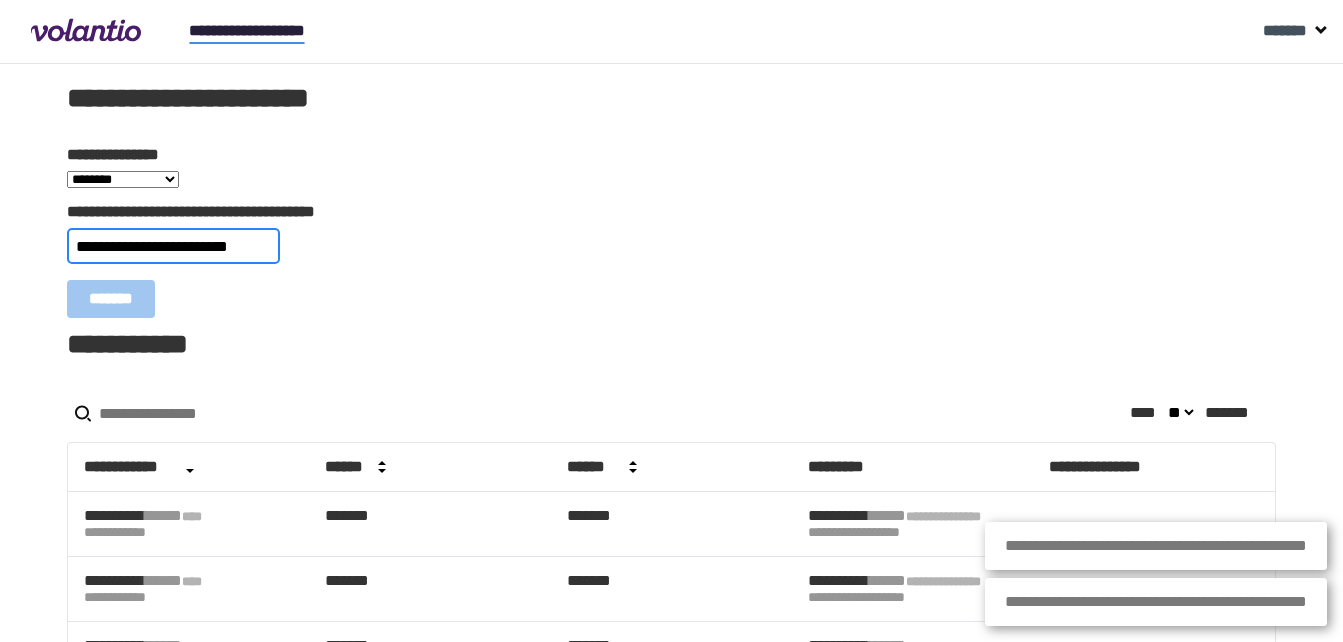 scroll, scrollTop: 0, scrollLeft: 20, axis: horizontal 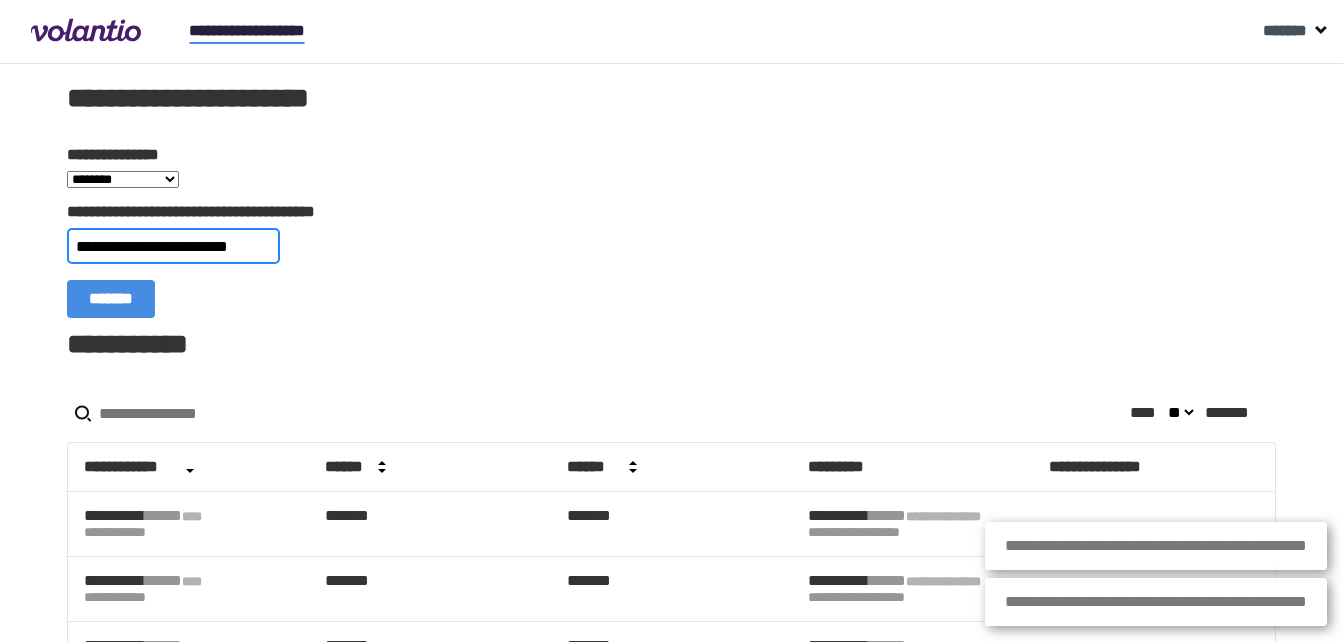 type on "**********" 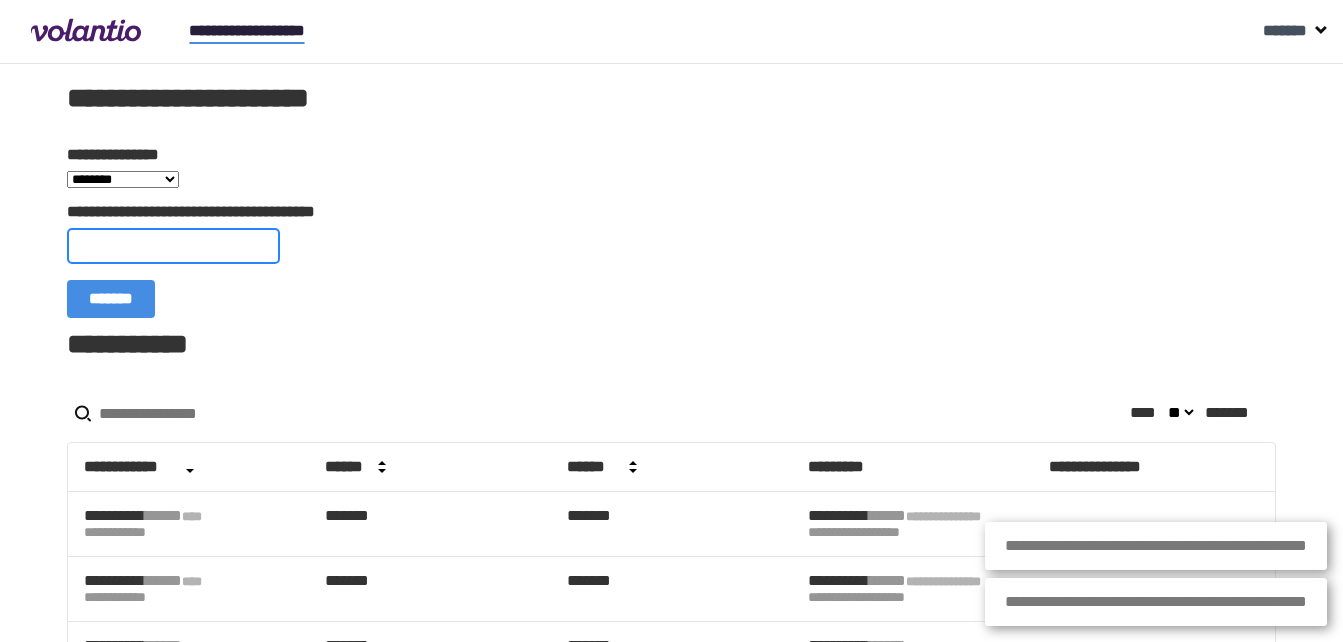 scroll 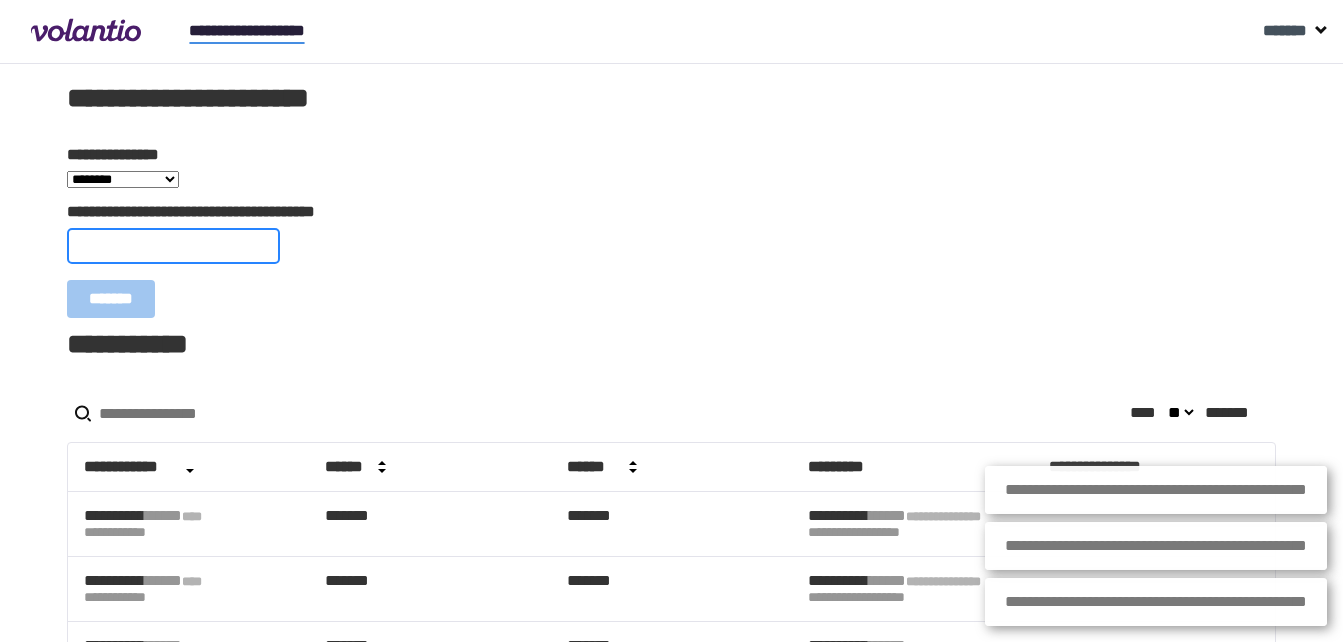 paste on "**********" 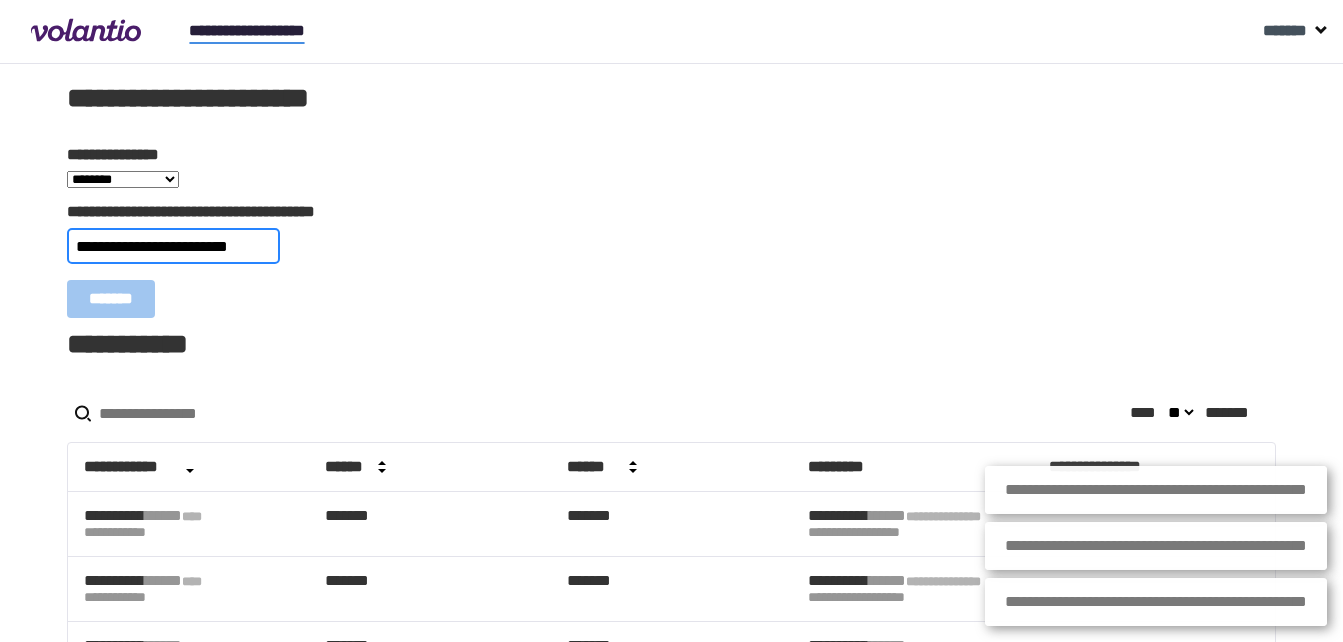 type on "**********" 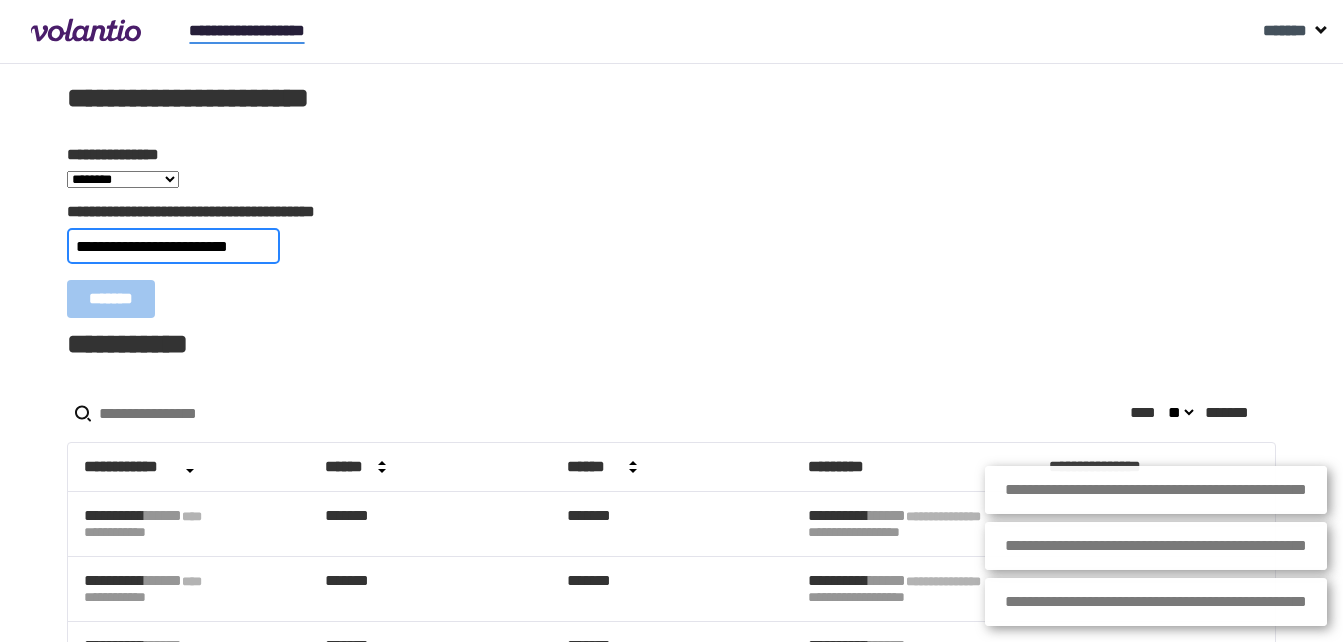 click on "*******" at bounding box center (111, 299) 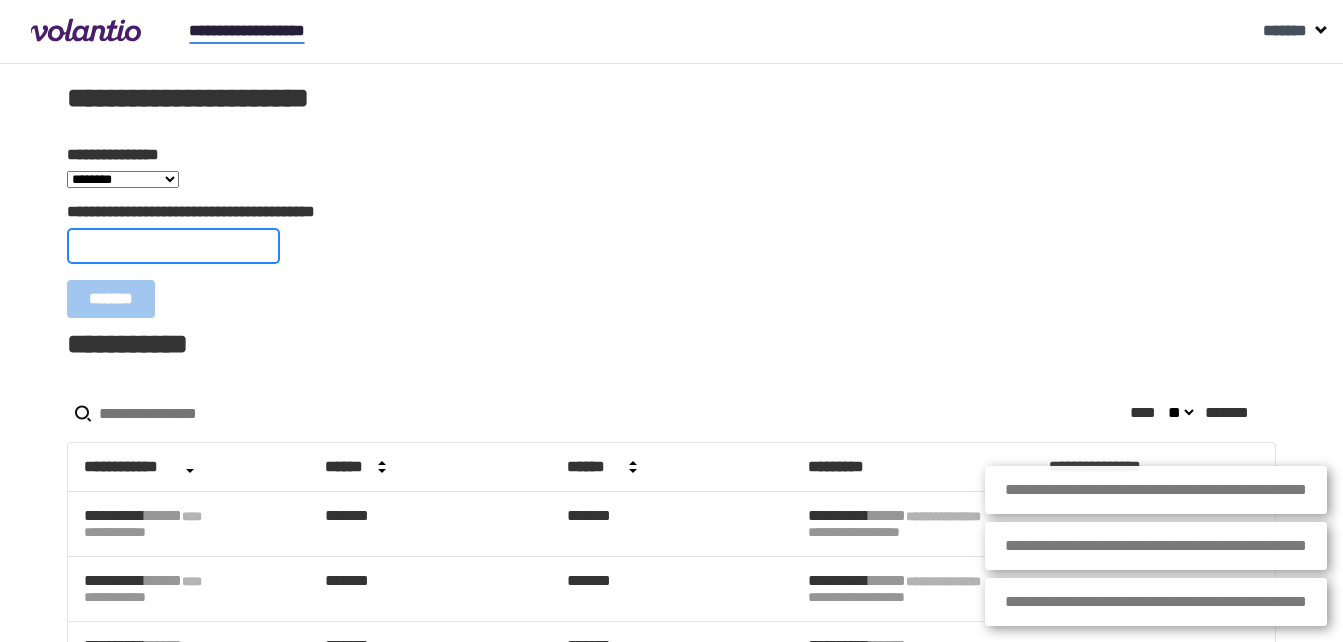 paste on "**********" 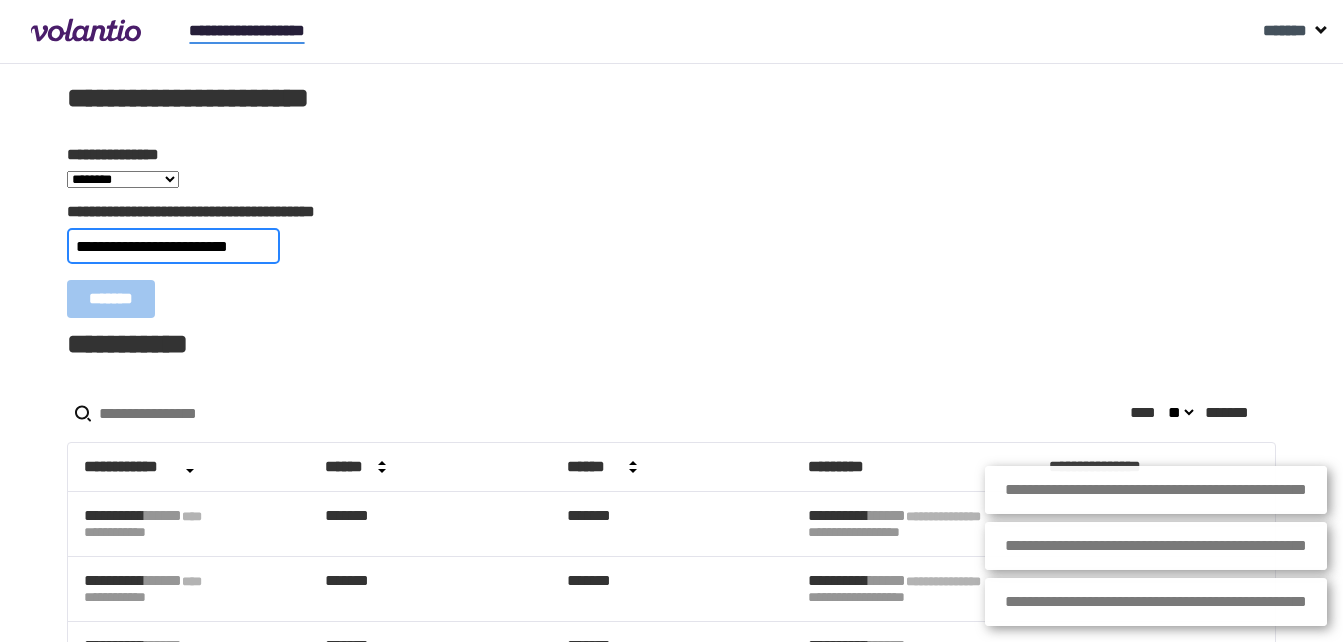 type on "**********" 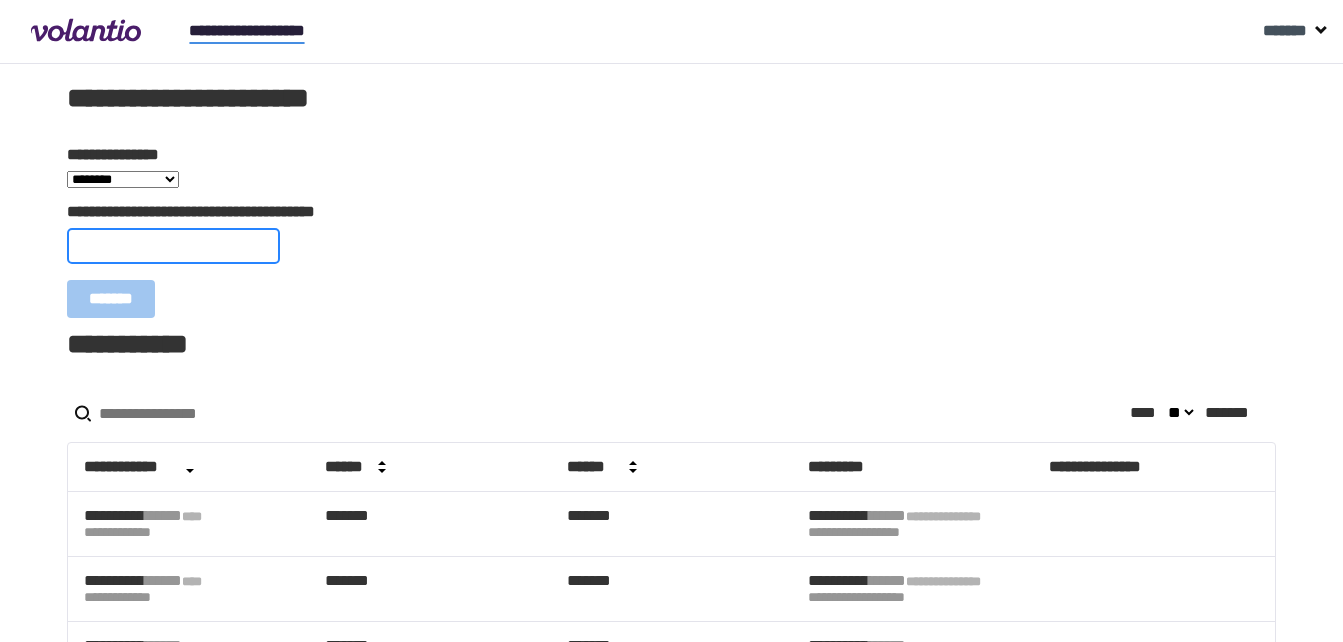 paste on "**********" 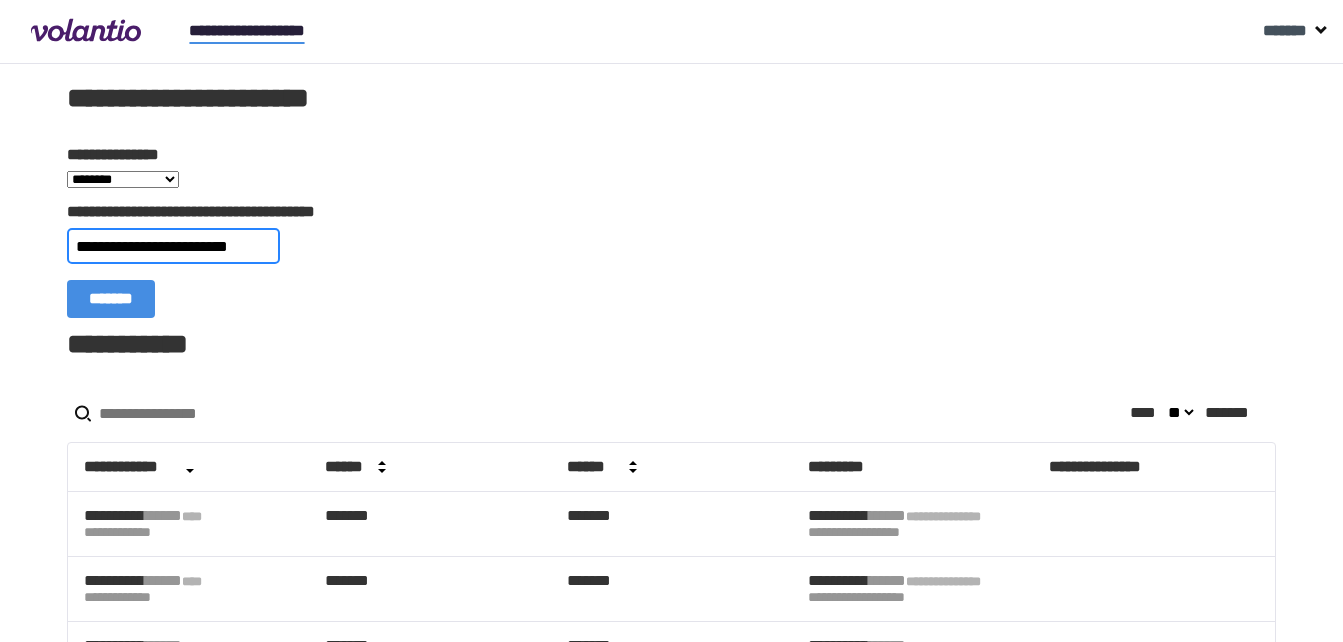 type on "**********" 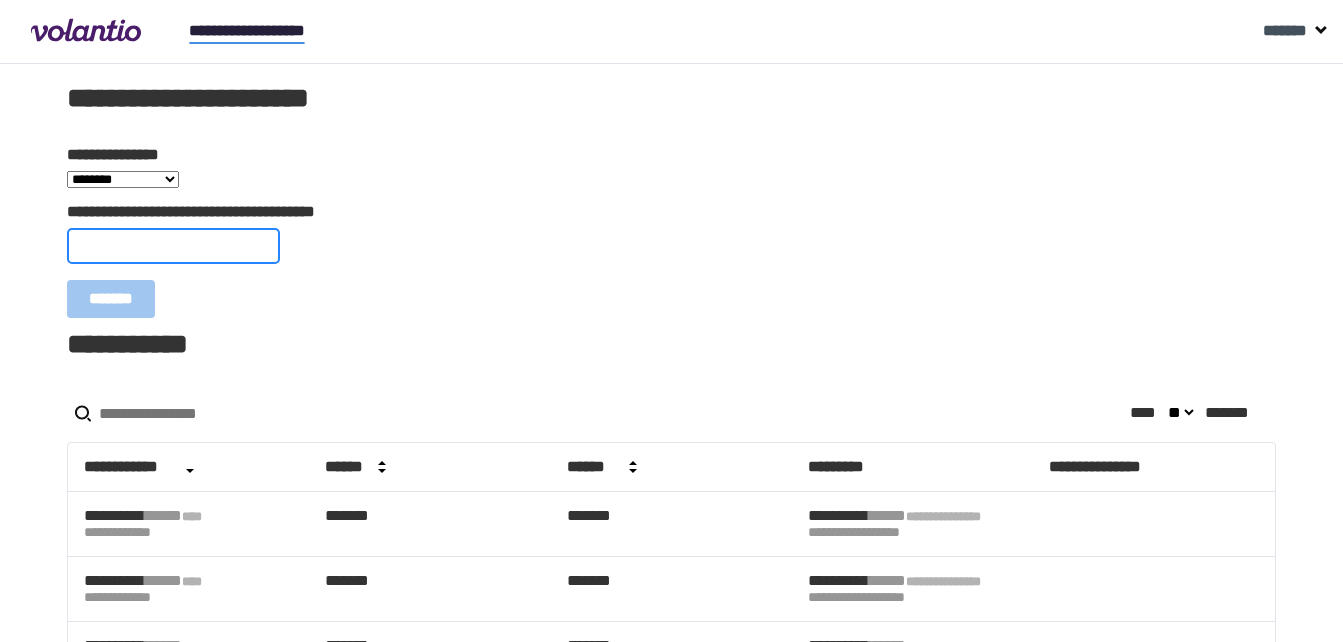 scroll, scrollTop: 0, scrollLeft: 0, axis: both 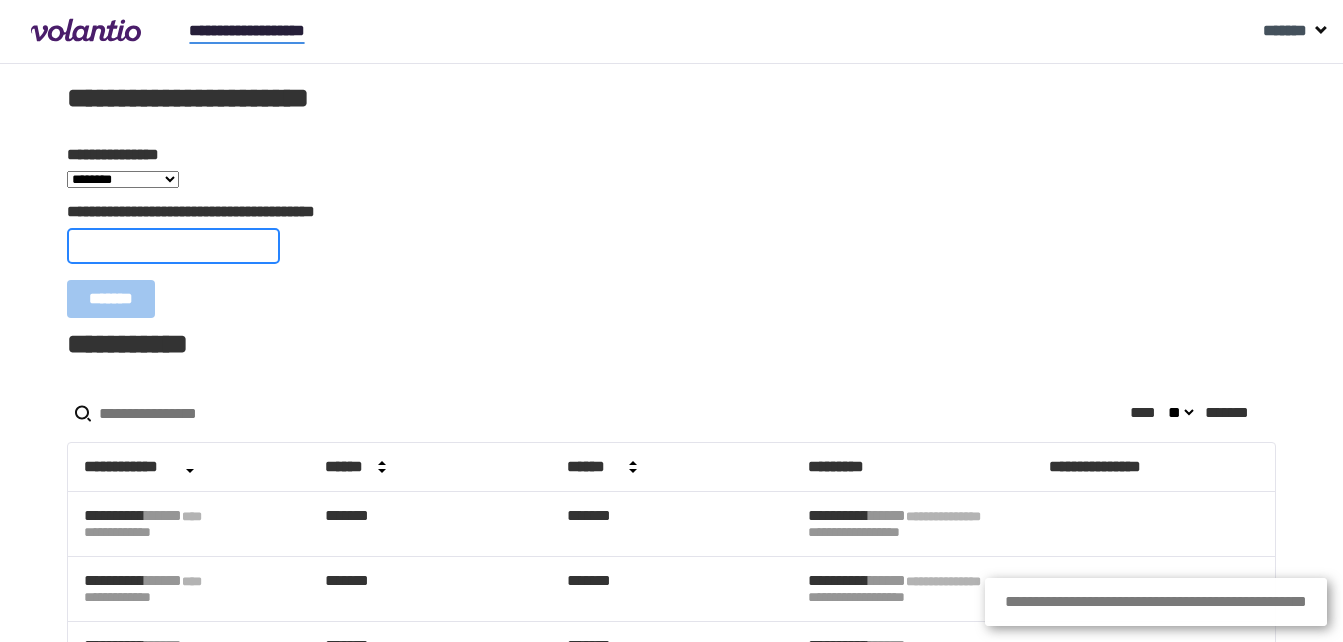 paste on "**********" 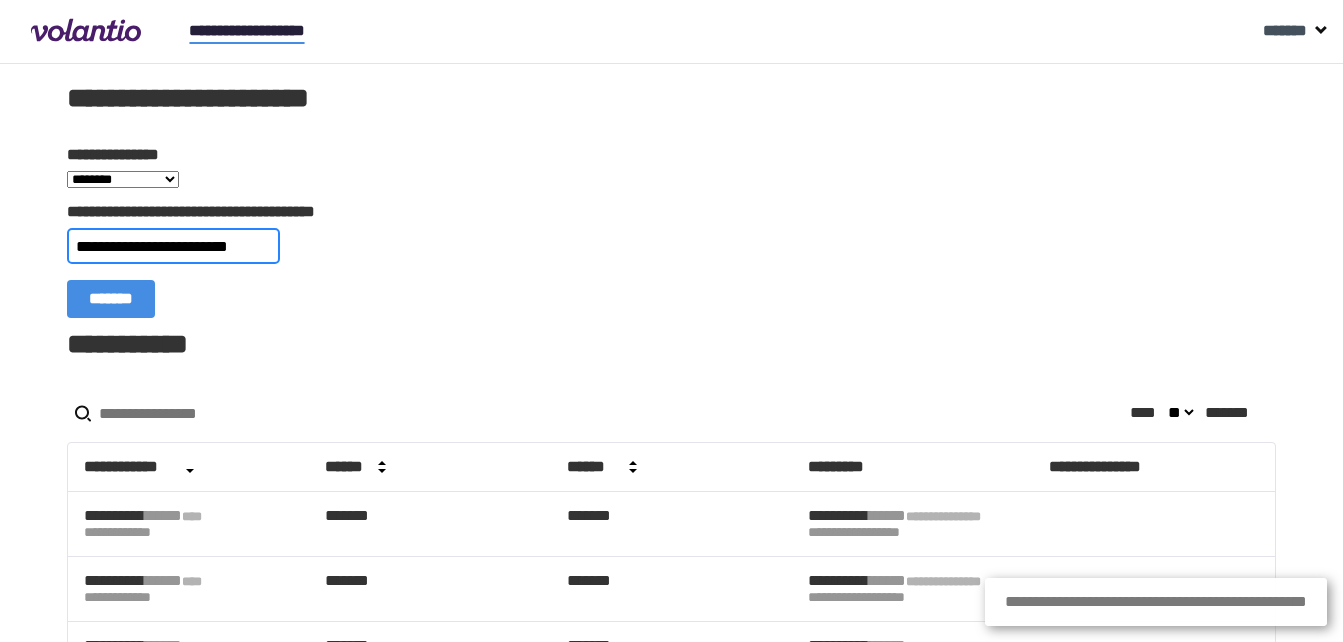 scroll, scrollTop: 0, scrollLeft: 31, axis: horizontal 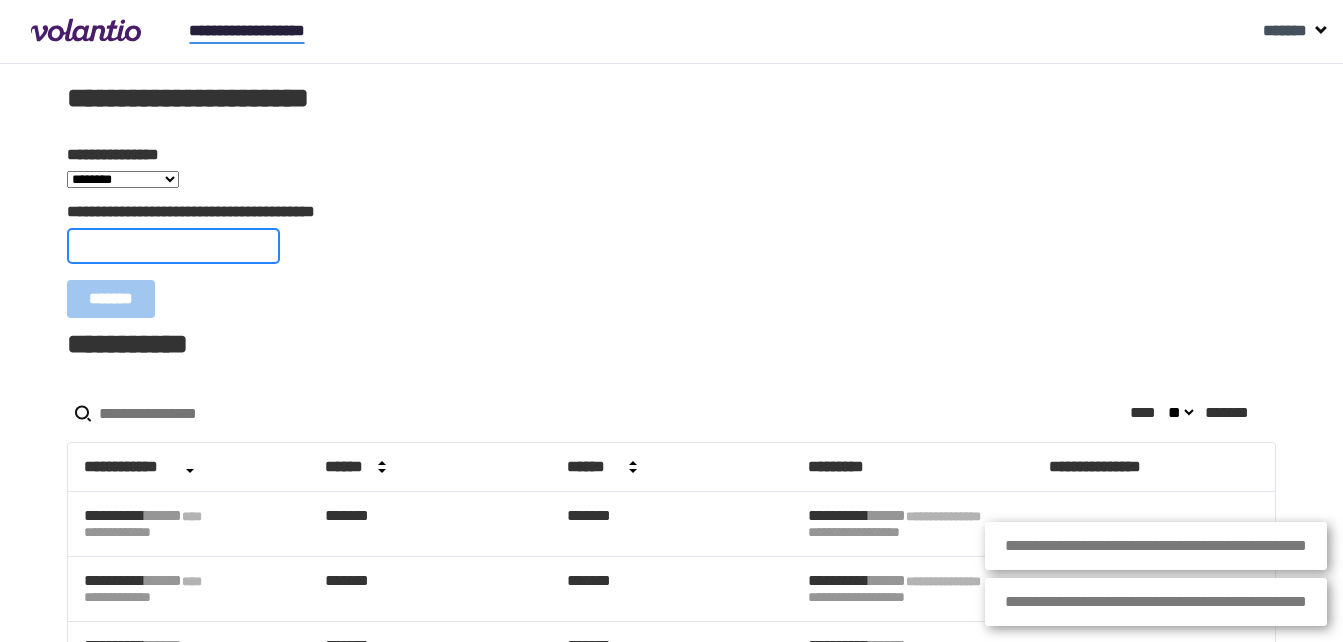 paste on "**********" 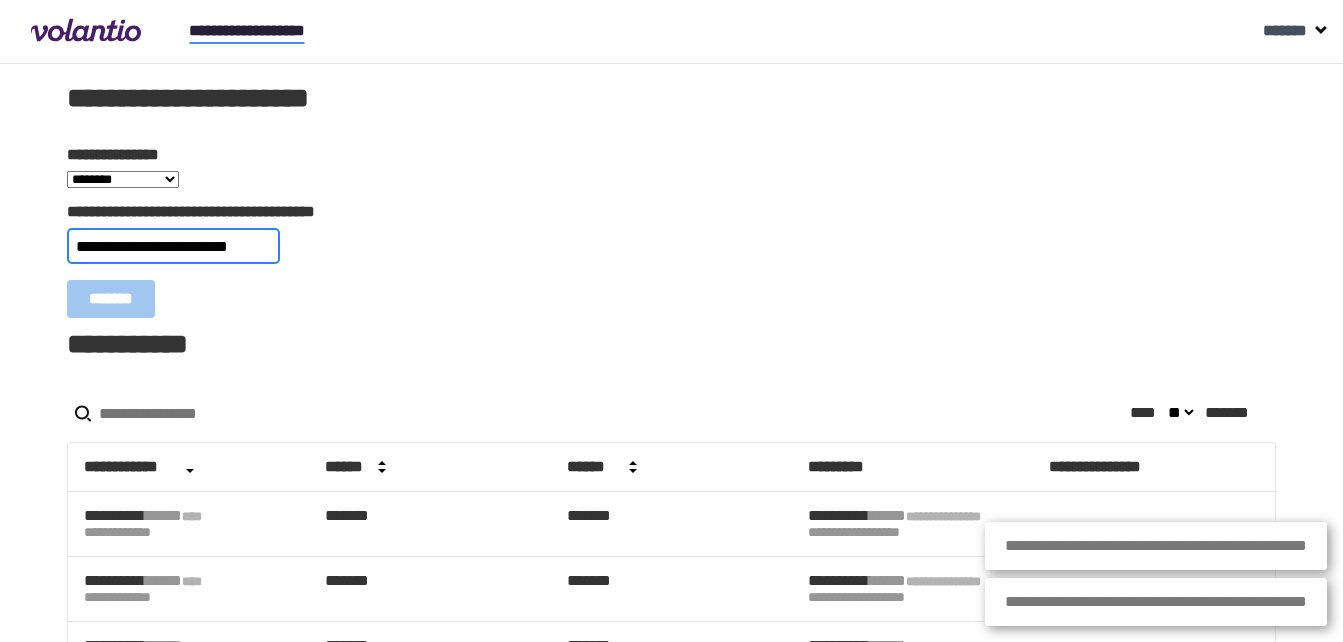 scroll, scrollTop: 0, scrollLeft: 23, axis: horizontal 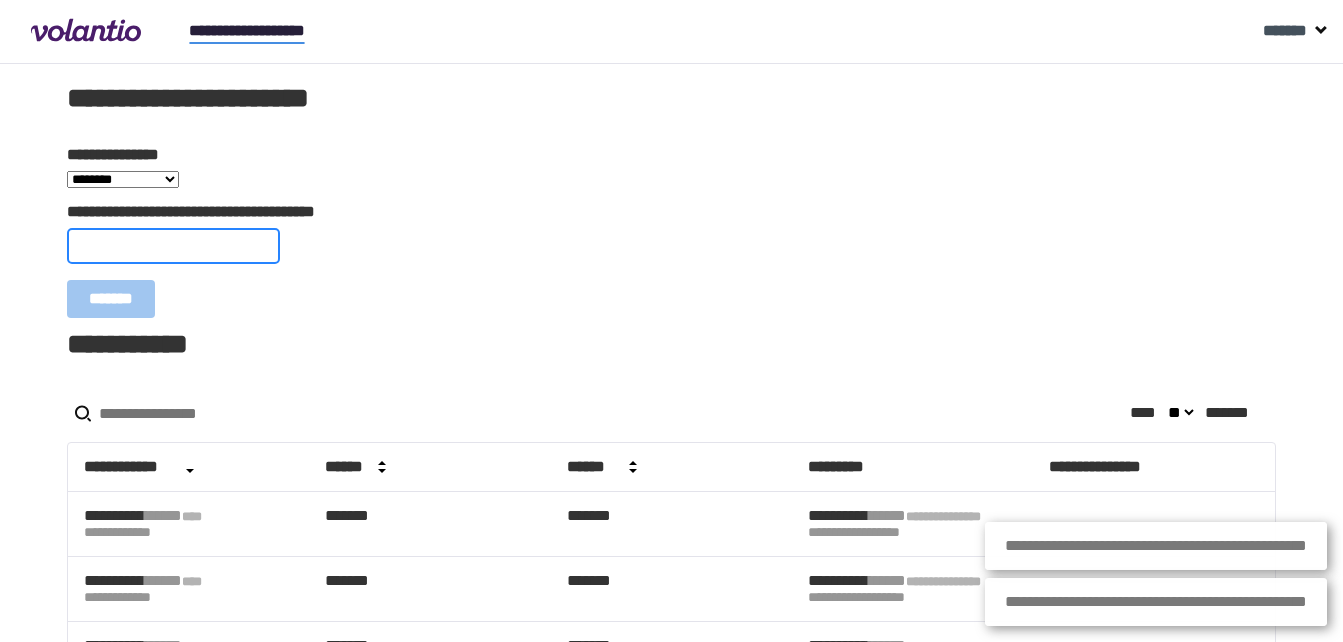 paste on "**********" 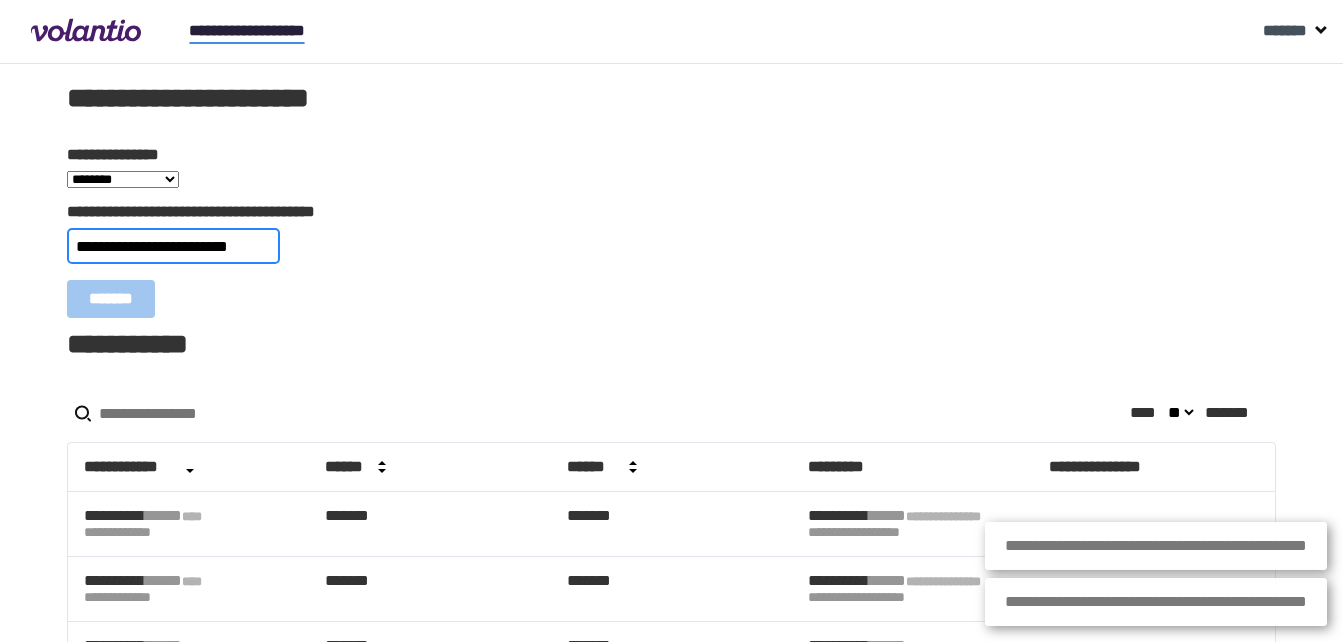 scroll, scrollTop: 0, scrollLeft: 26, axis: horizontal 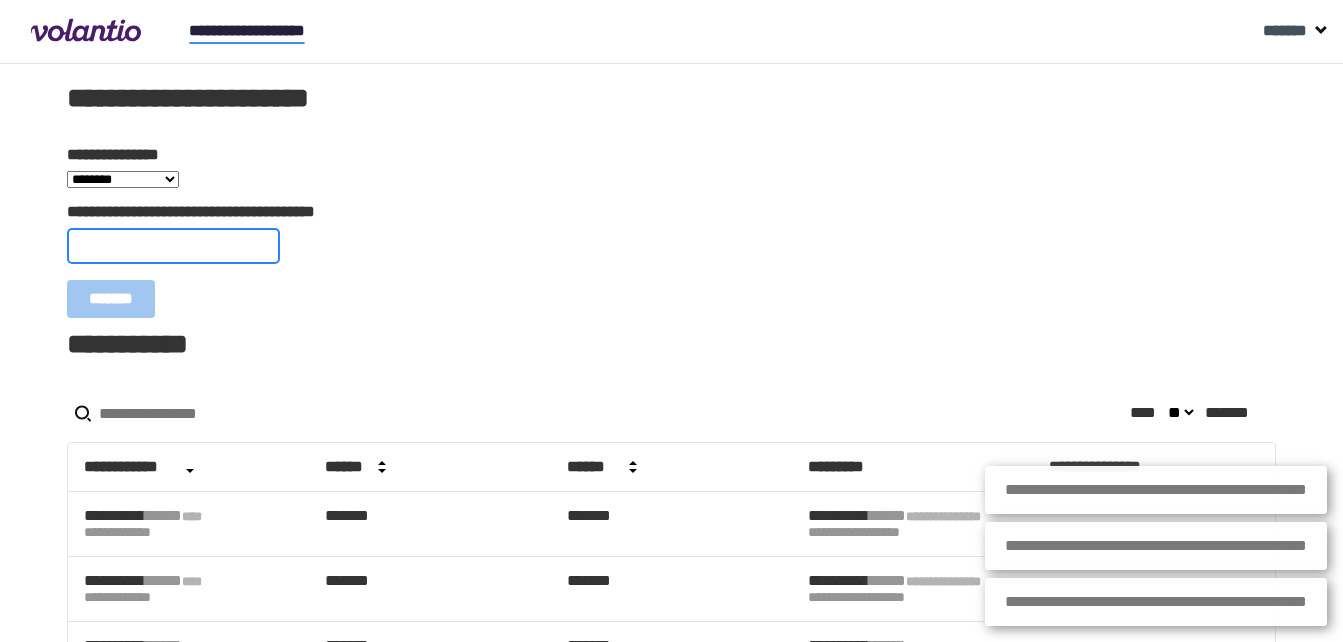 paste on "**********" 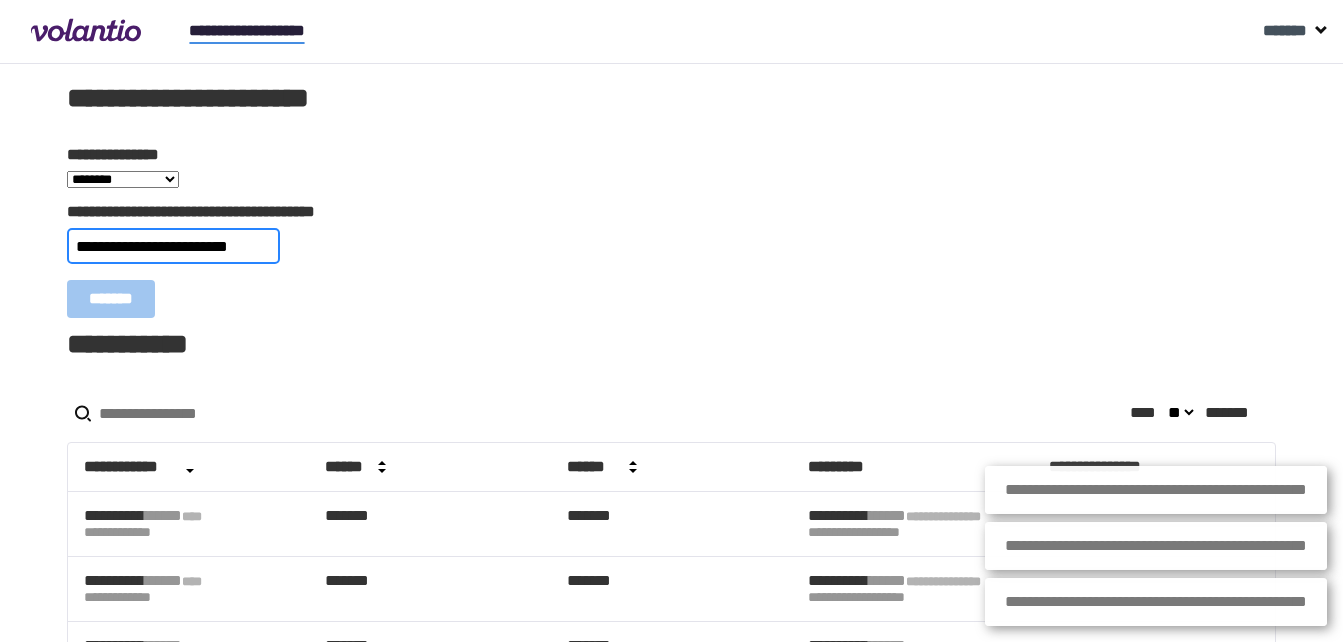 scroll, scrollTop: 0, scrollLeft: 19, axis: horizontal 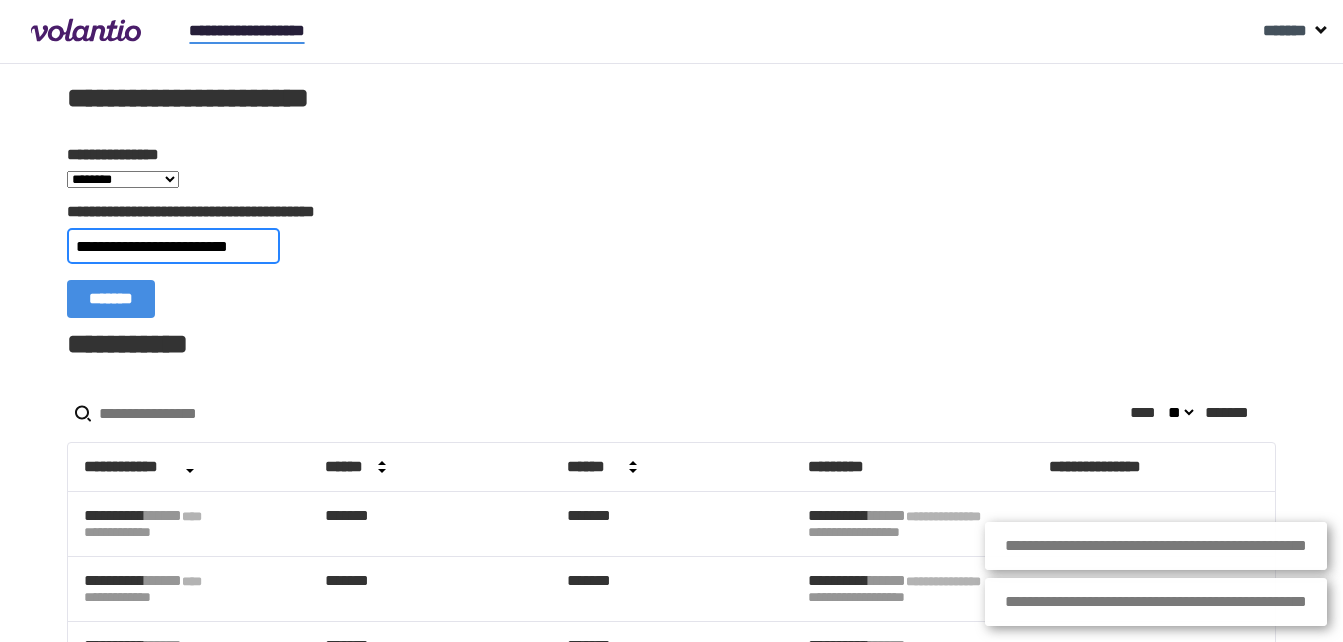 type on "**********" 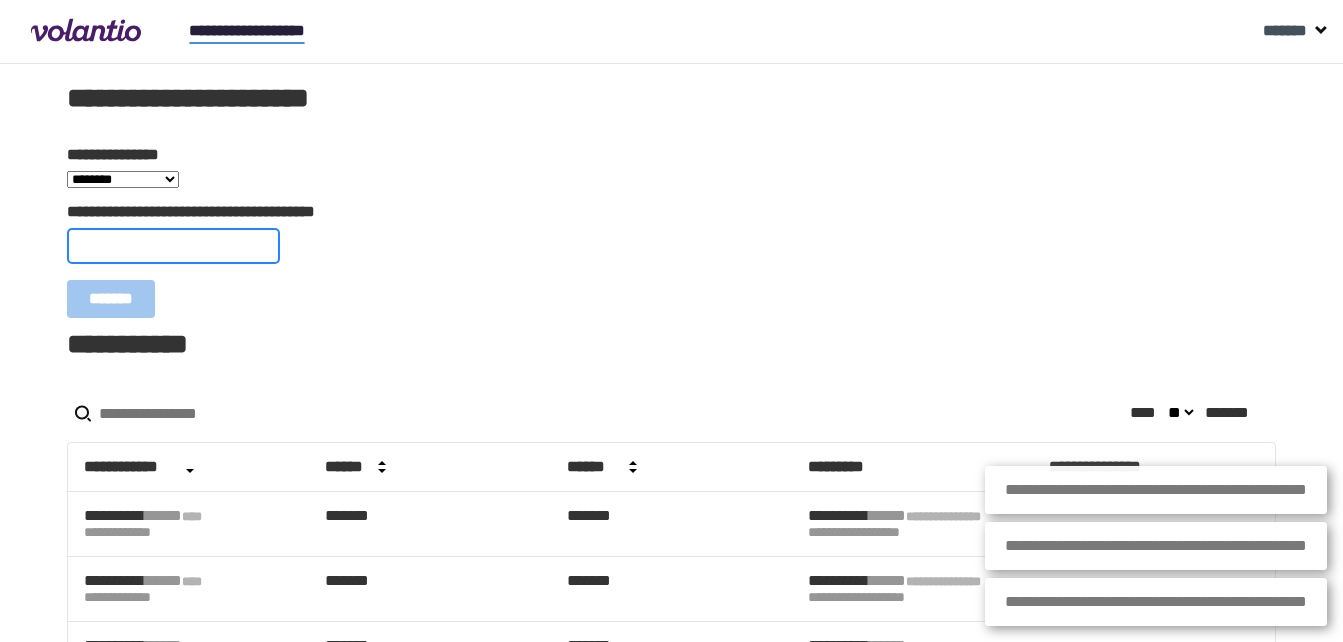 scroll, scrollTop: 0, scrollLeft: 0, axis: both 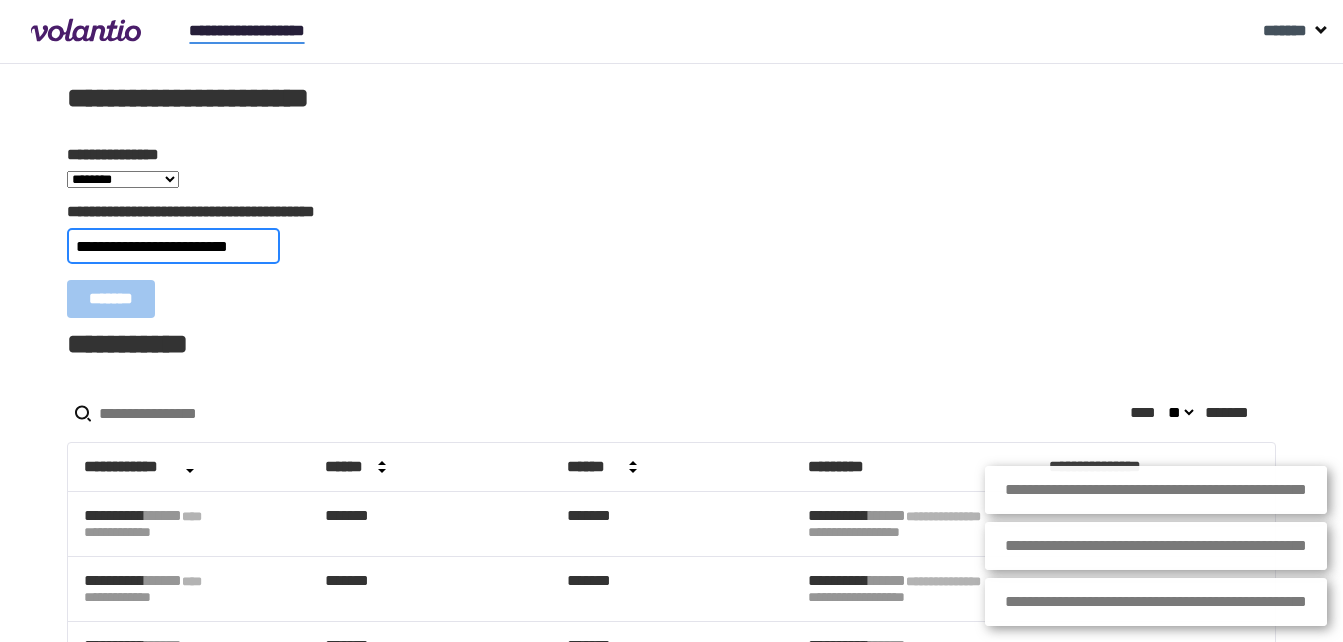 type on "**********" 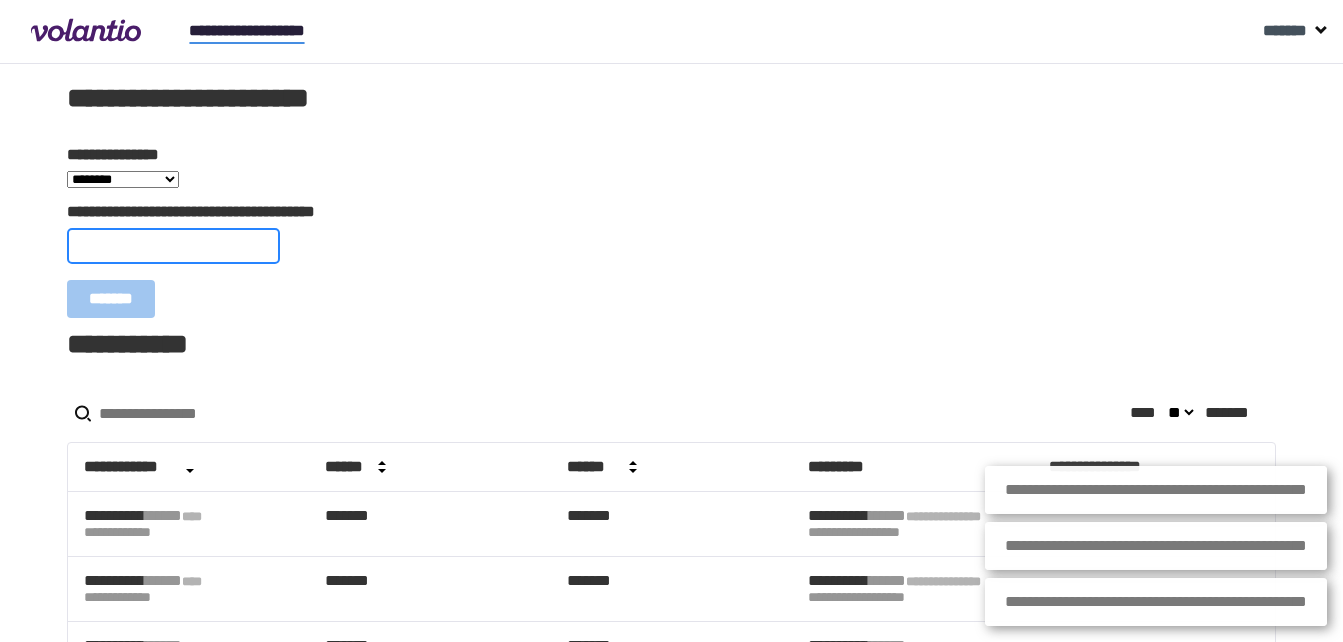 scroll, scrollTop: 0, scrollLeft: 0, axis: both 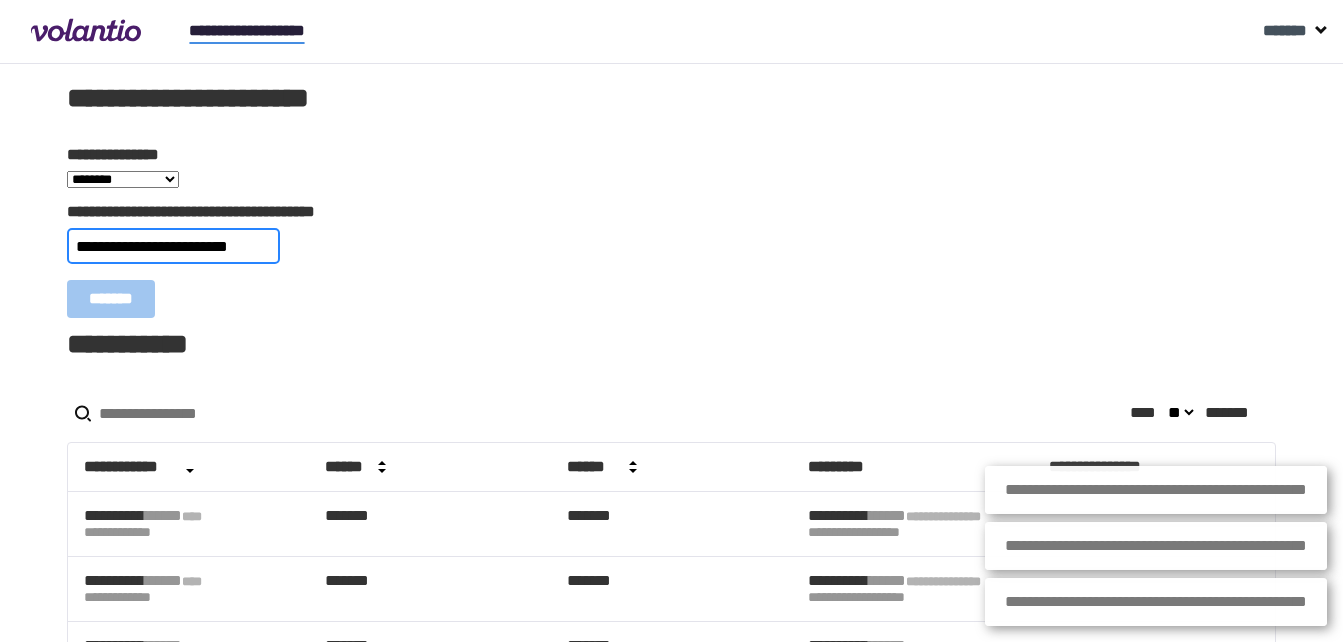type on "**********" 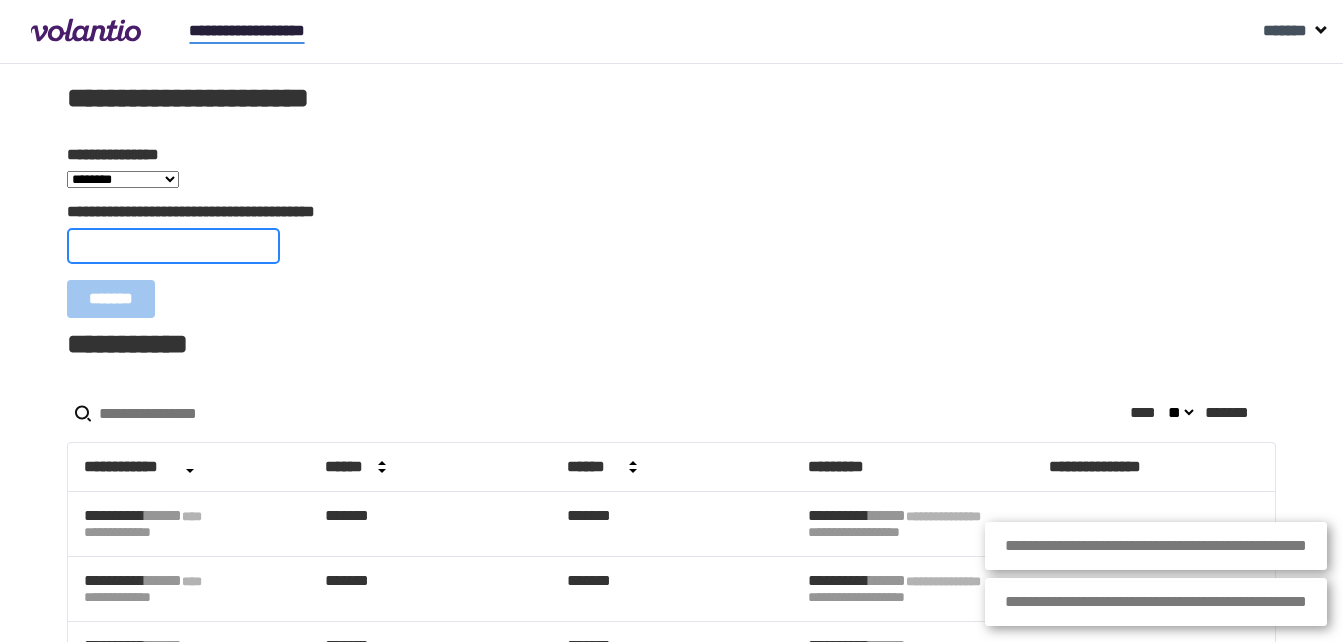 scroll, scrollTop: 0, scrollLeft: 0, axis: both 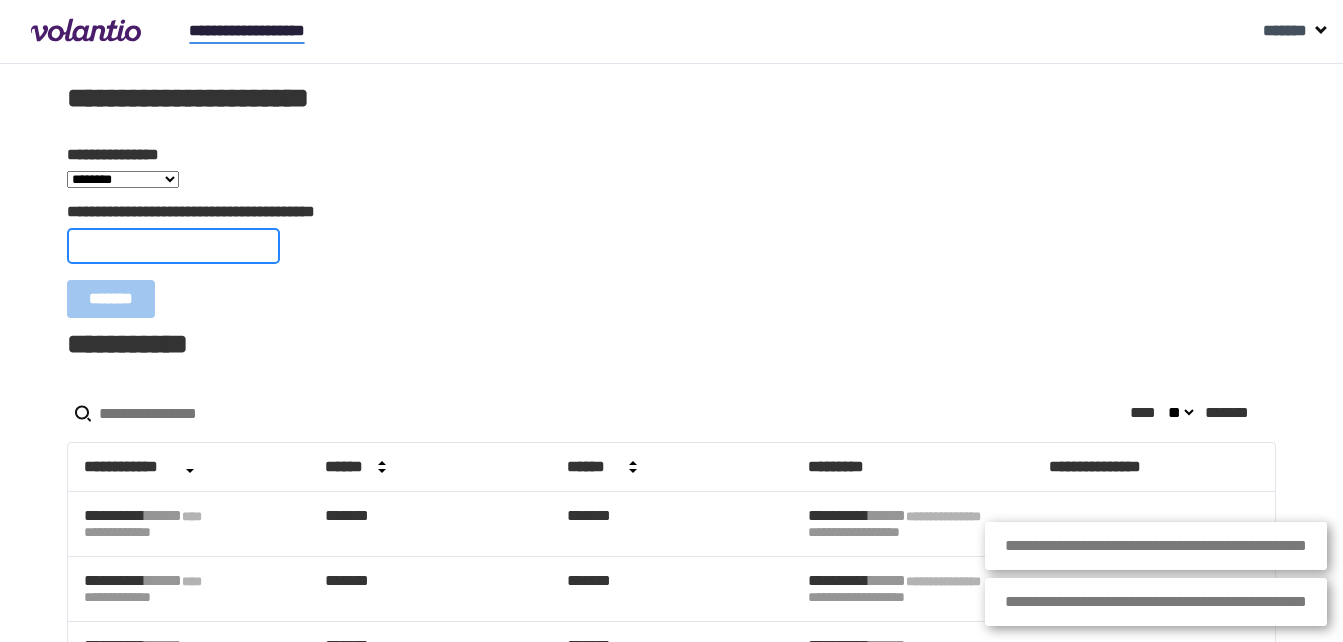 paste on "**********" 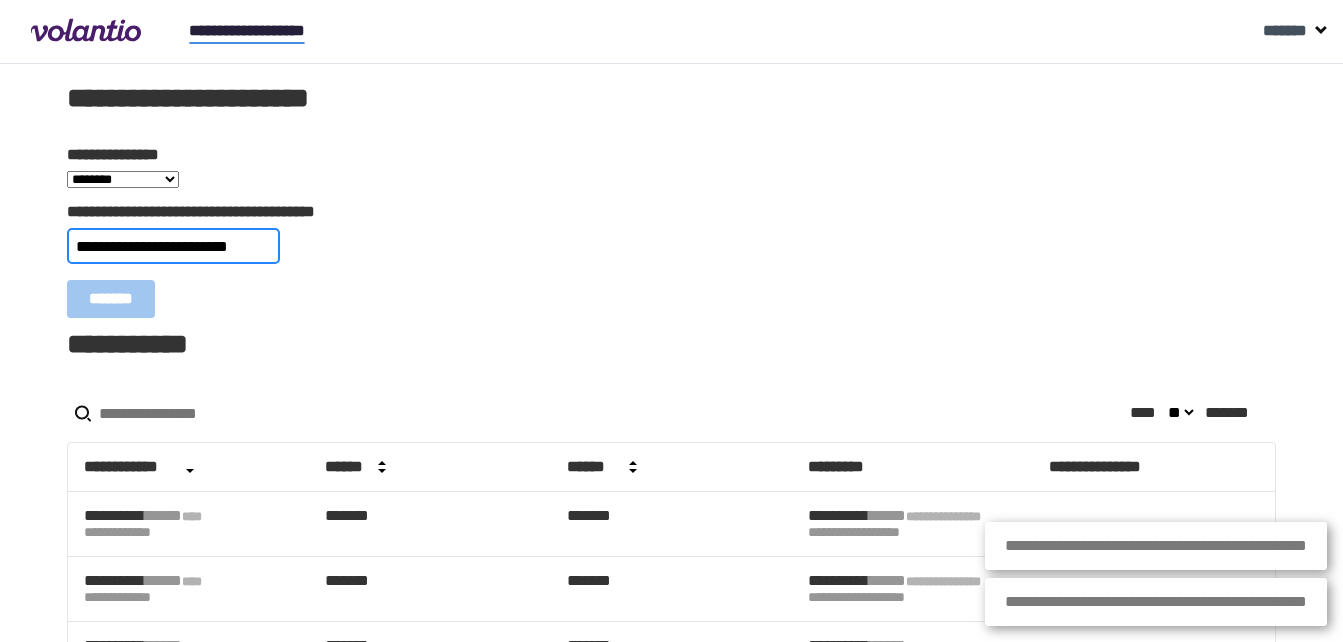 scroll, scrollTop: 0, scrollLeft: 16, axis: horizontal 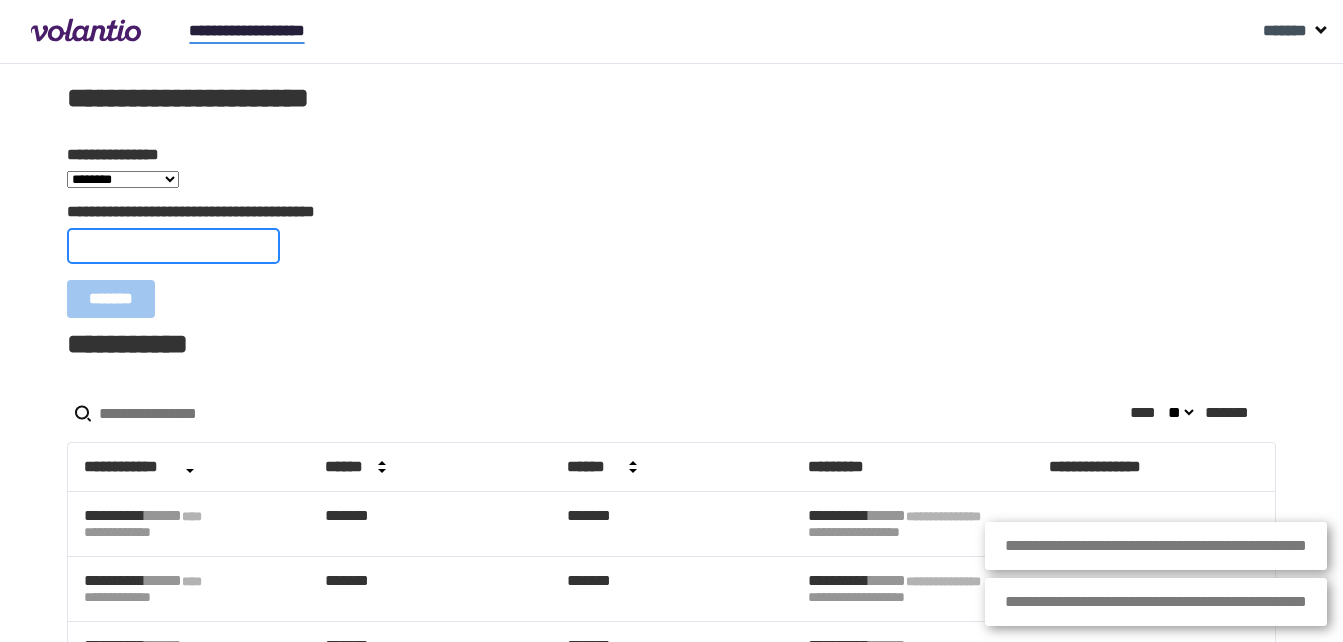 paste on "**********" 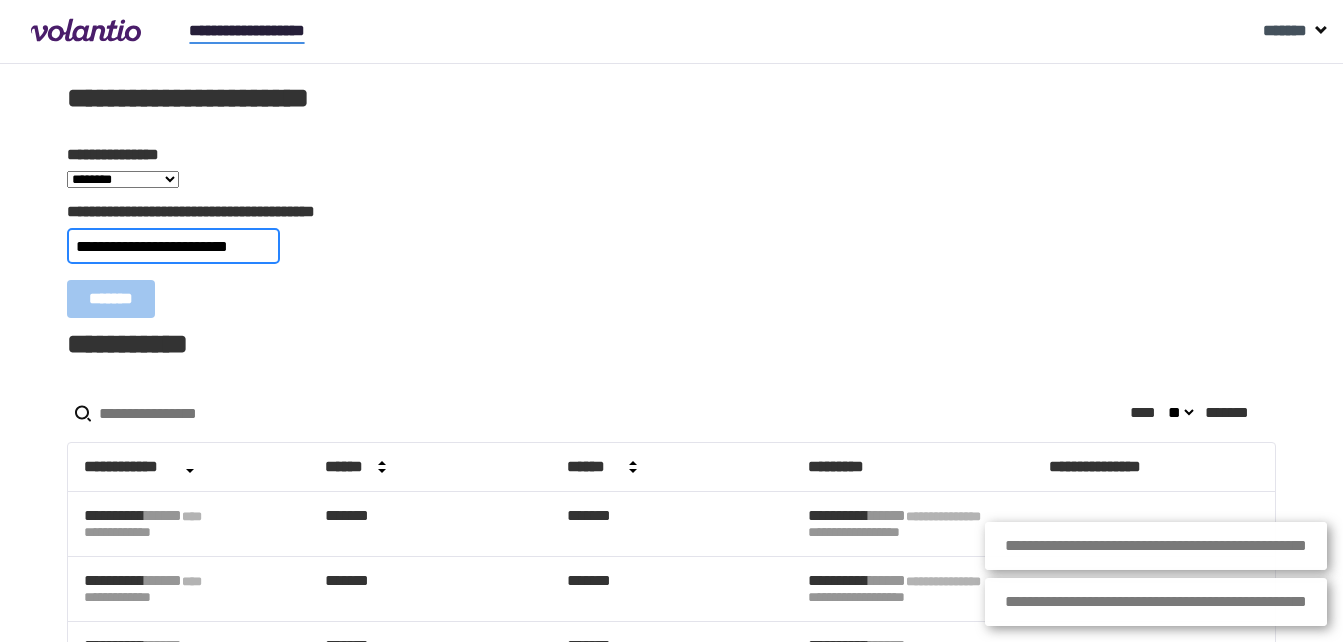 scroll, scrollTop: 0, scrollLeft: 20, axis: horizontal 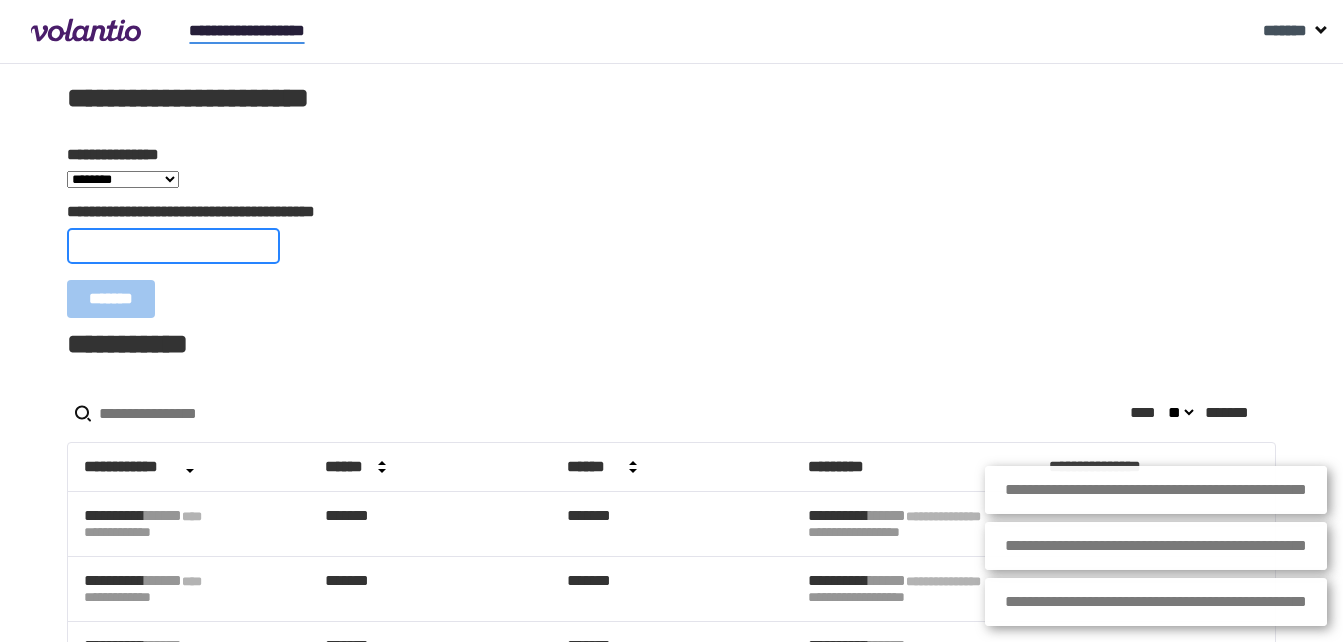 paste on "**********" 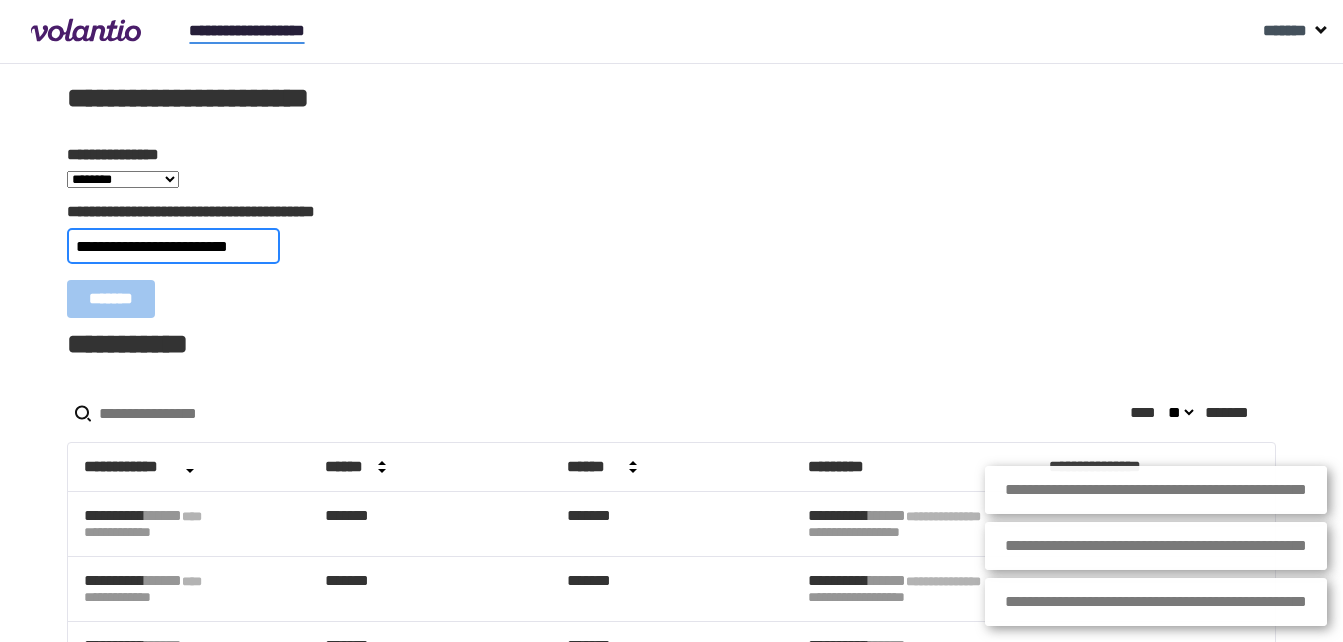 scroll, scrollTop: 0, scrollLeft: 20, axis: horizontal 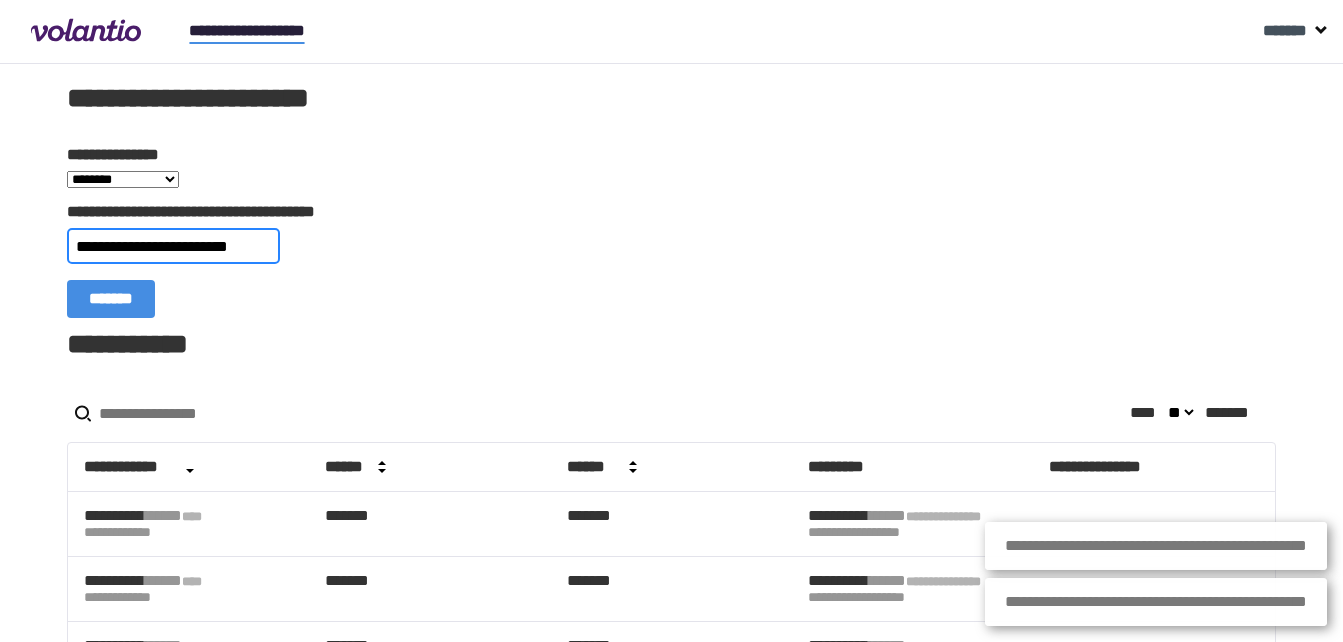 type on "**********" 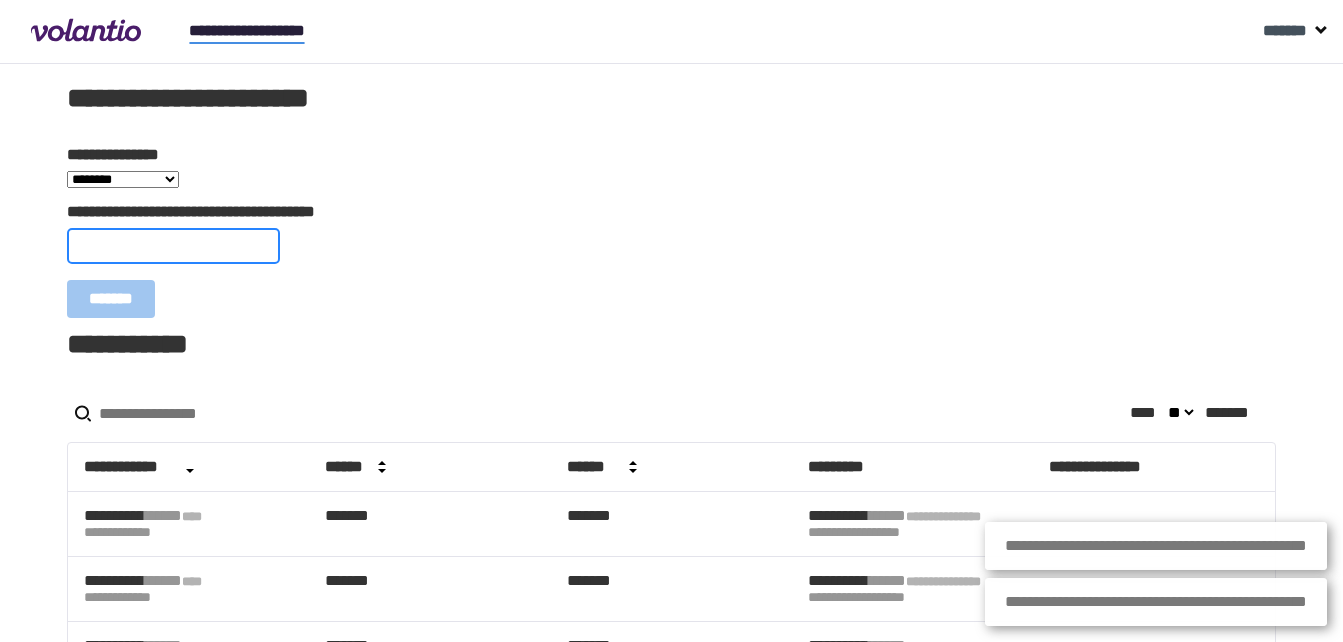 scroll, scrollTop: 0, scrollLeft: 0, axis: both 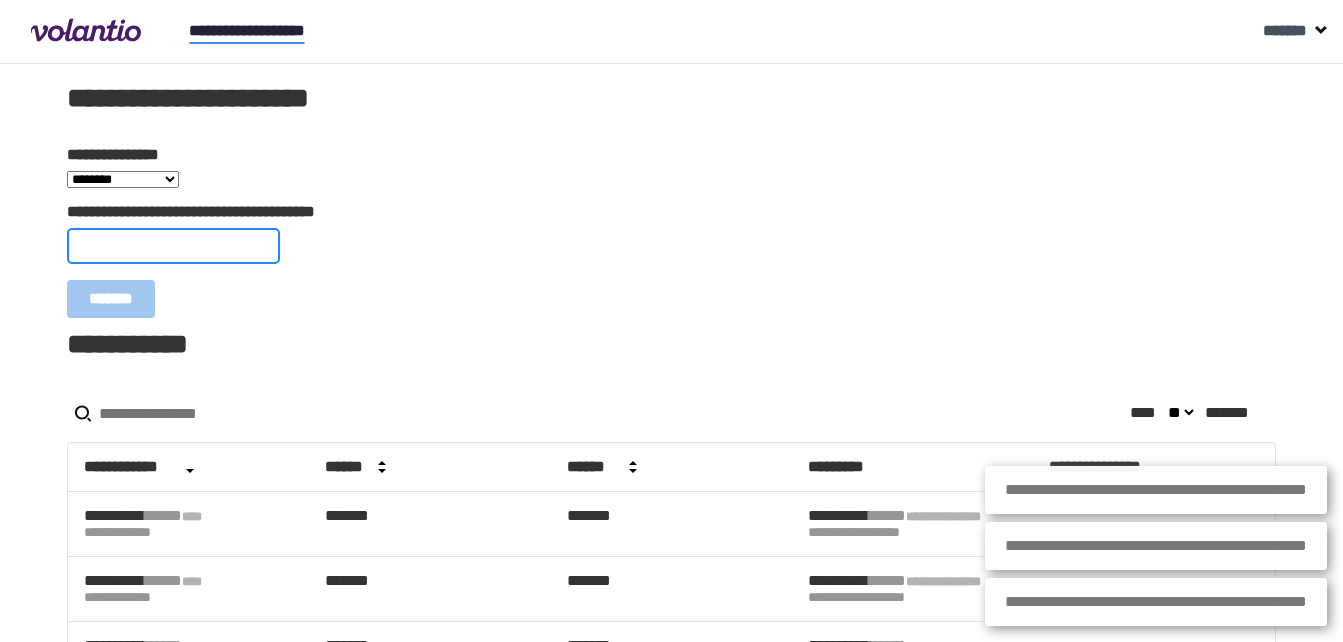 paste on "**********" 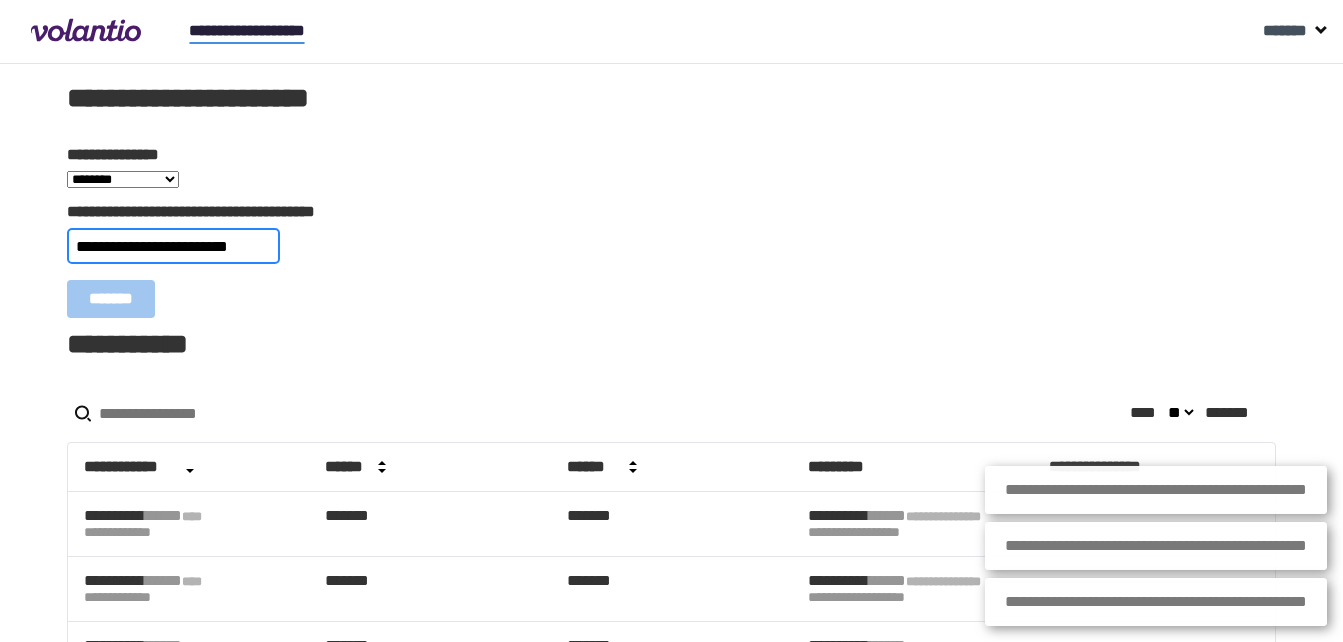 scroll, scrollTop: 0, scrollLeft: 24, axis: horizontal 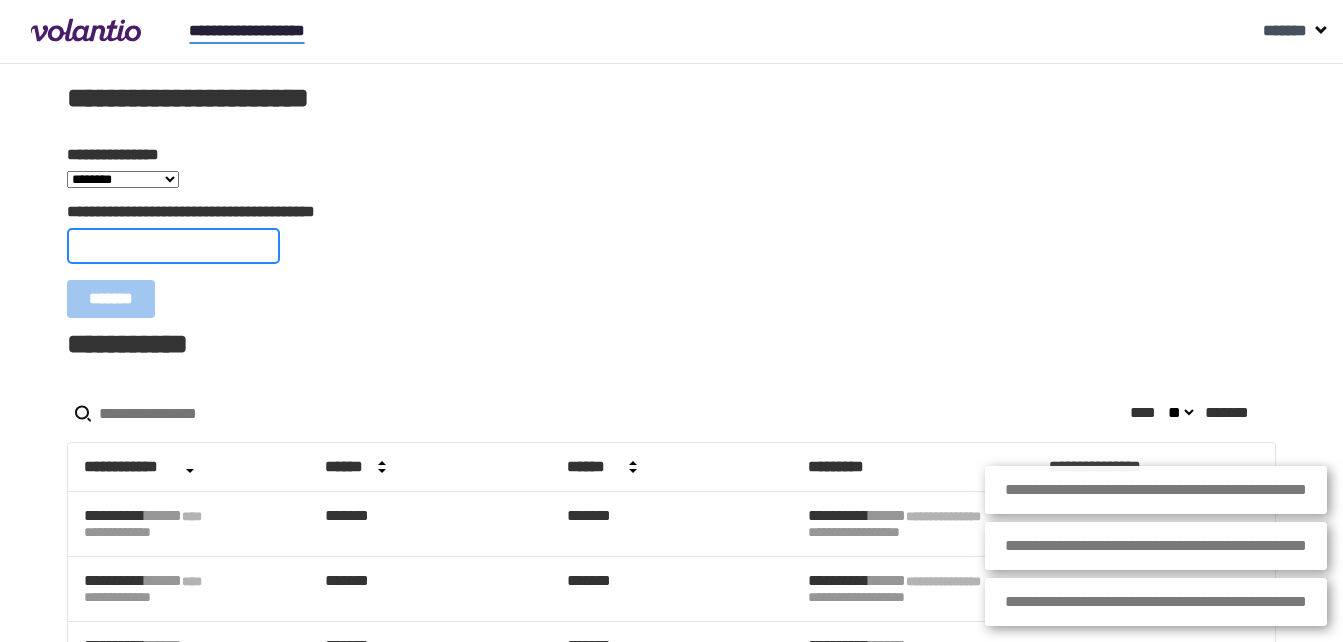 paste on "**********" 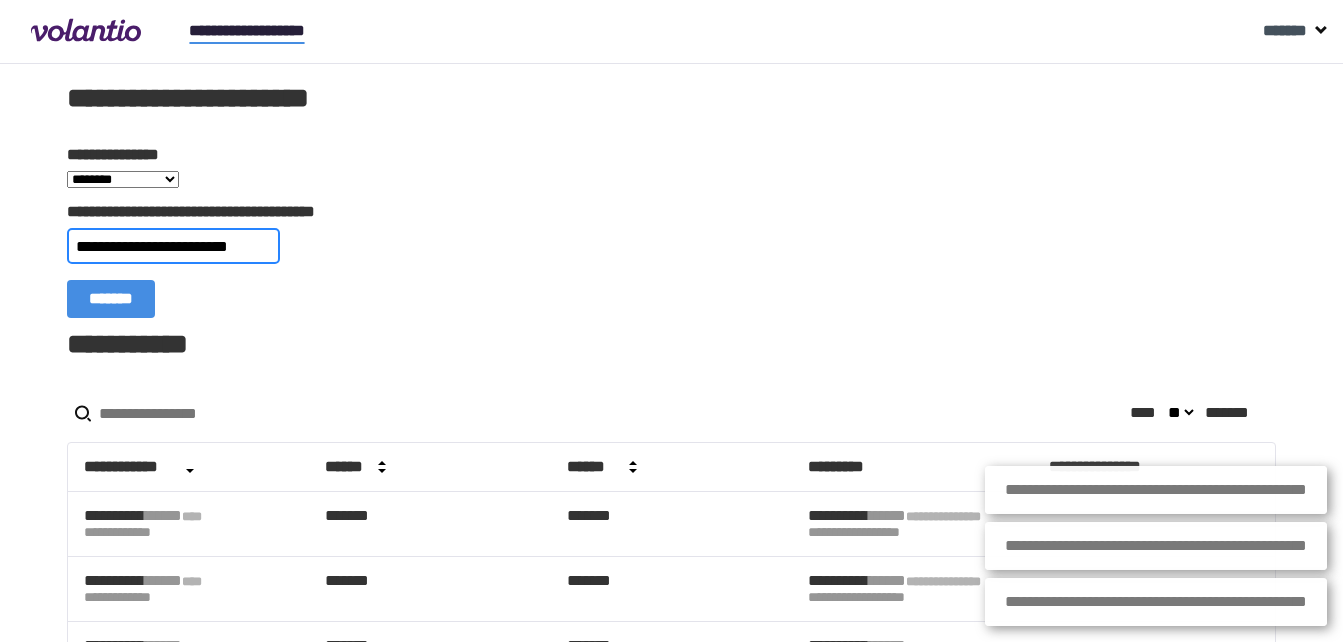 scroll, scrollTop: 0, scrollLeft: 21, axis: horizontal 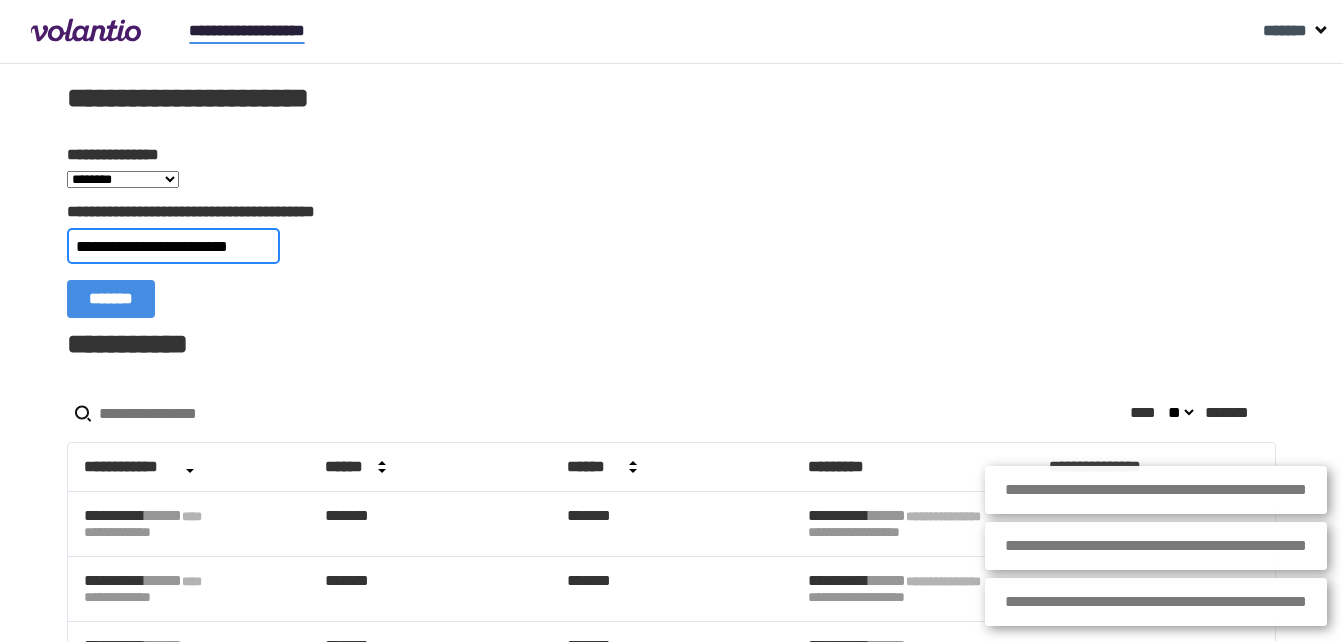 type on "**********" 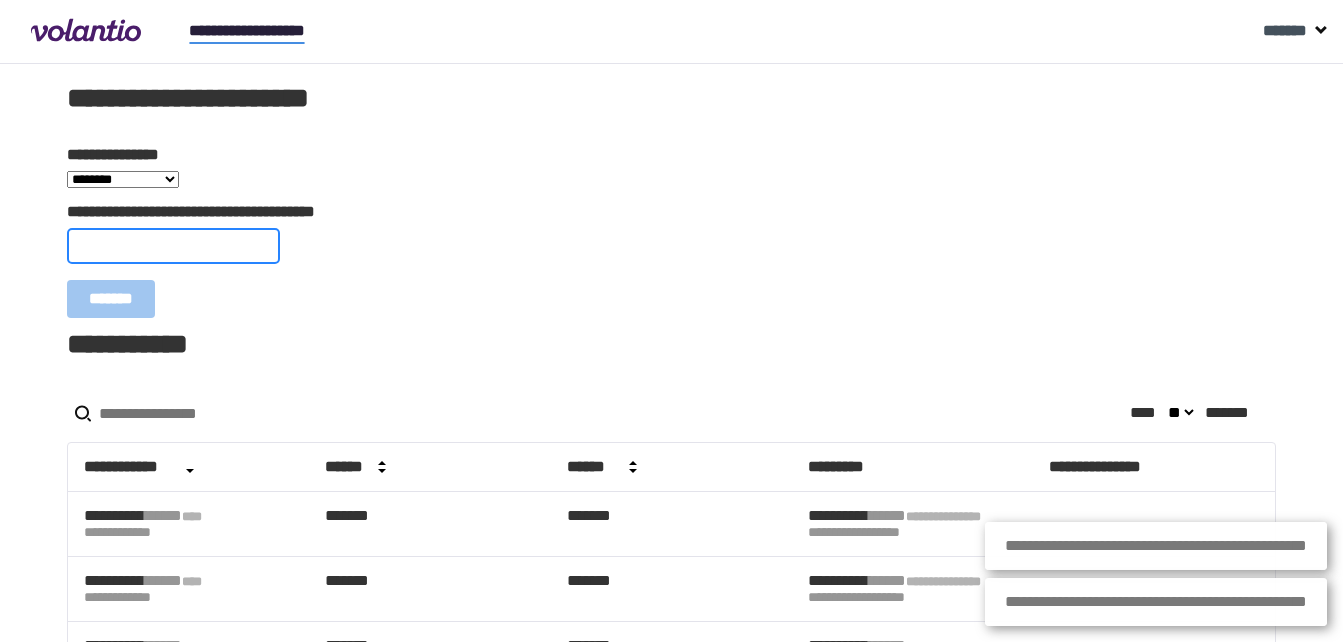 scroll, scrollTop: 0, scrollLeft: 0, axis: both 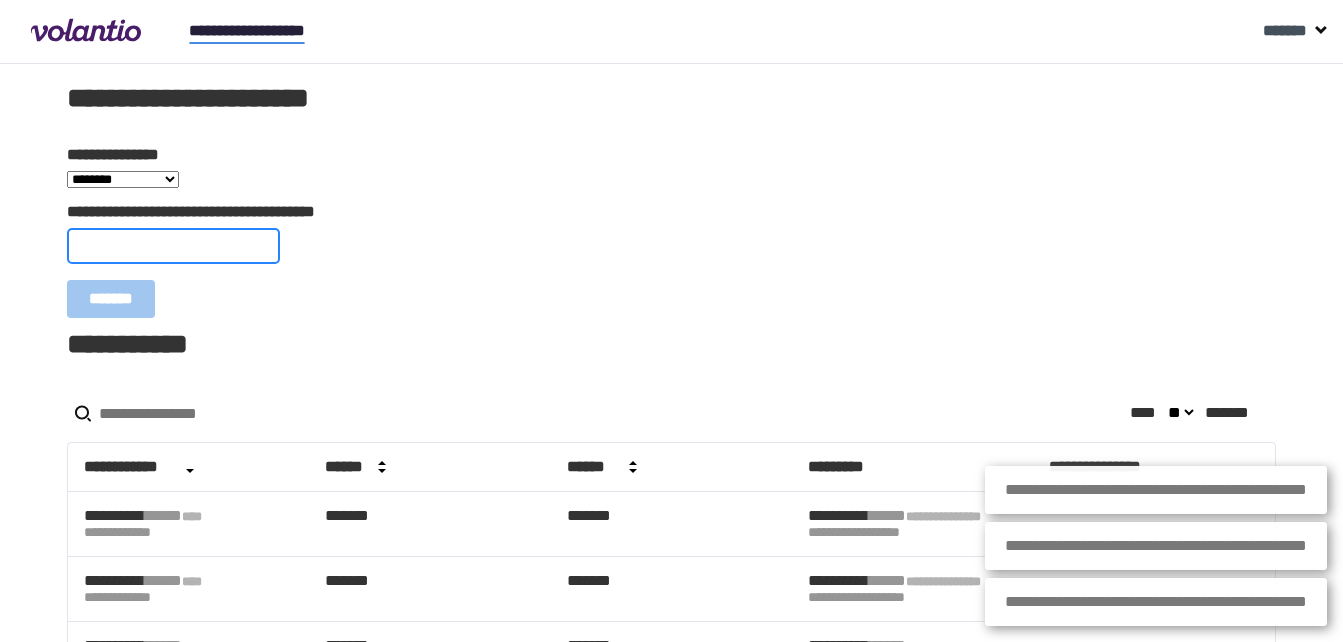 paste on "**********" 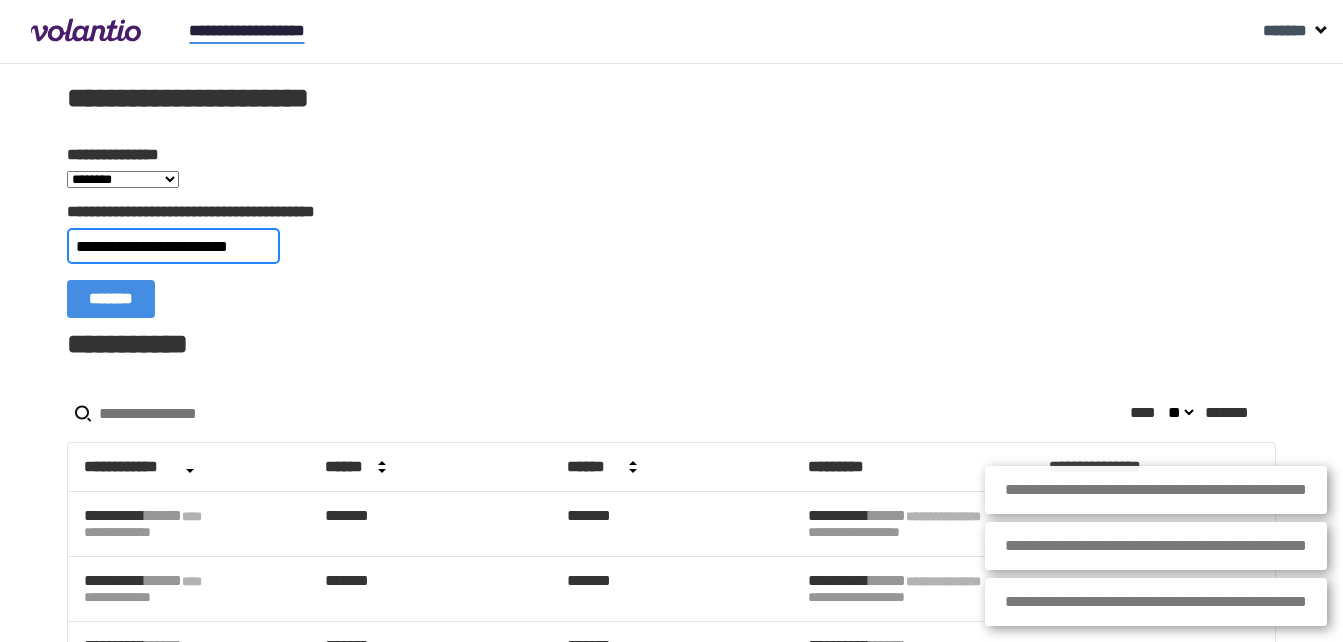 scroll, scrollTop: 0, scrollLeft: 23, axis: horizontal 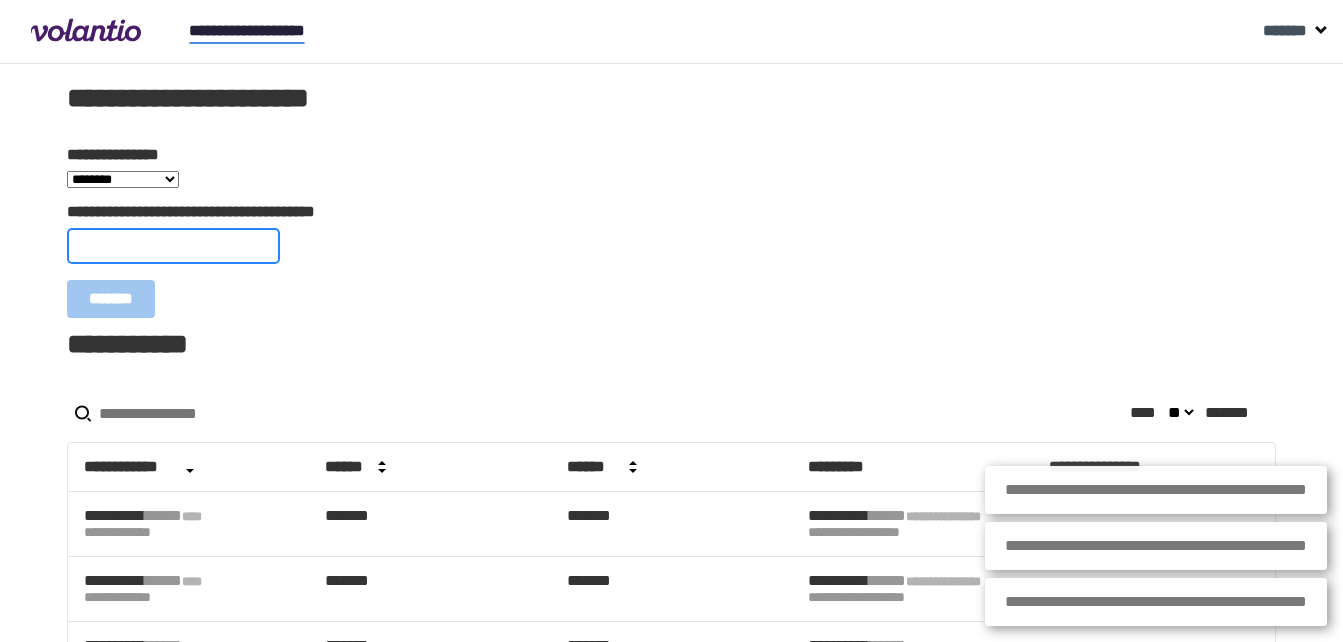 paste on "**********" 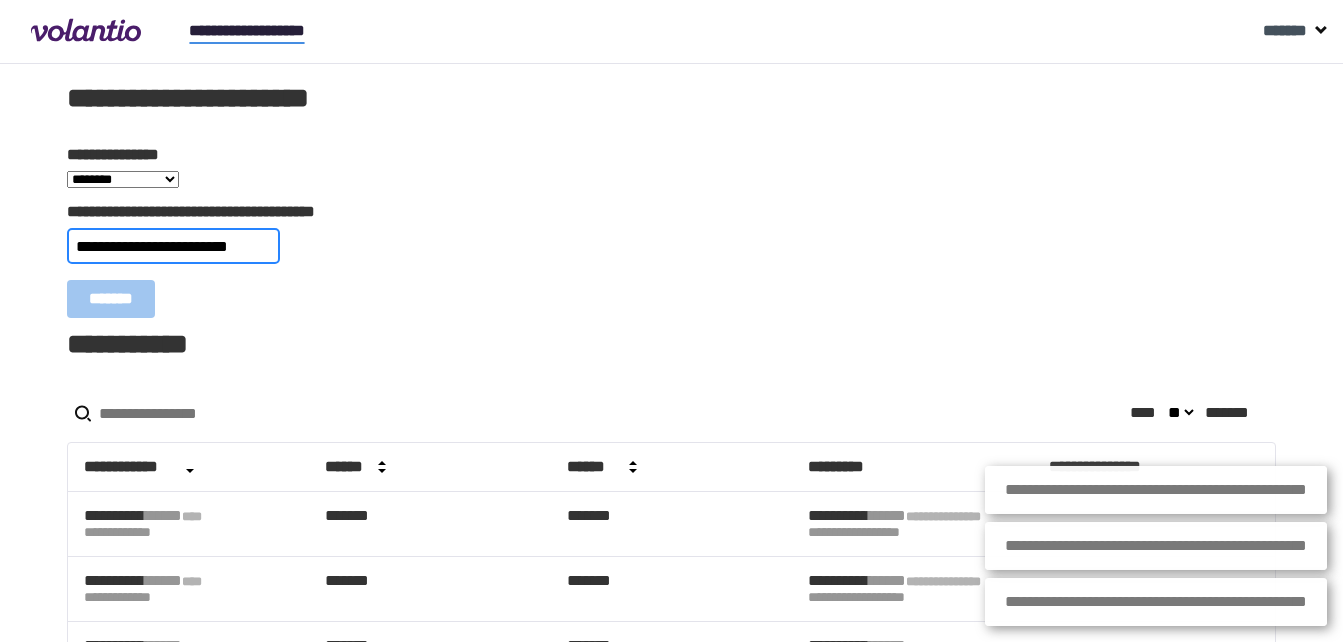 type on "**********" 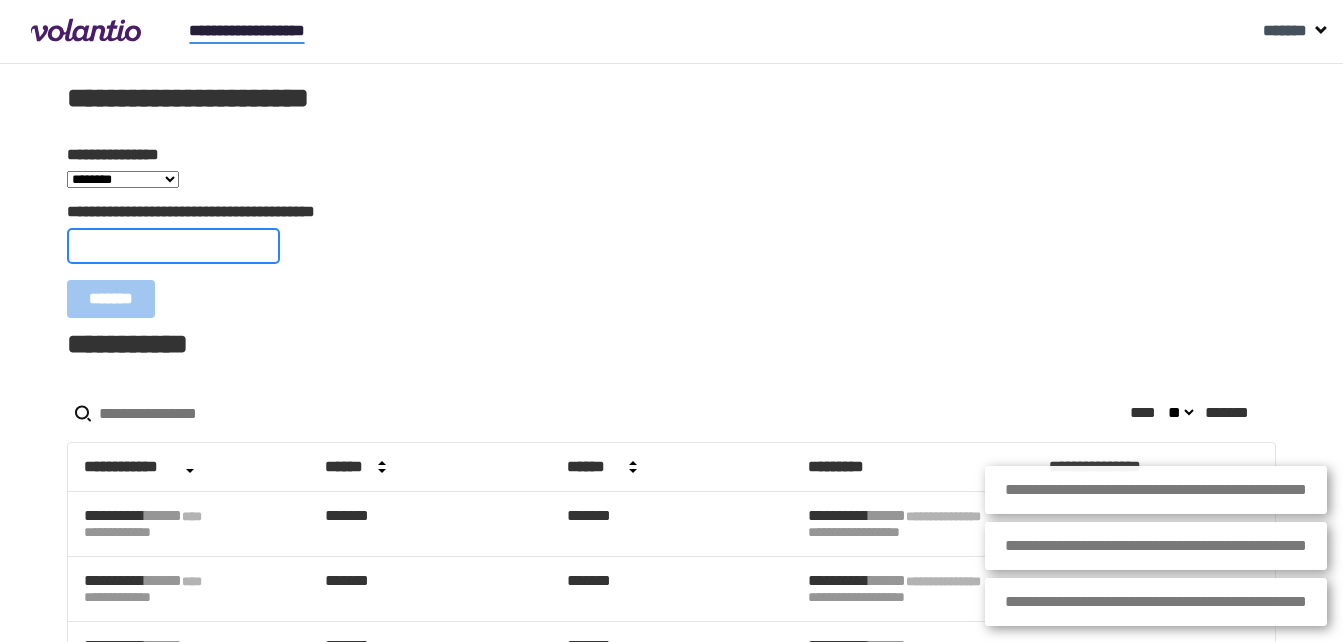 paste on "**********" 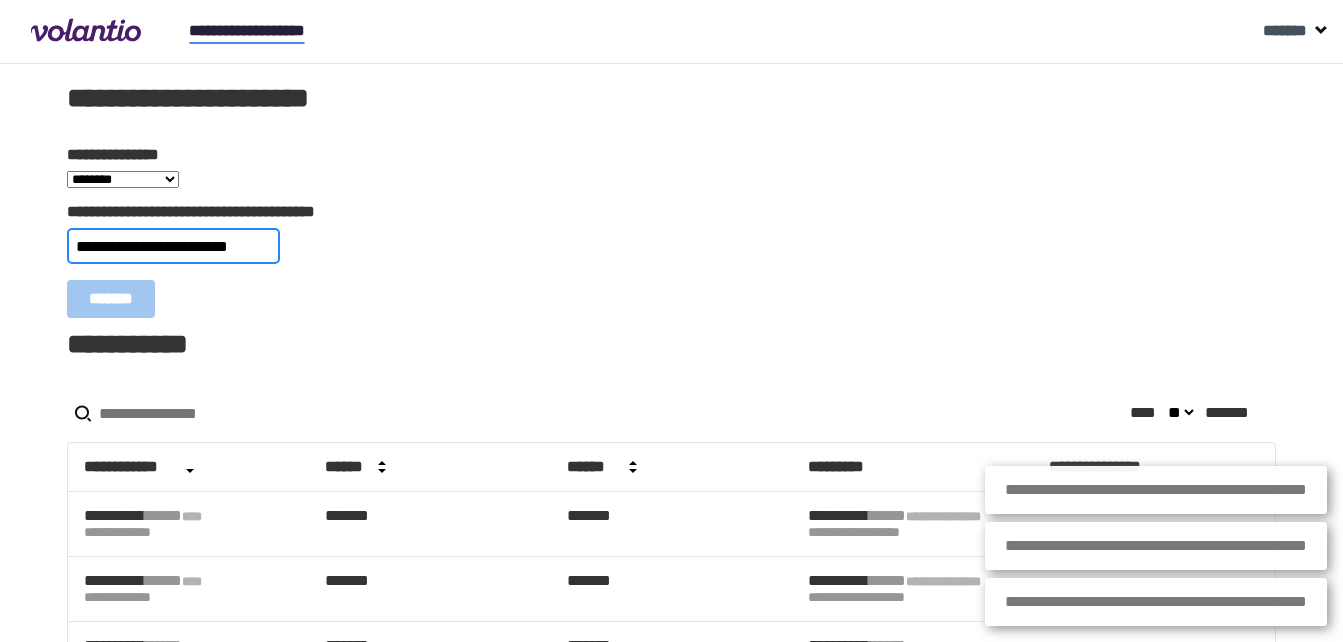 scroll, scrollTop: 0, scrollLeft: 24, axis: horizontal 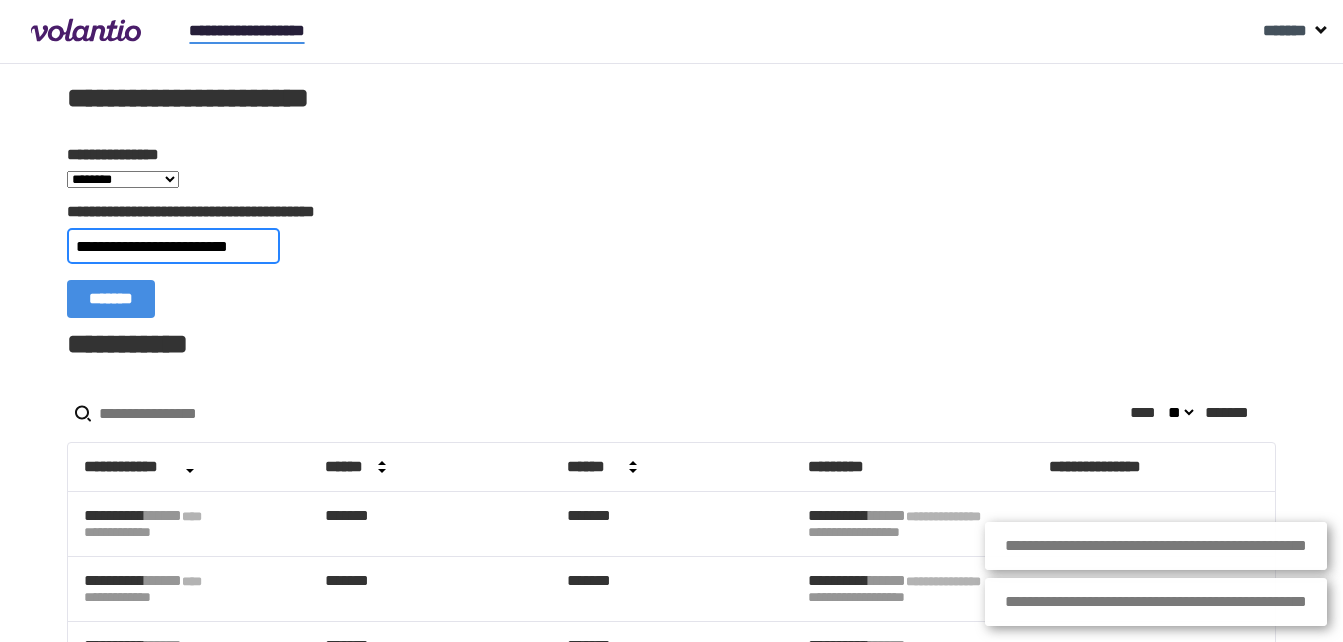 type on "**********" 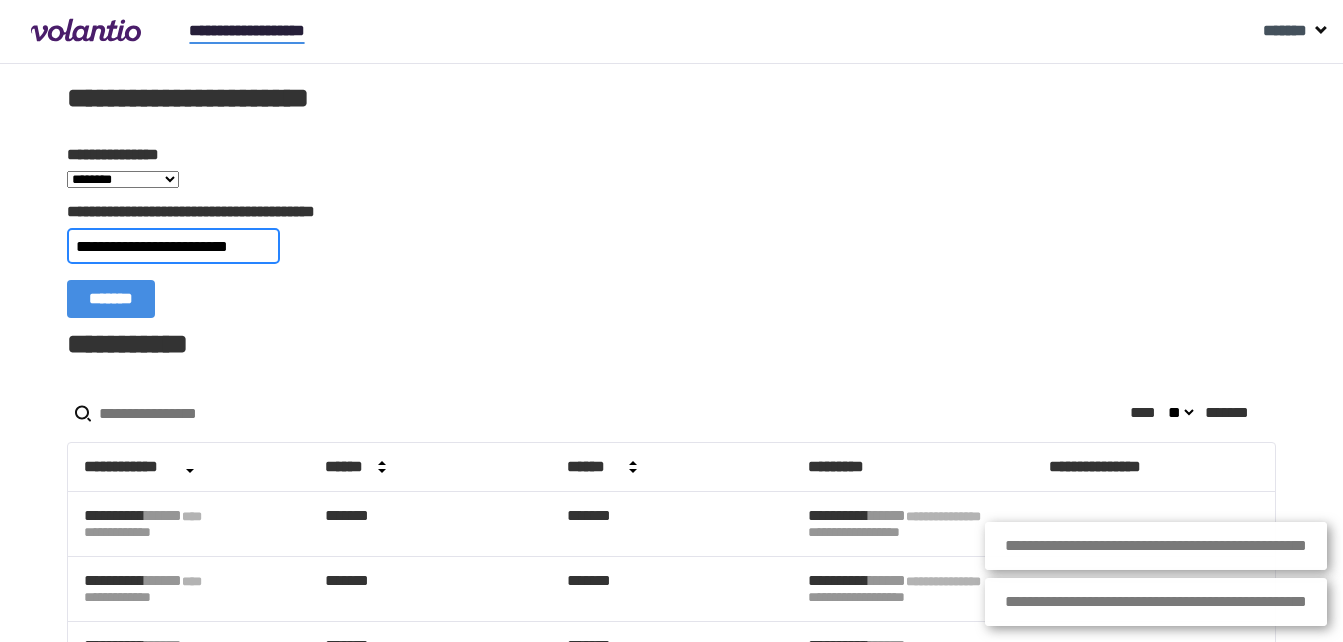 click on "*******" at bounding box center (111, 299) 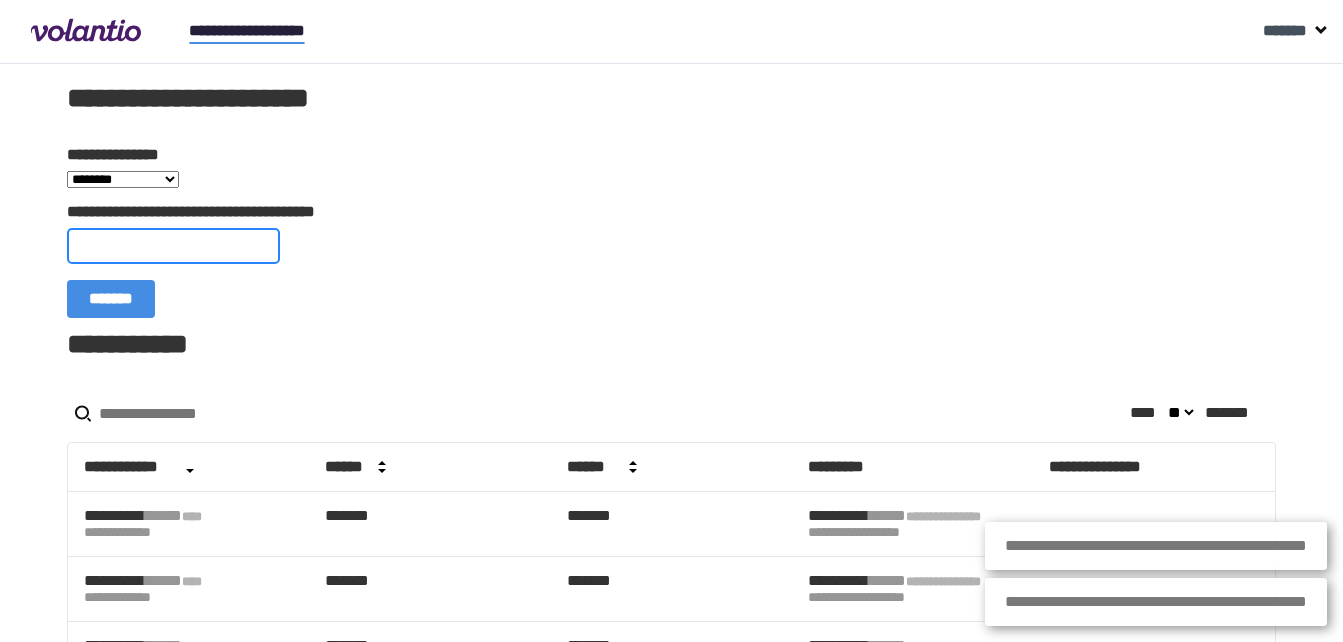 scroll, scrollTop: 0, scrollLeft: 0, axis: both 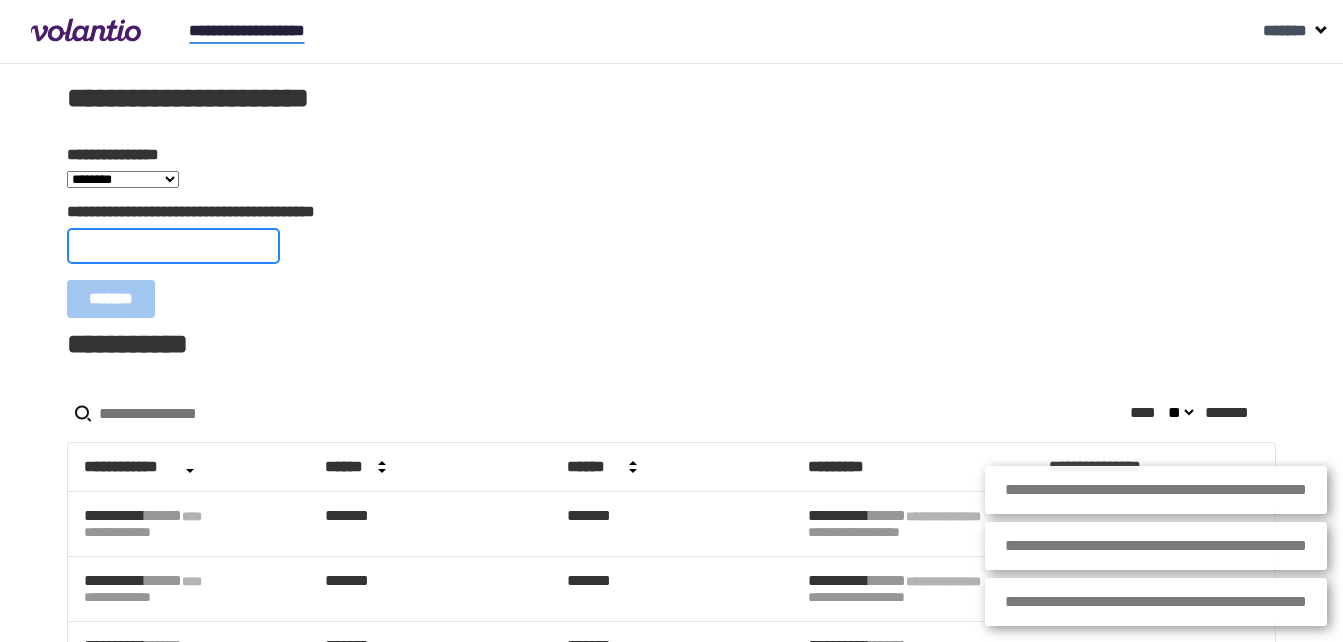 paste on "**********" 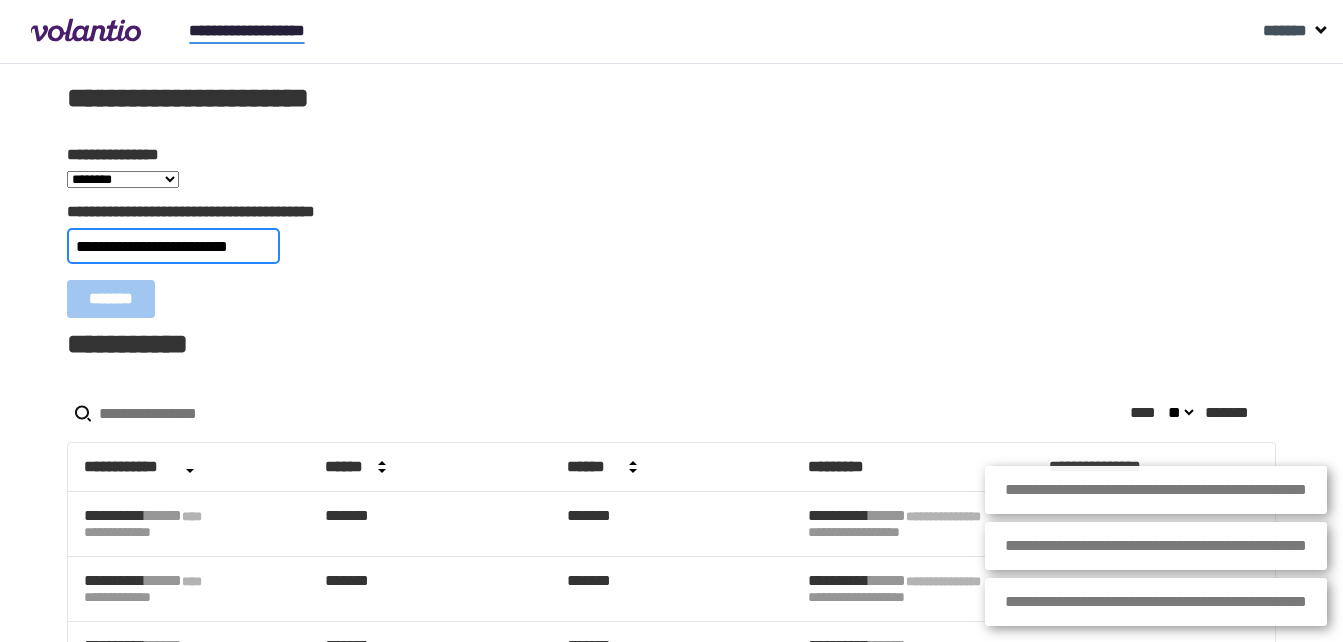 scroll, scrollTop: 0, scrollLeft: 19, axis: horizontal 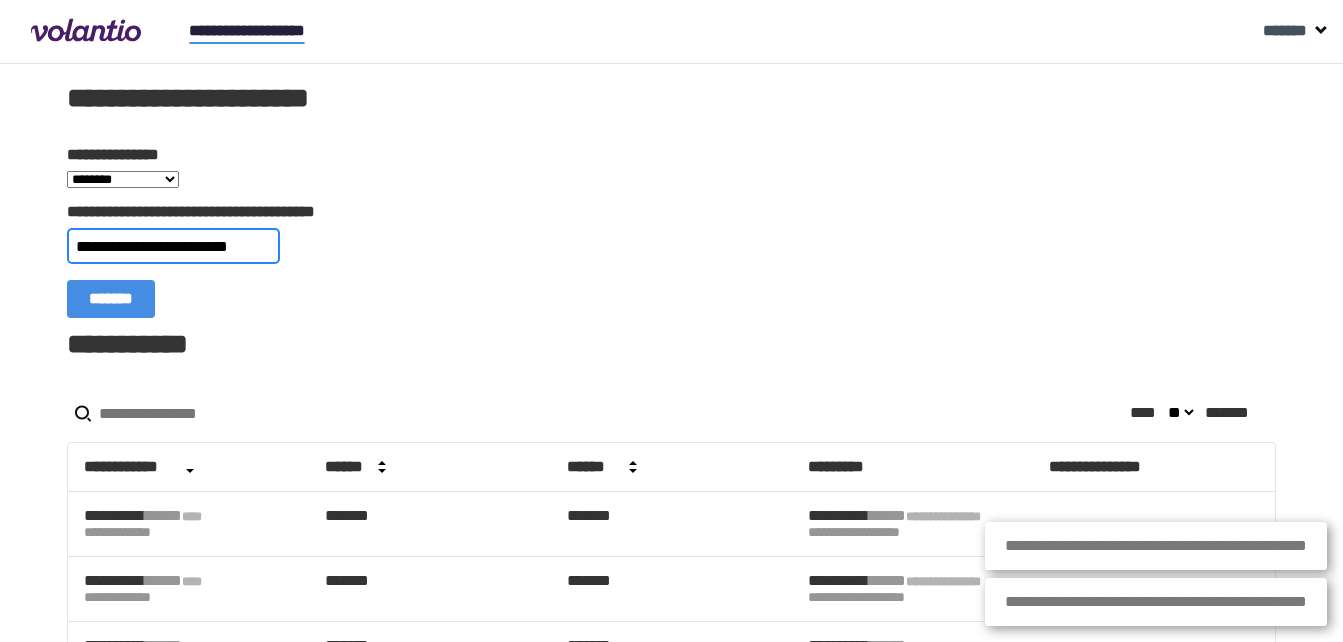 type on "**********" 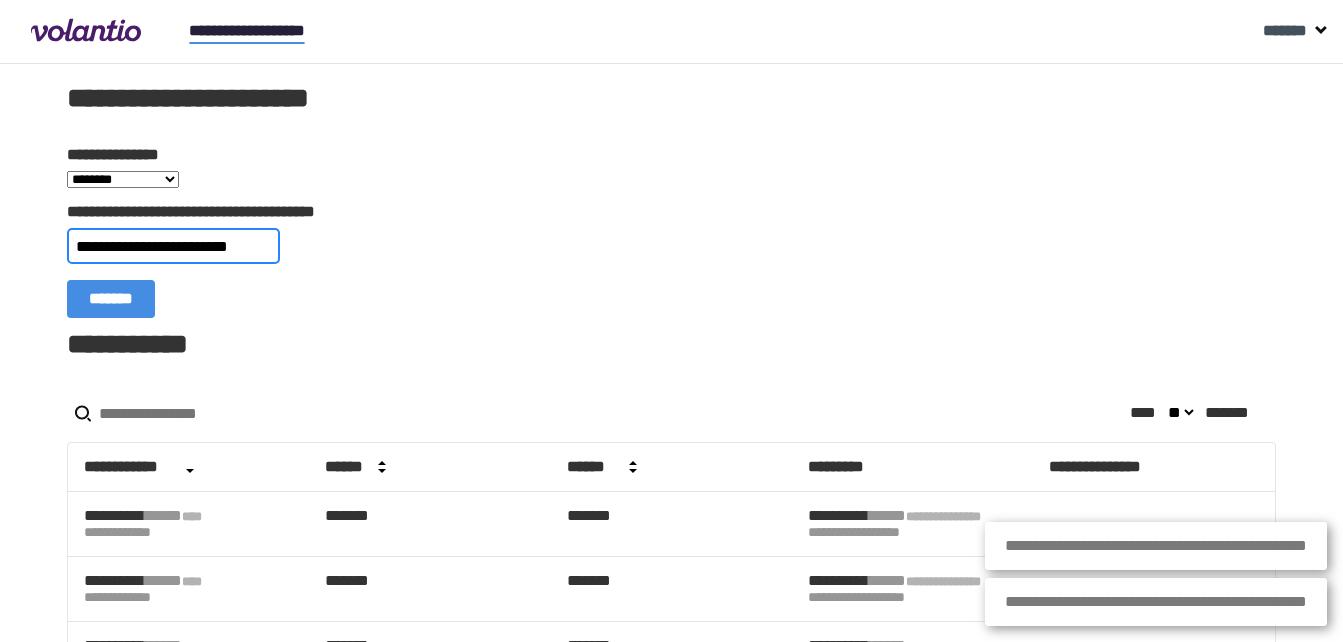 click on "*******" at bounding box center [111, 299] 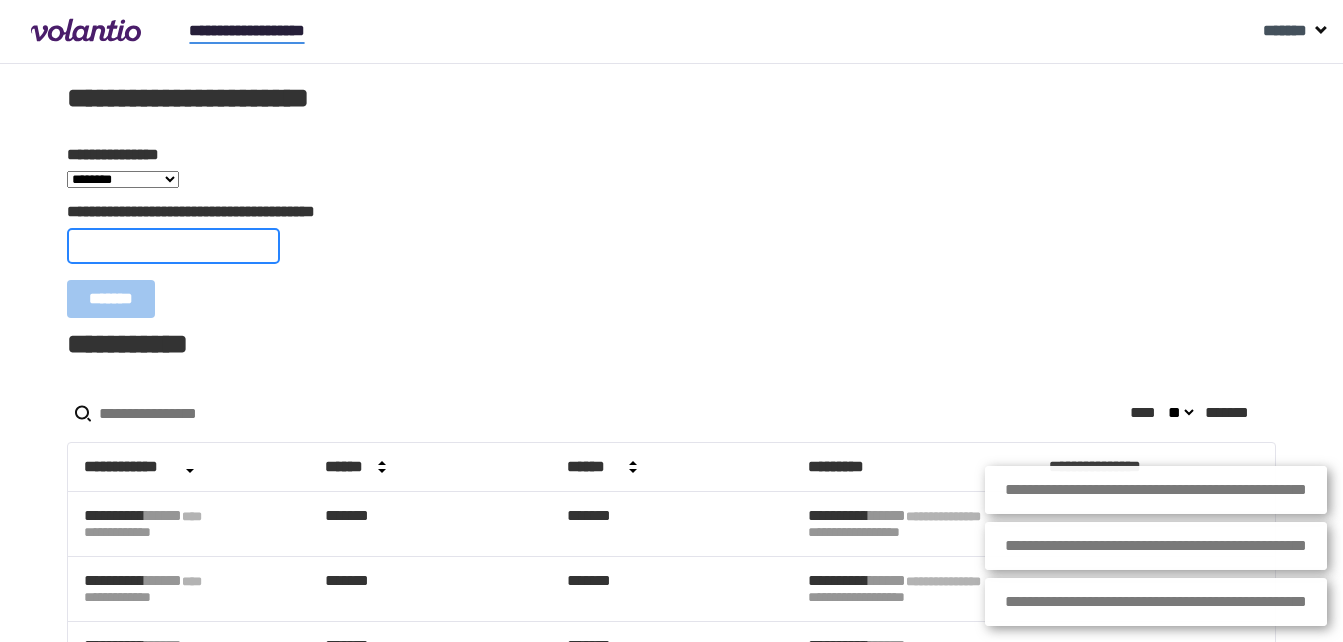 paste on "**********" 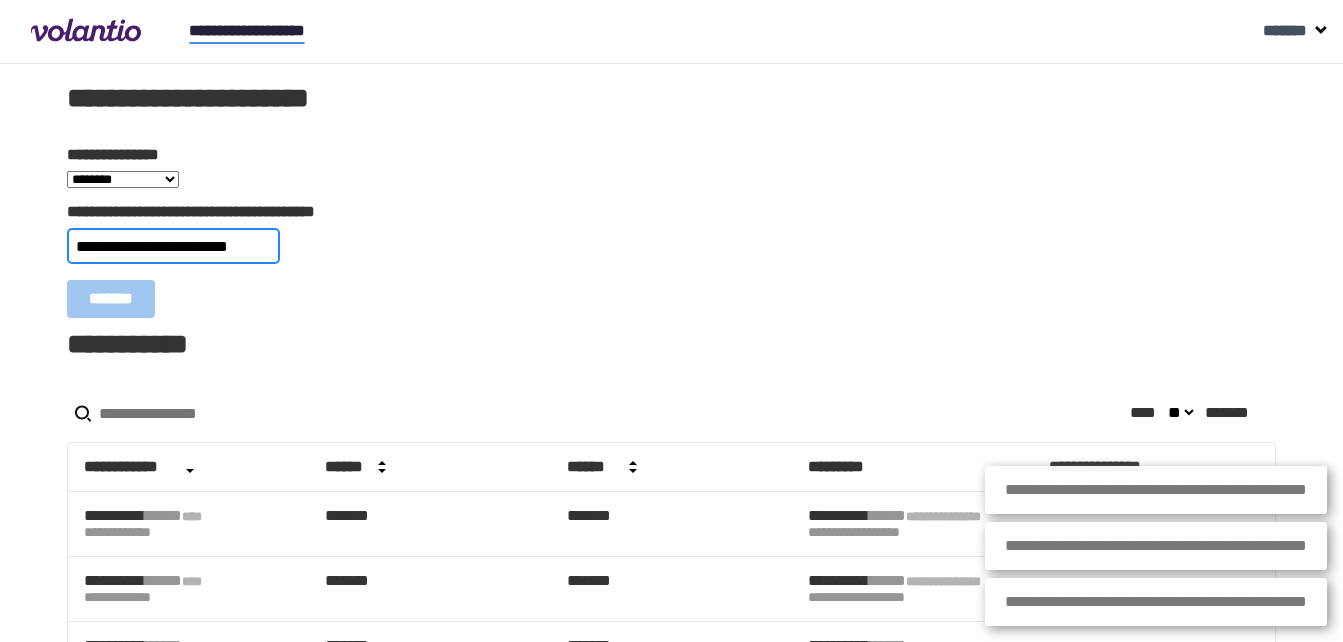 type on "**********" 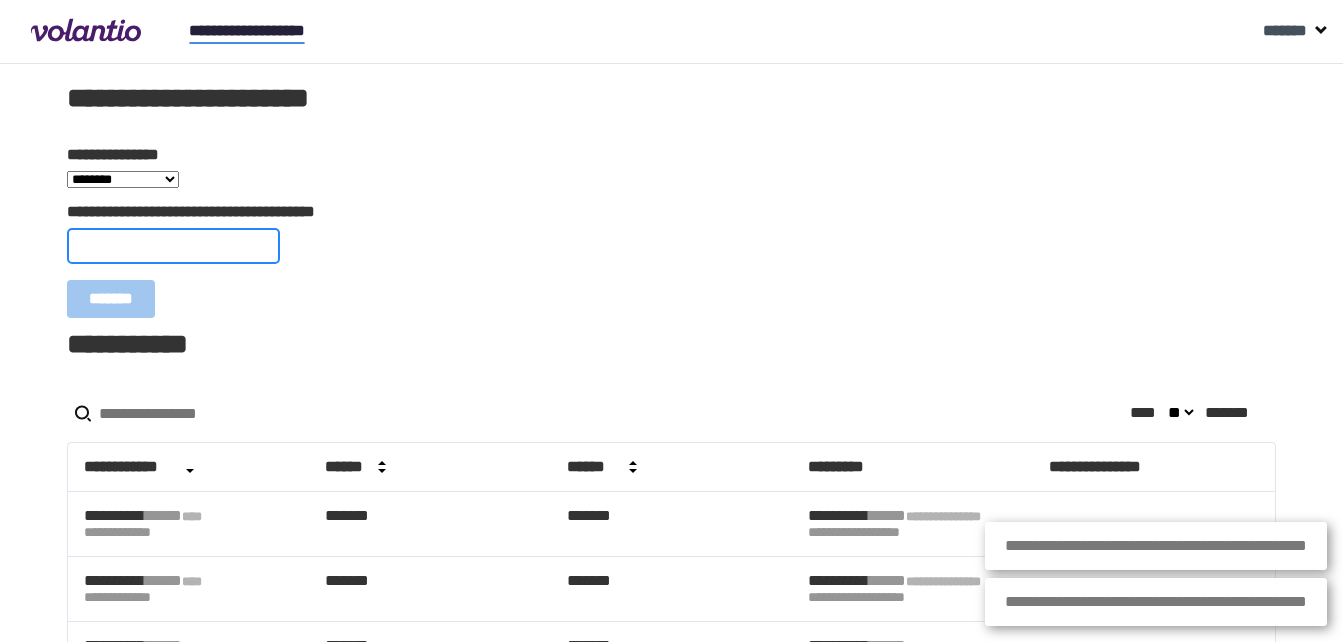 paste on "**********" 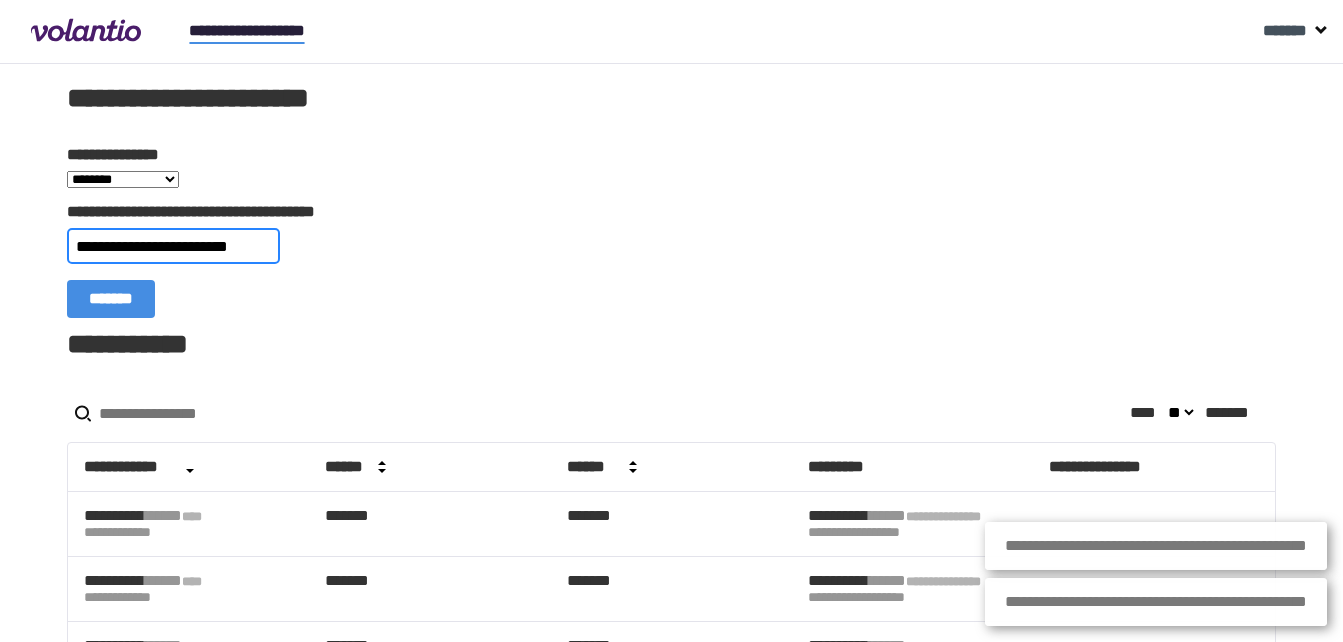 type on "**********" 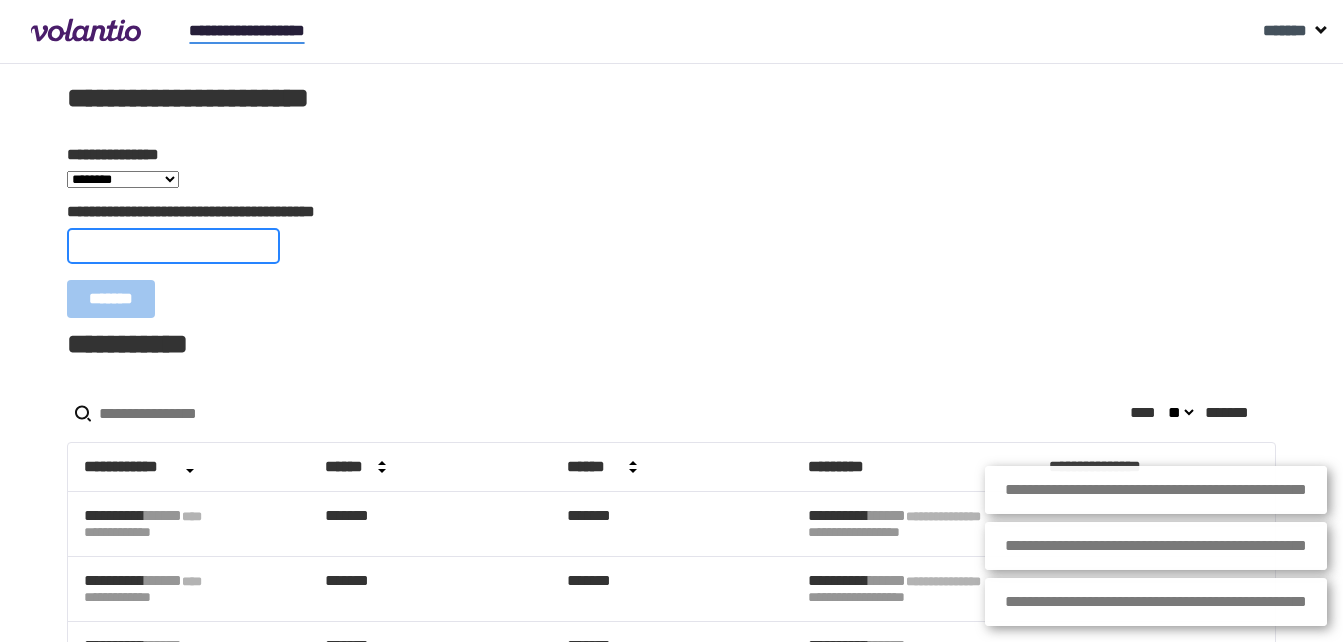 paste on "**********" 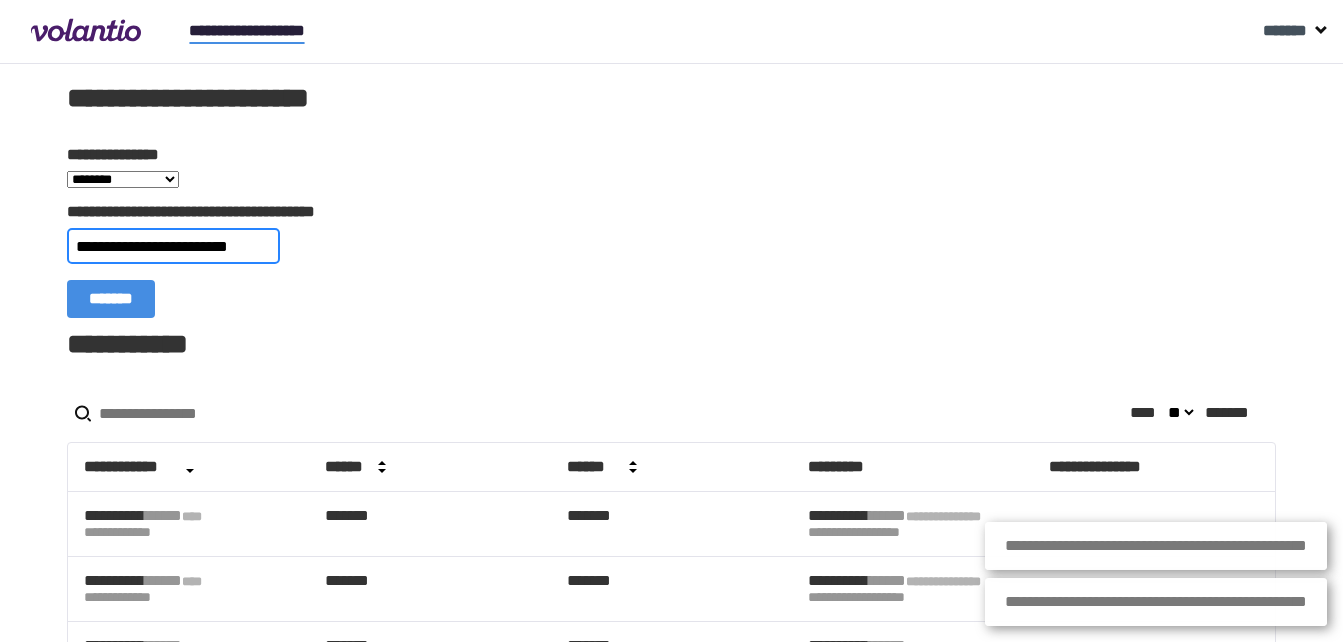 type on "**********" 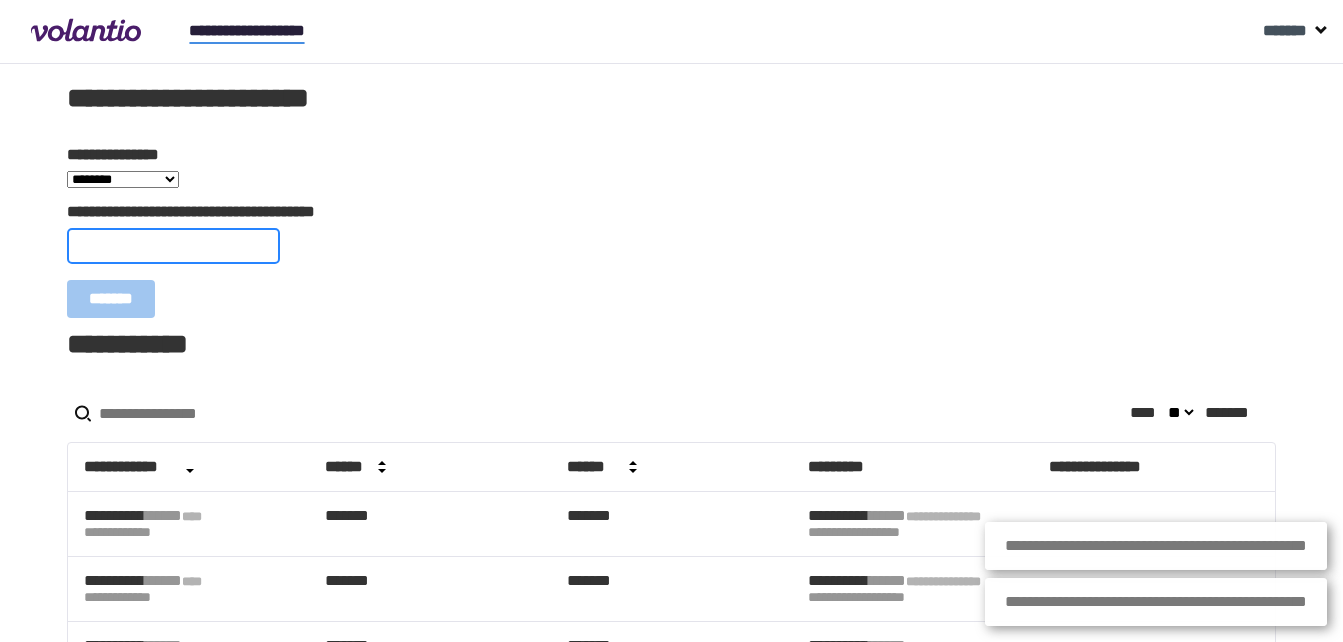 paste on "**********" 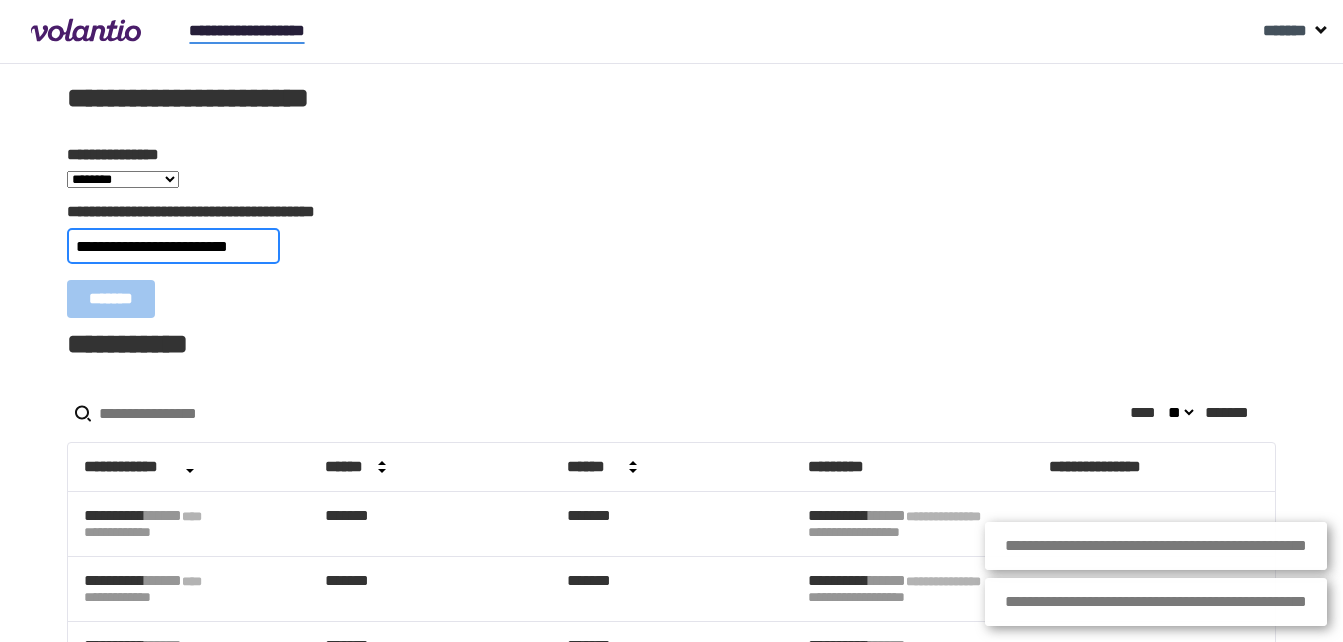 type on "**********" 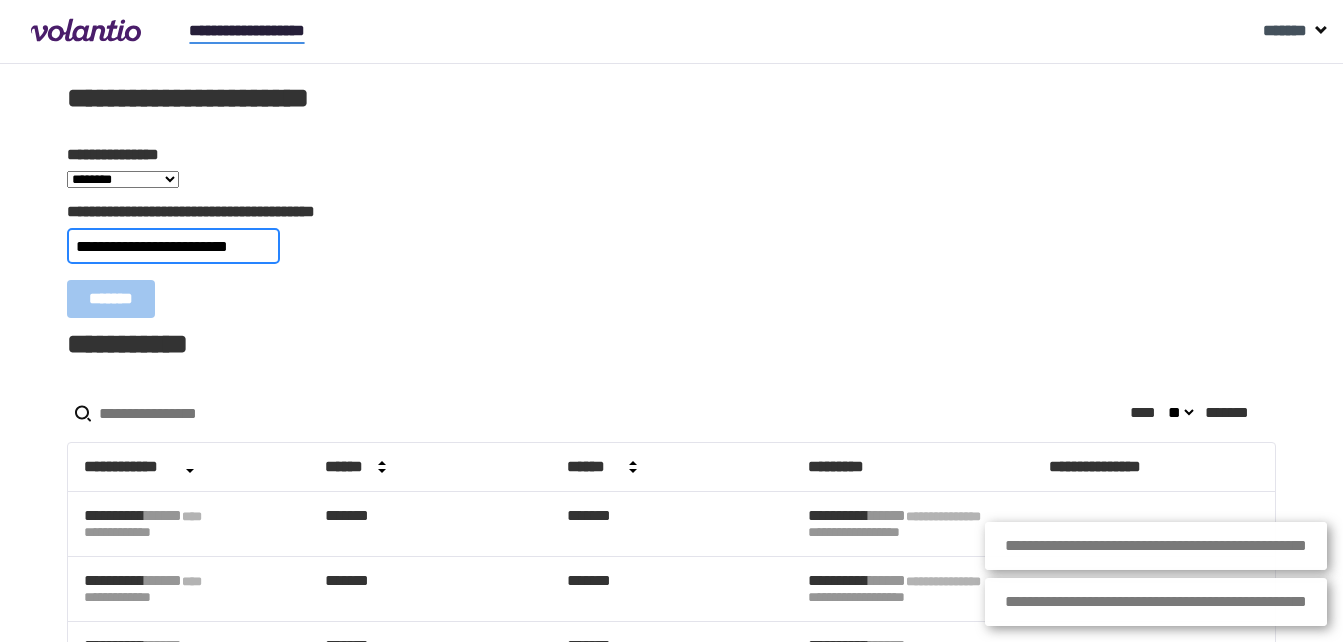 click on "*******" at bounding box center [111, 299] 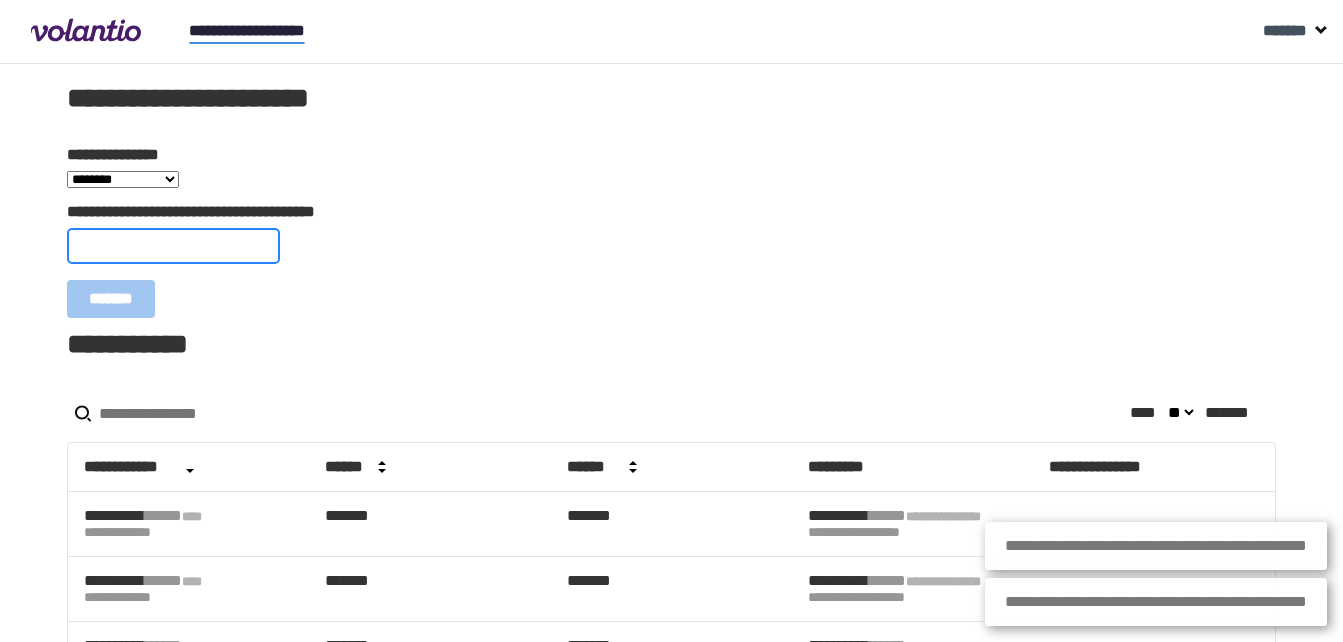 paste on "**********" 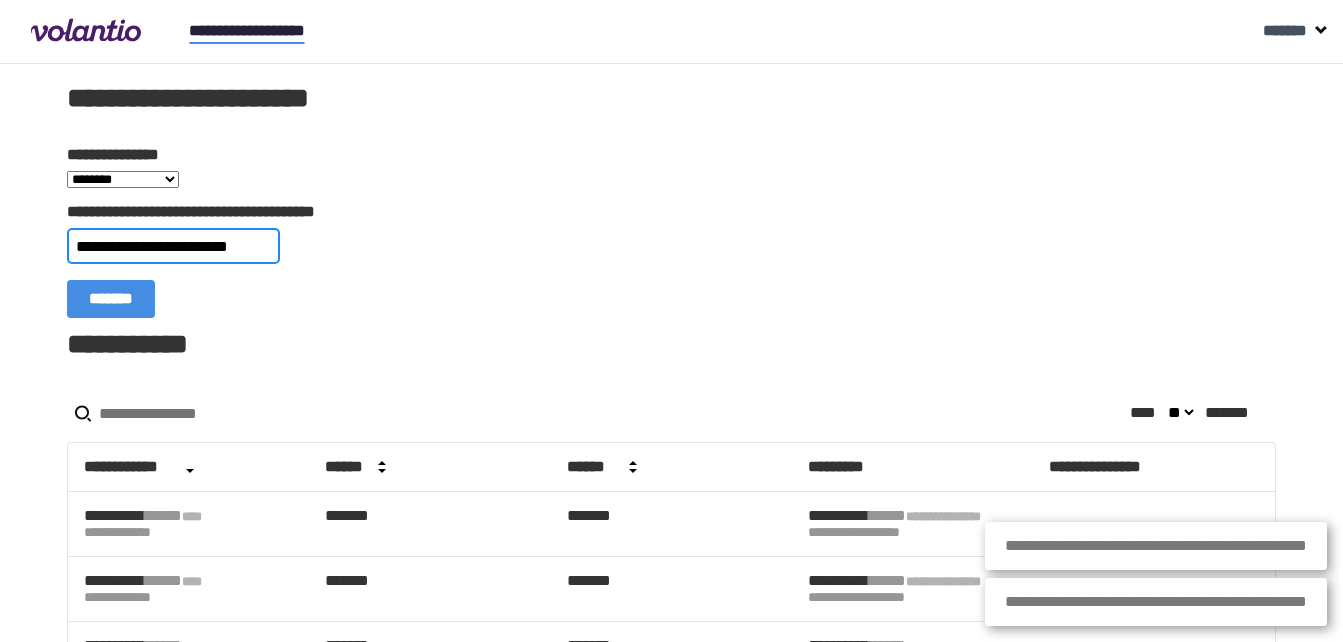 type on "**********" 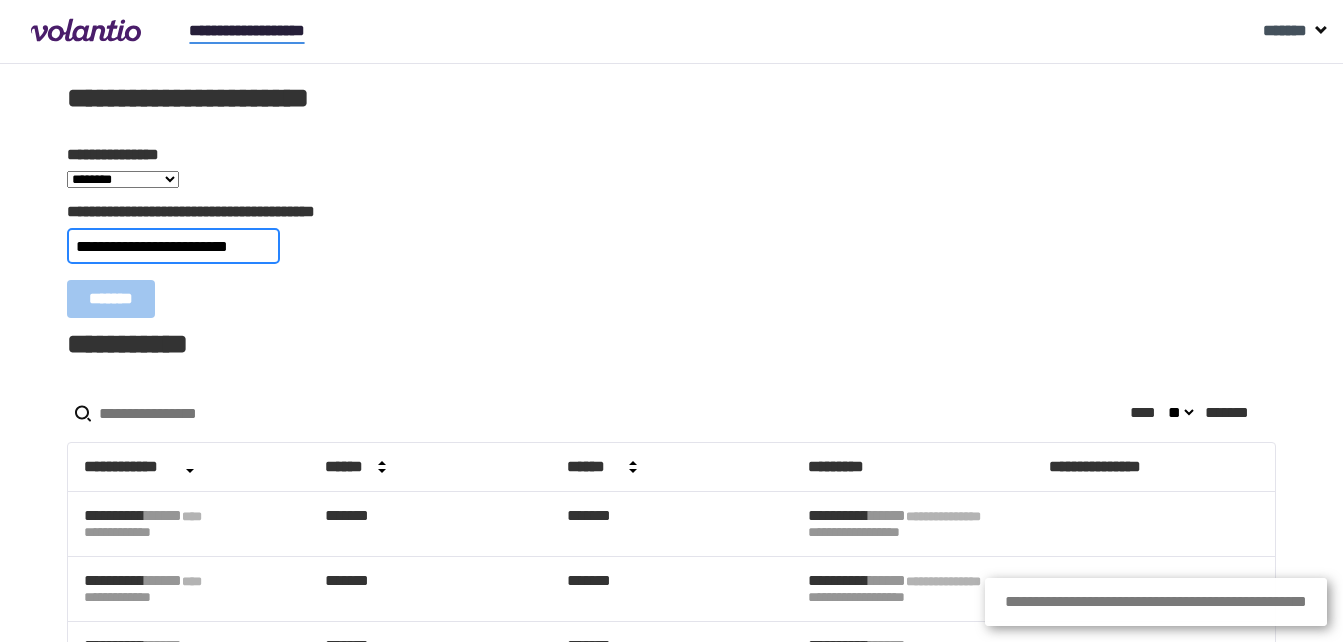type 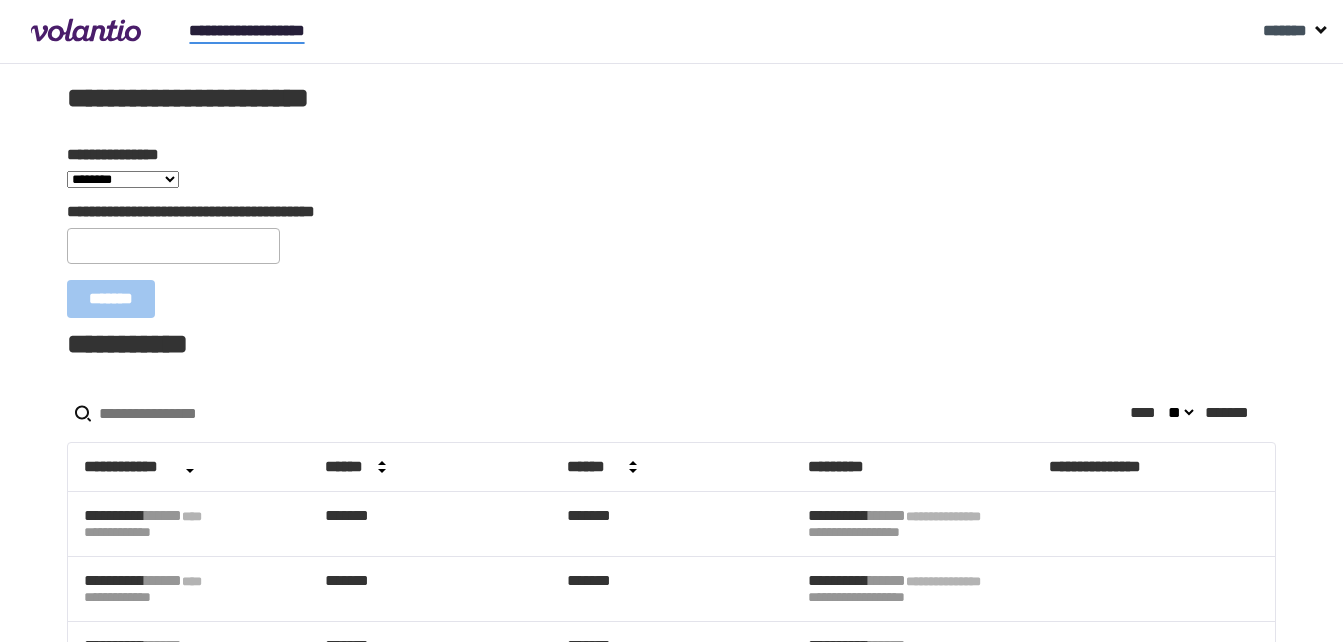 click on "**********" at bounding box center (671, 641) 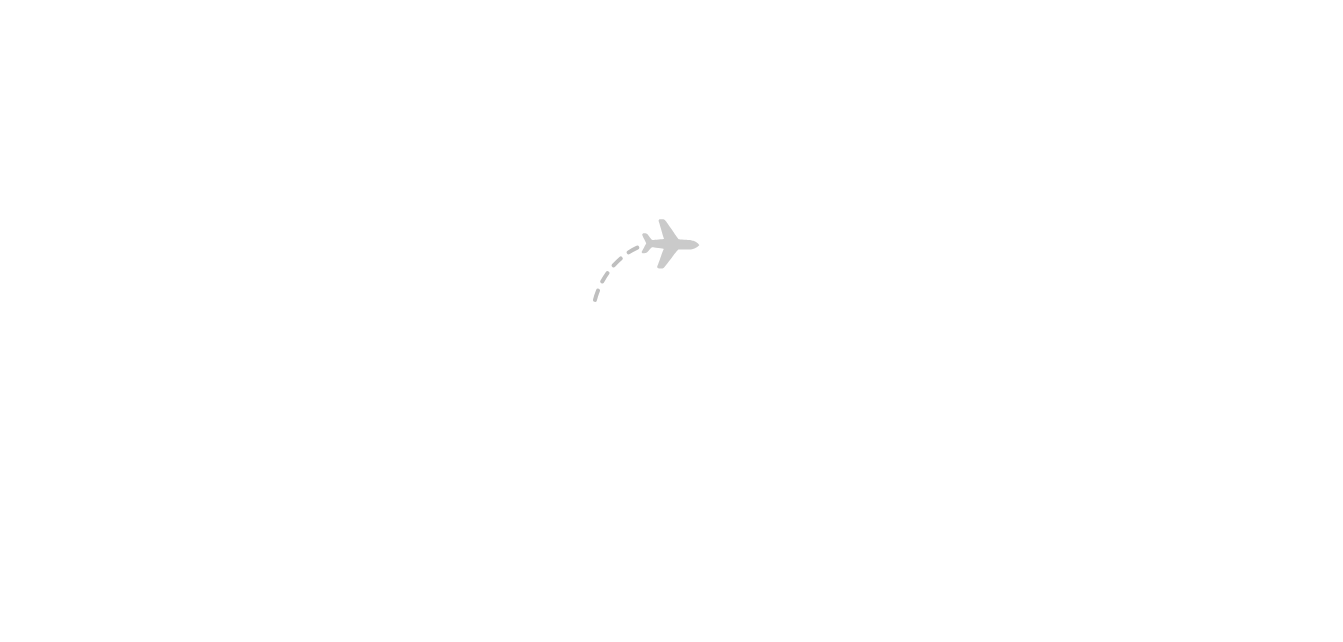 scroll, scrollTop: 0, scrollLeft: 0, axis: both 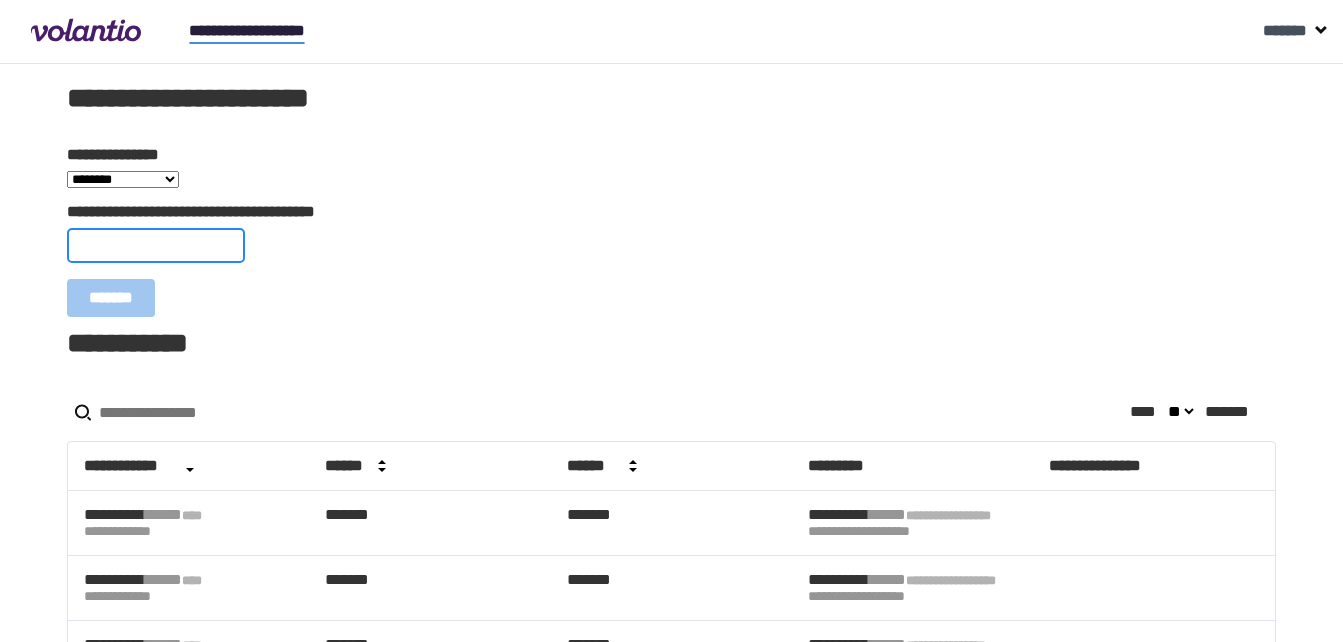 click on "**********" at bounding box center (156, 245) 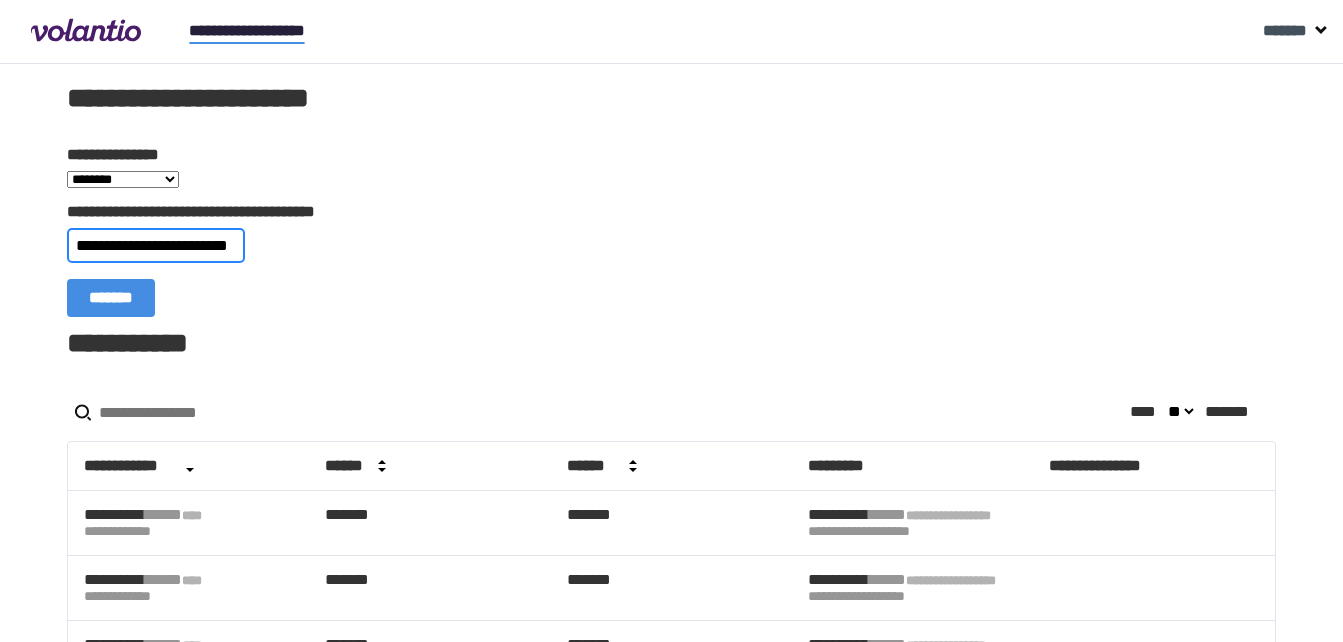 scroll, scrollTop: 0, scrollLeft: 22, axis: horizontal 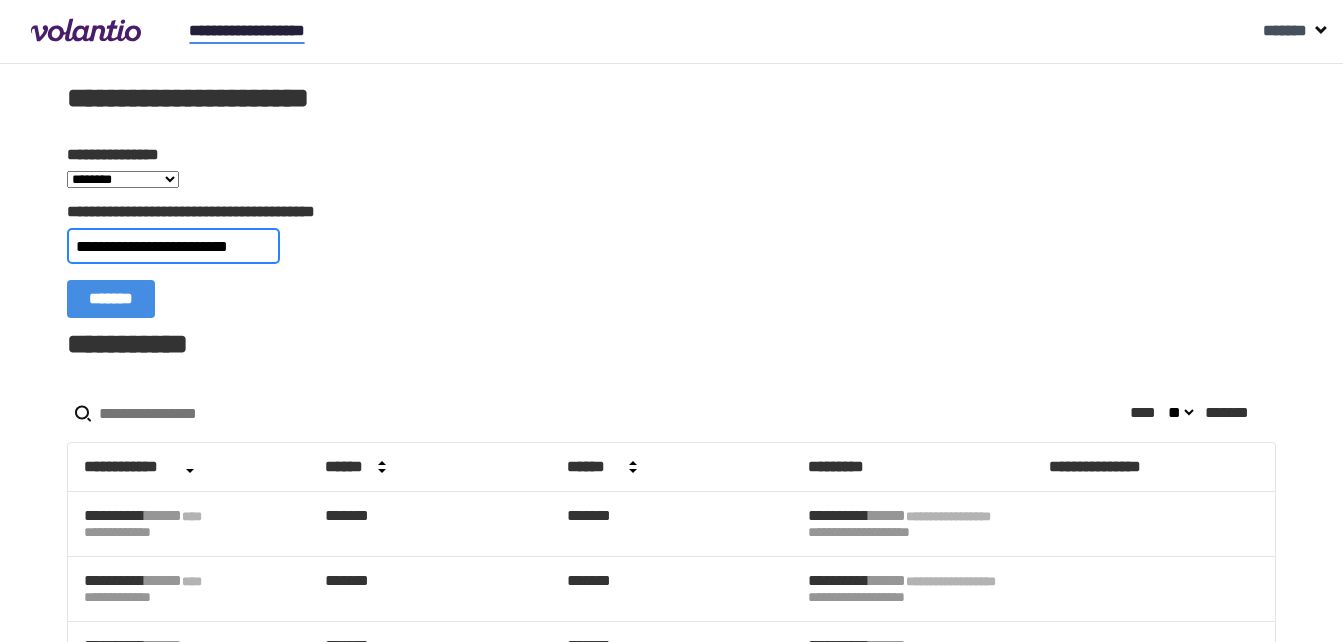 type on "**********" 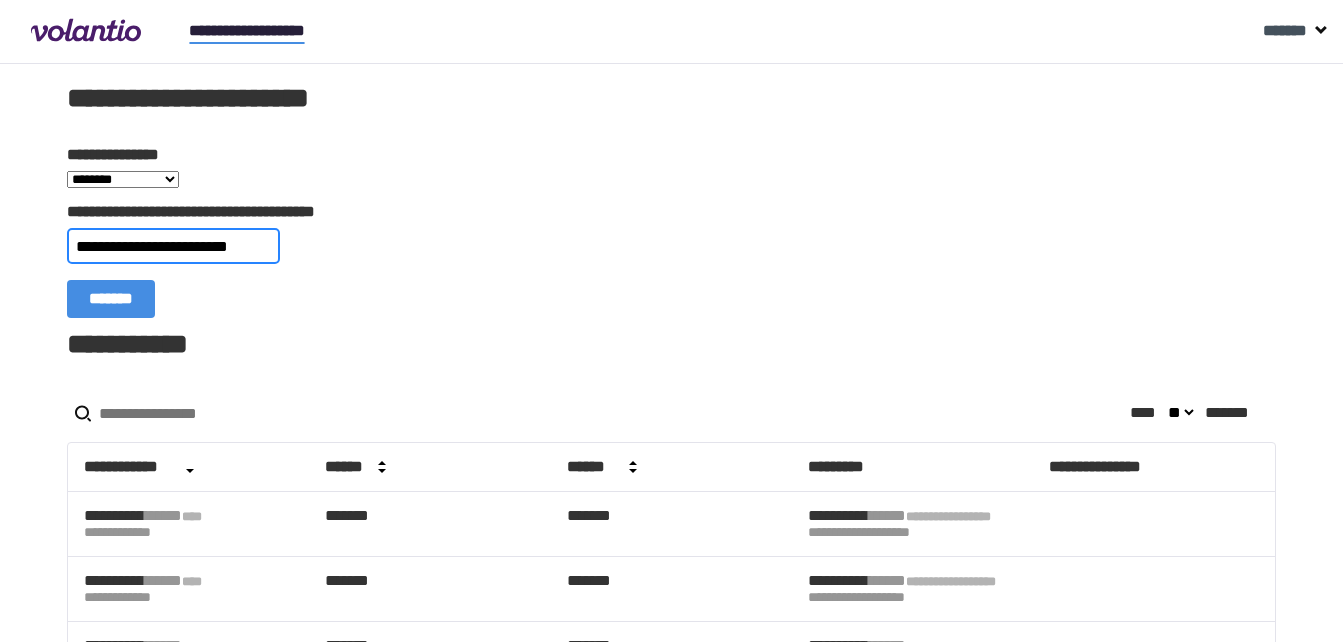 click on "*******" at bounding box center (111, 299) 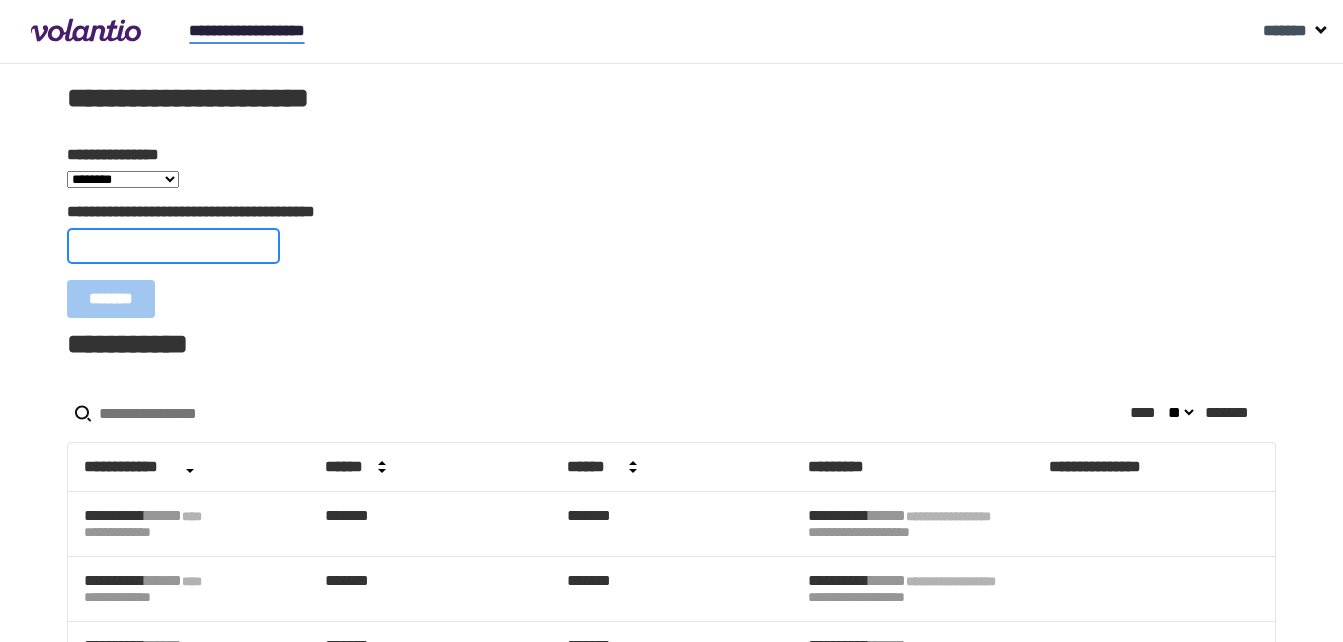 scroll, scrollTop: 0, scrollLeft: 0, axis: both 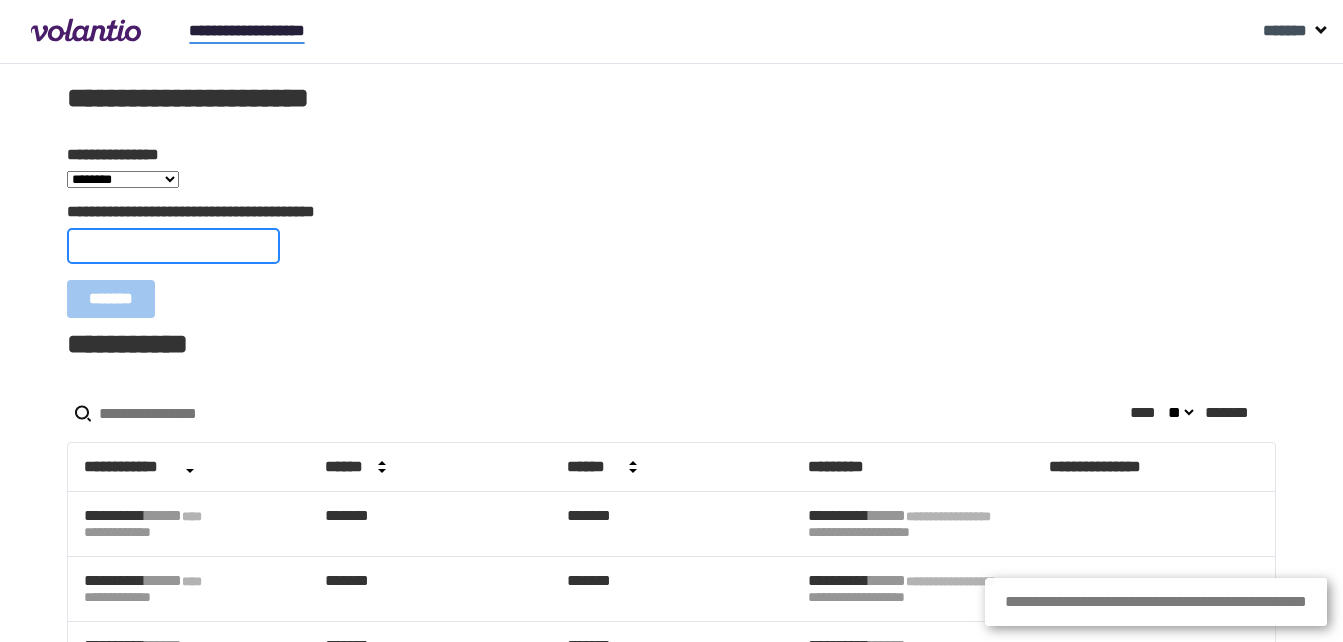 paste on "**********" 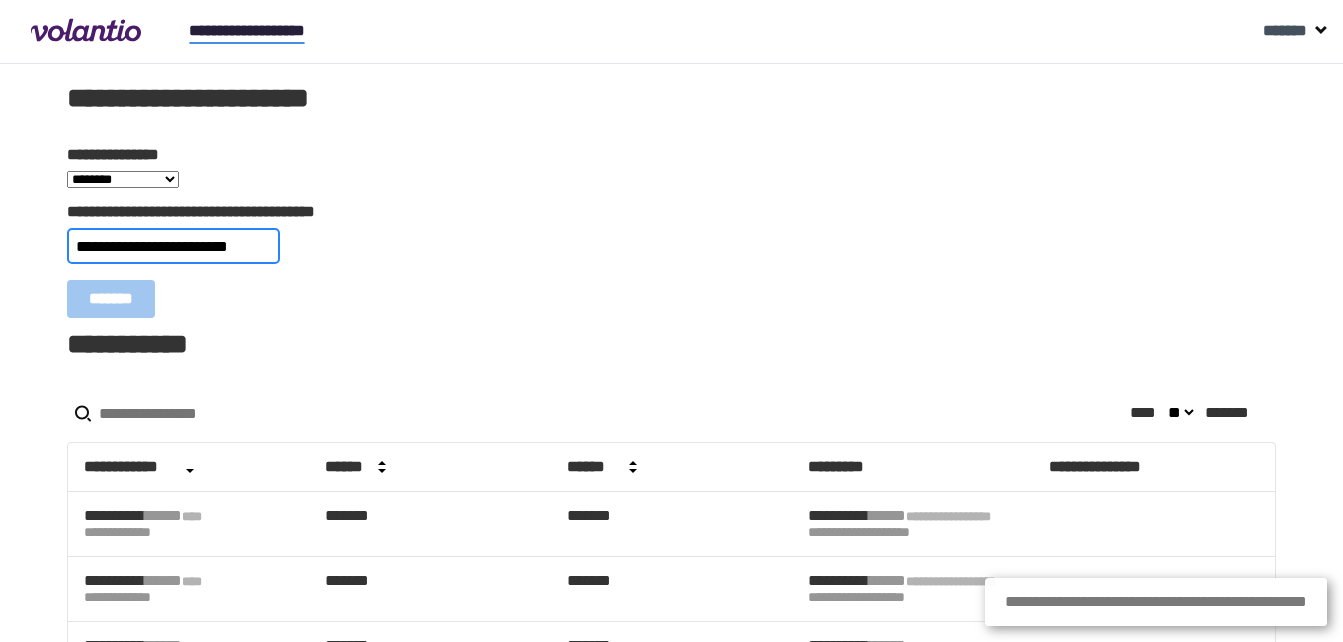 scroll, scrollTop: 0, scrollLeft: 18, axis: horizontal 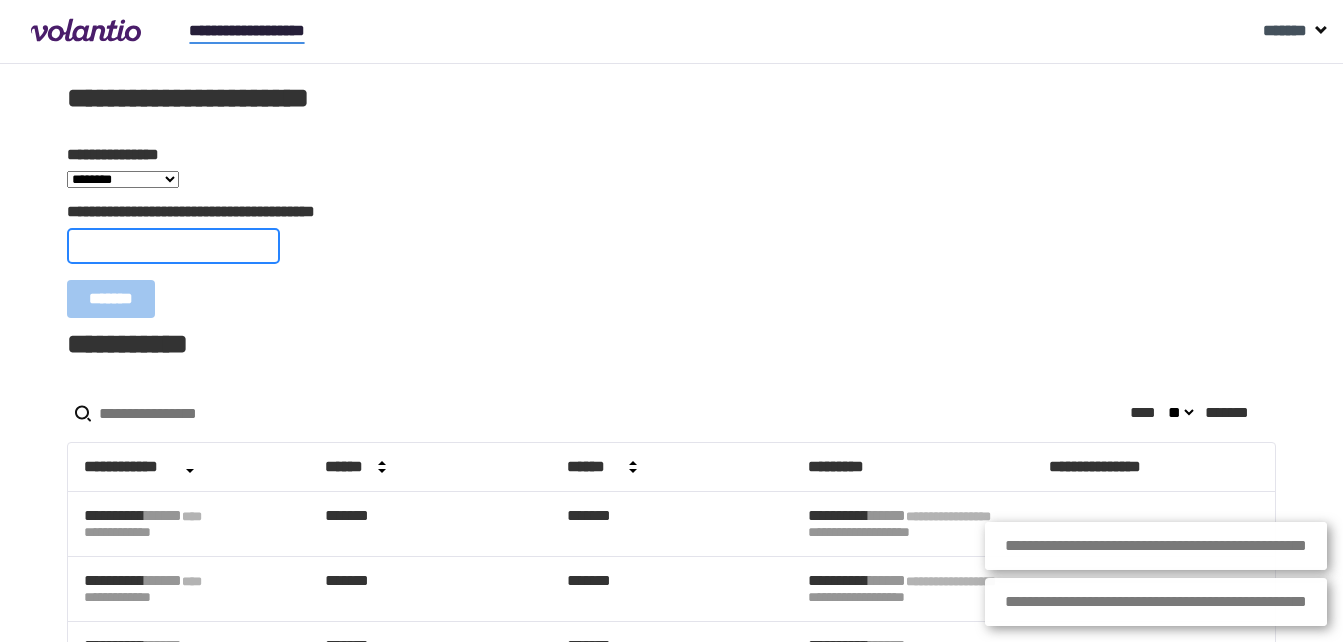 paste on "**********" 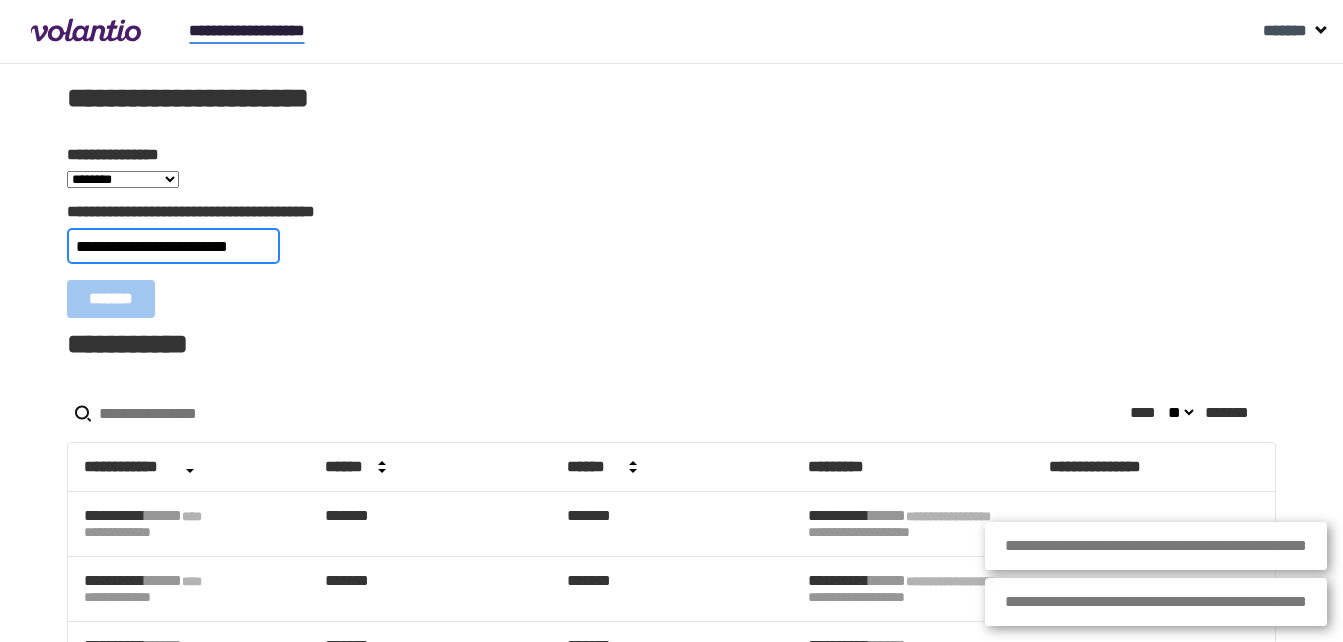 type on "**********" 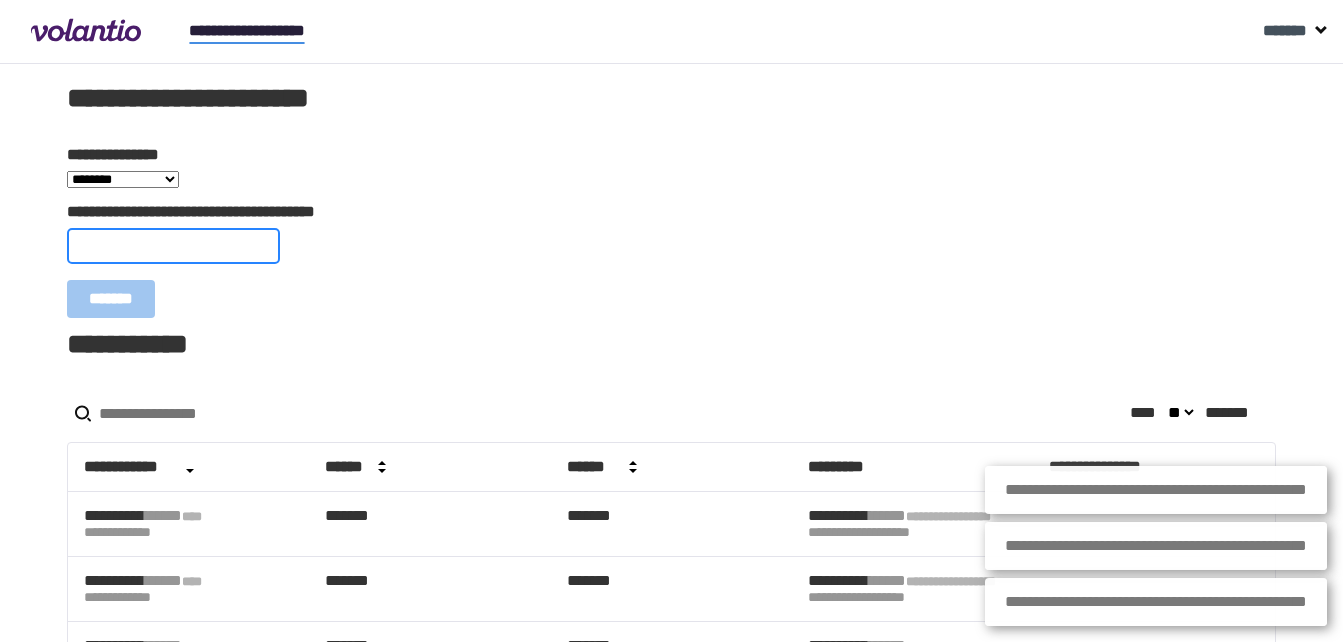 paste on "**********" 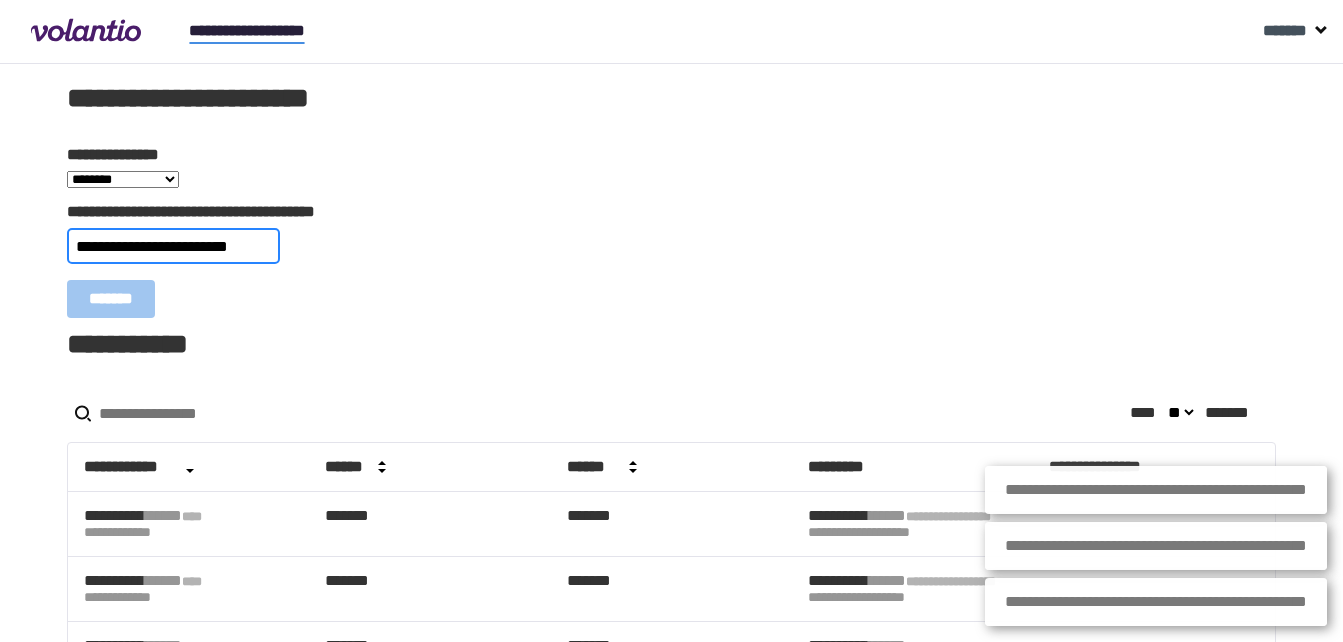 scroll, scrollTop: 0, scrollLeft: 23, axis: horizontal 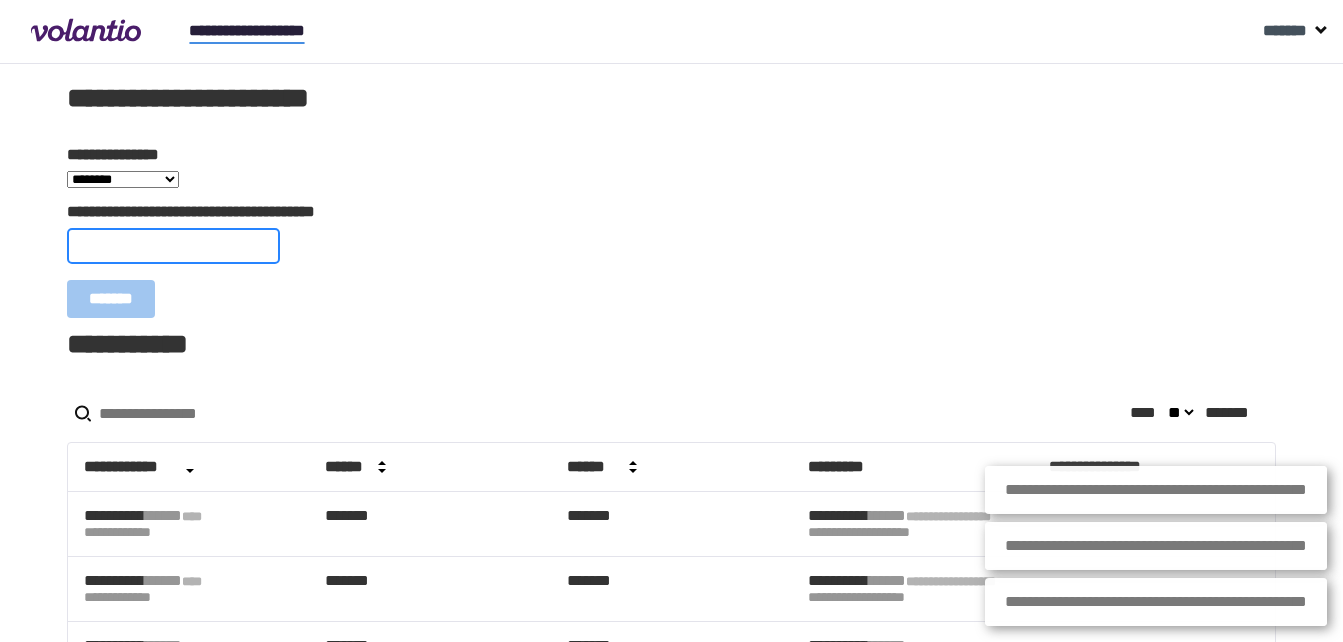 paste on "**********" 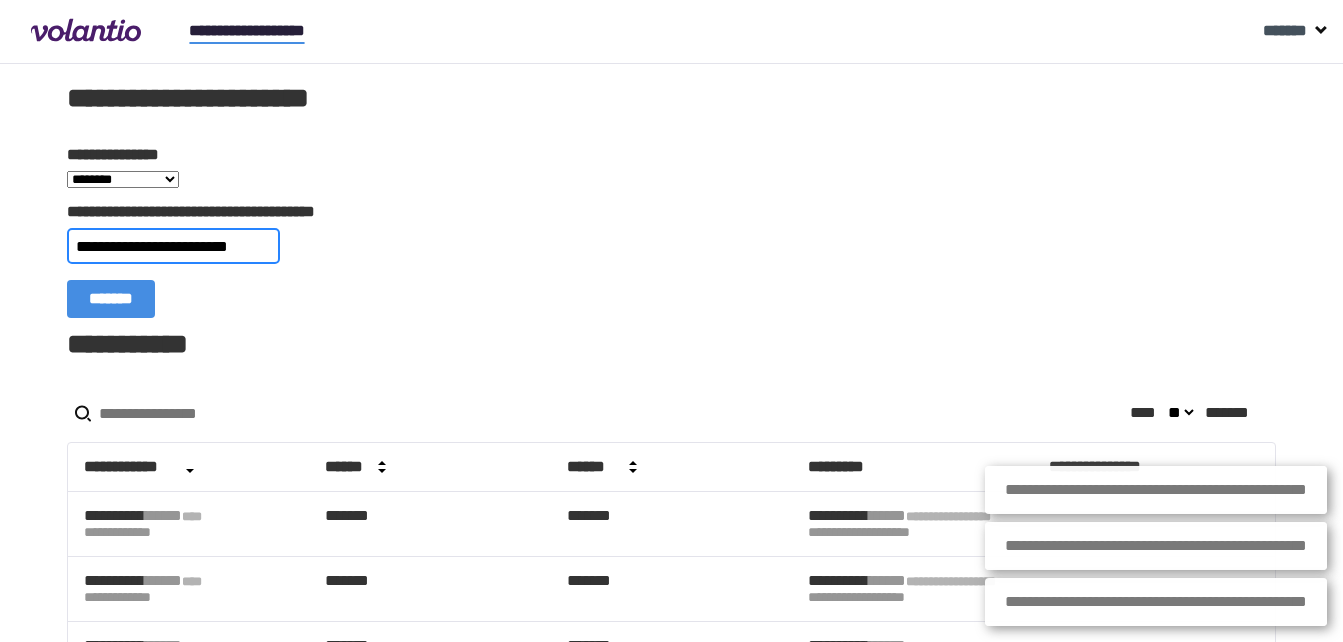 scroll, scrollTop: 0, scrollLeft: 25, axis: horizontal 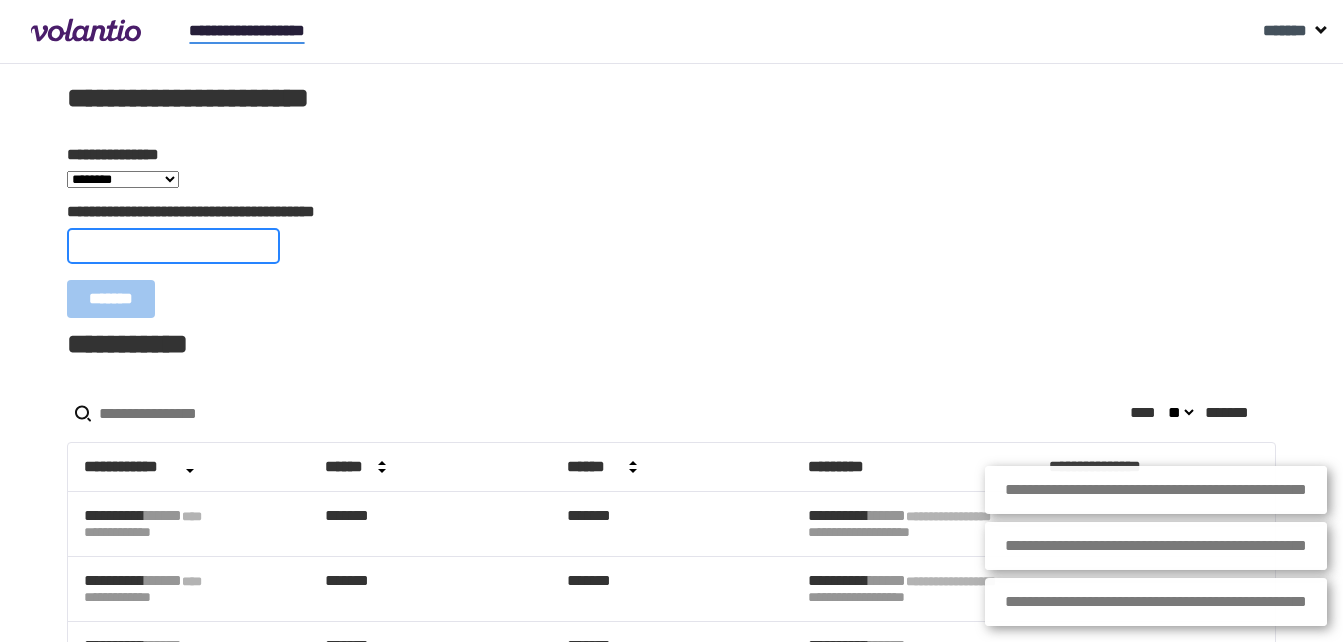 paste on "**********" 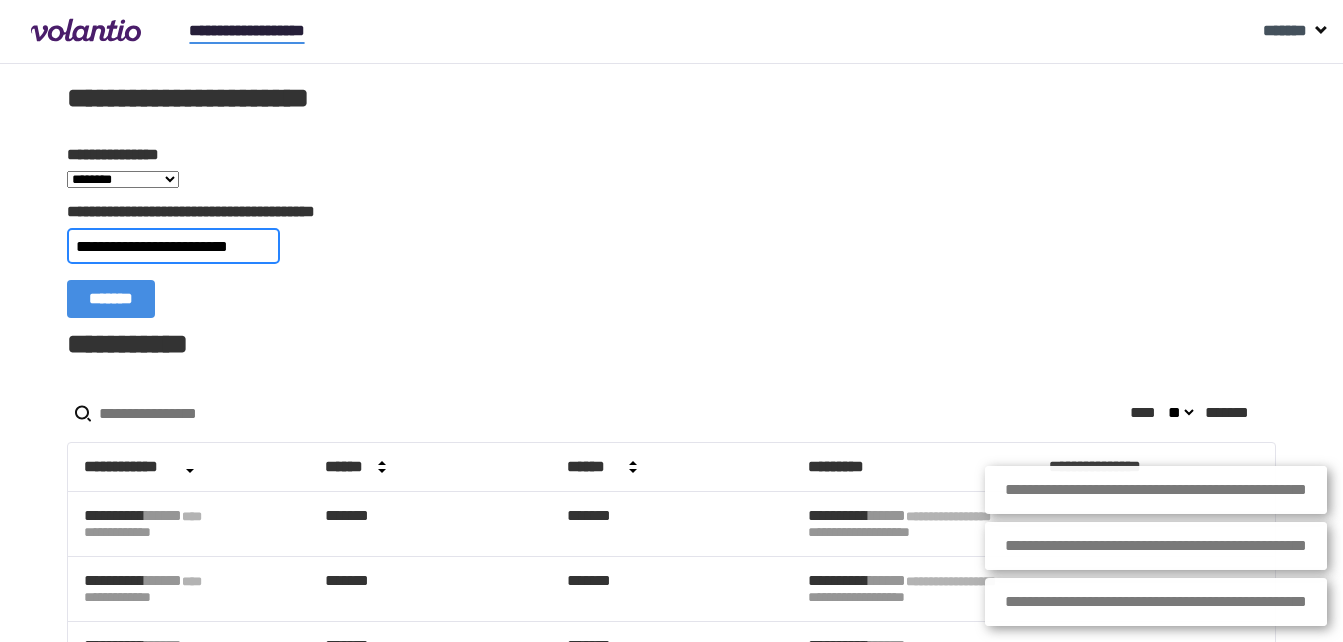 scroll, scrollTop: 0, scrollLeft: 22, axis: horizontal 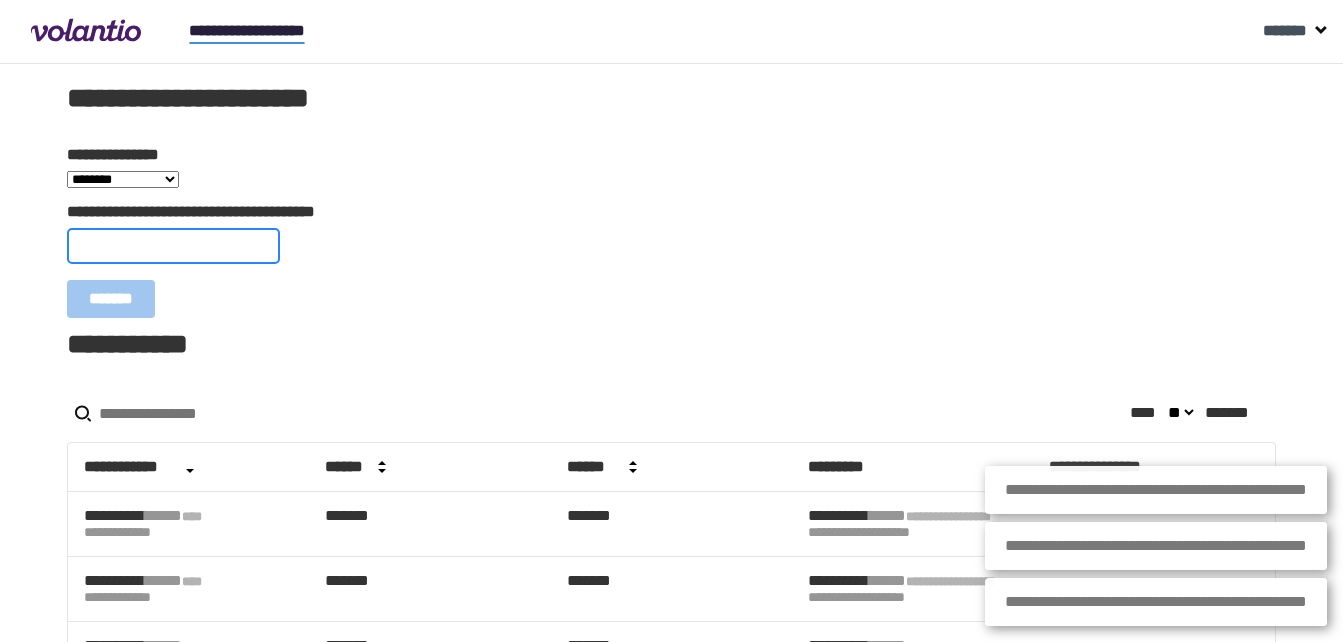 paste on "**********" 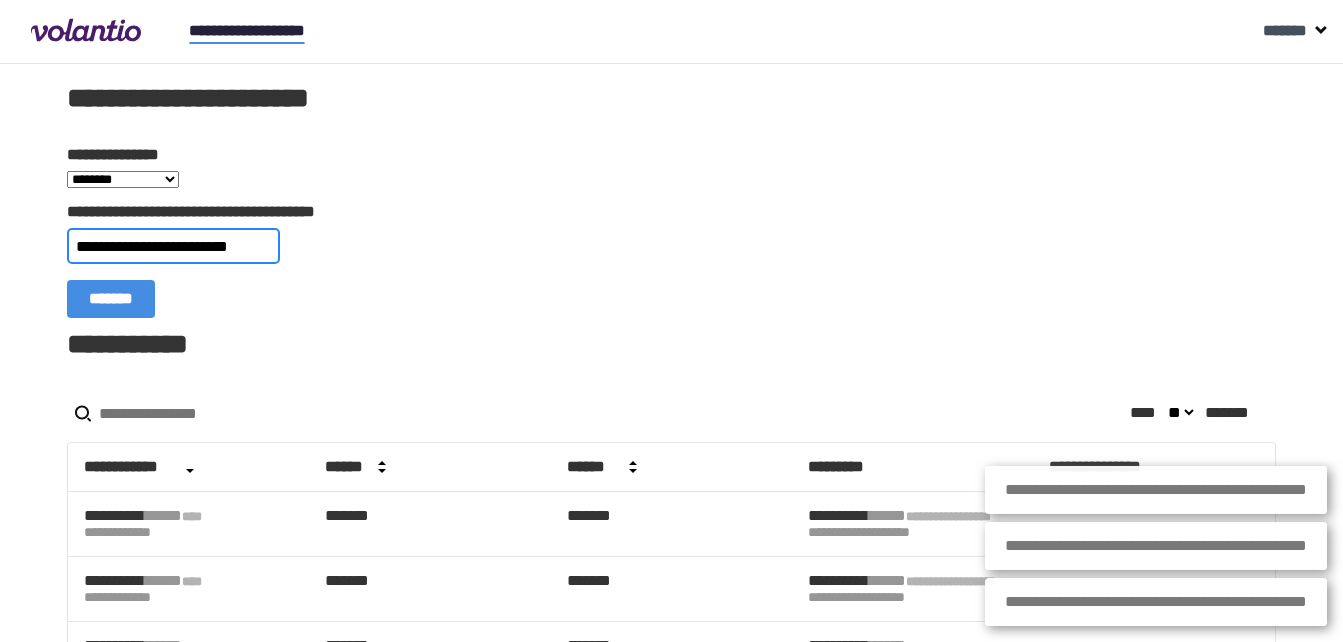 scroll, scrollTop: 0, scrollLeft: 14, axis: horizontal 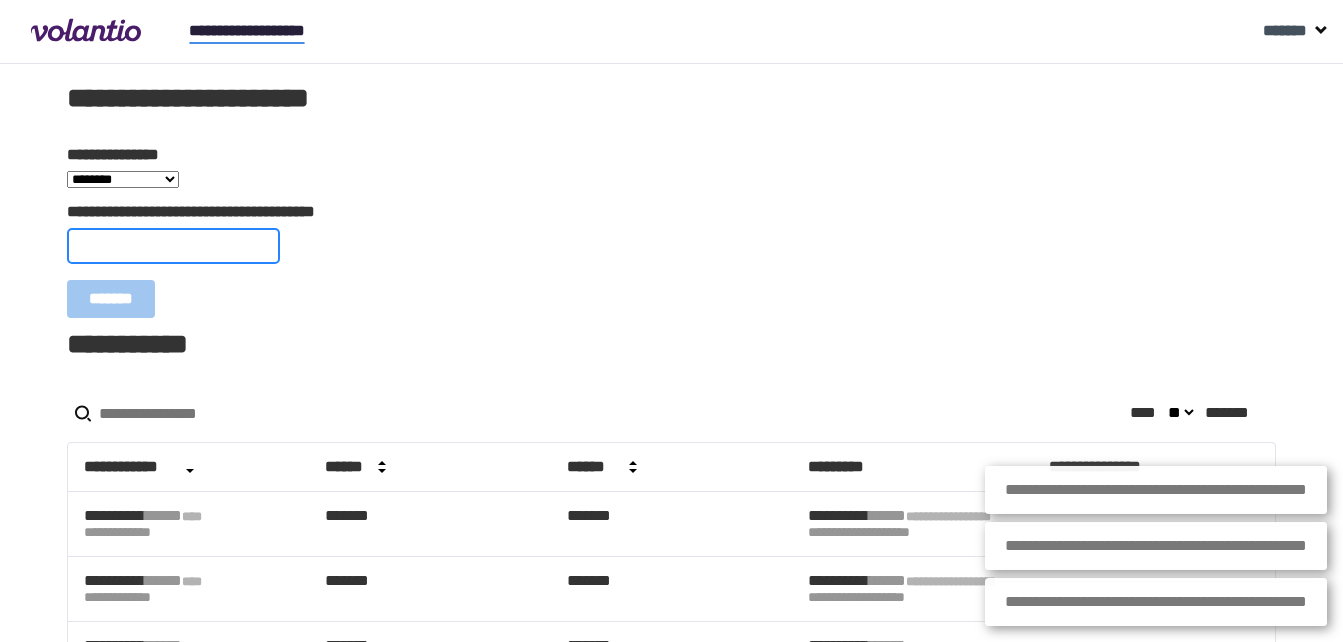 paste on "**********" 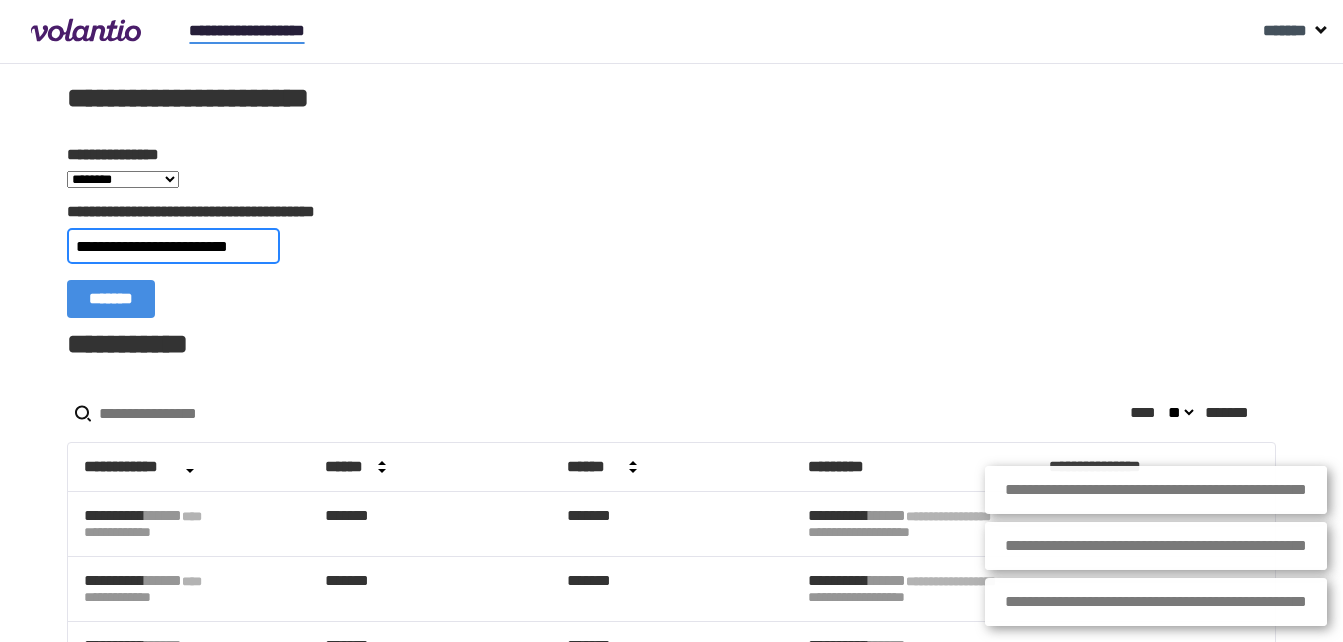 scroll, scrollTop: 0, scrollLeft: 21, axis: horizontal 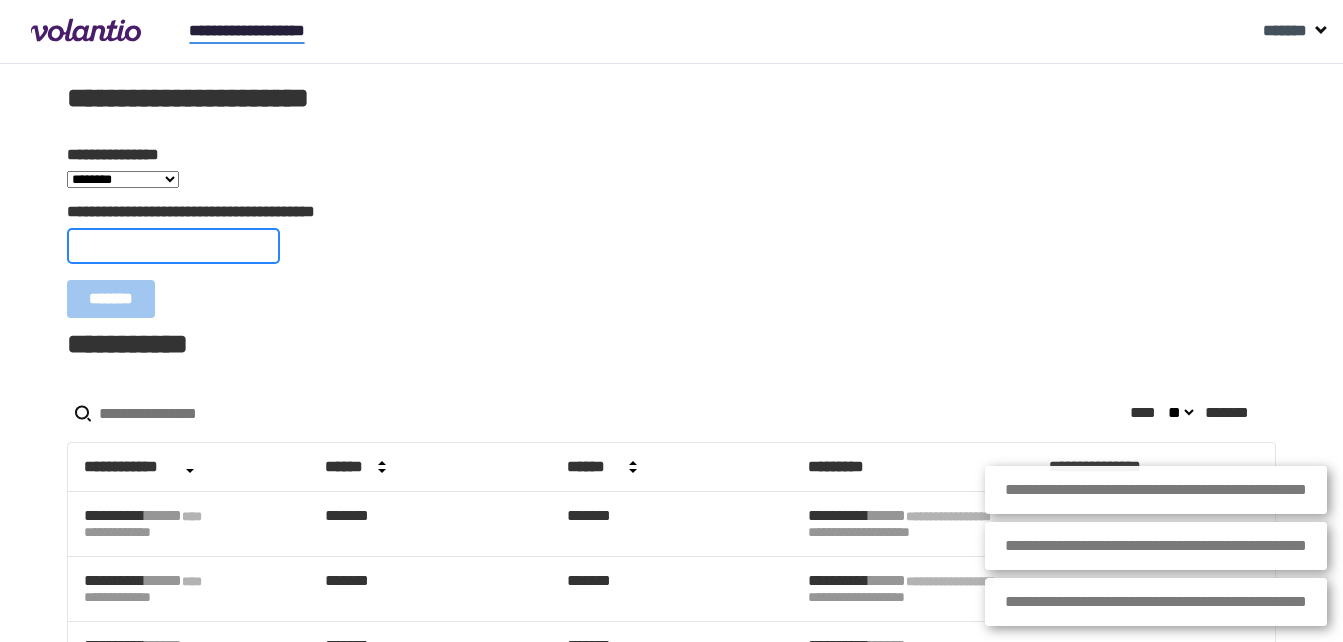 paste on "**********" 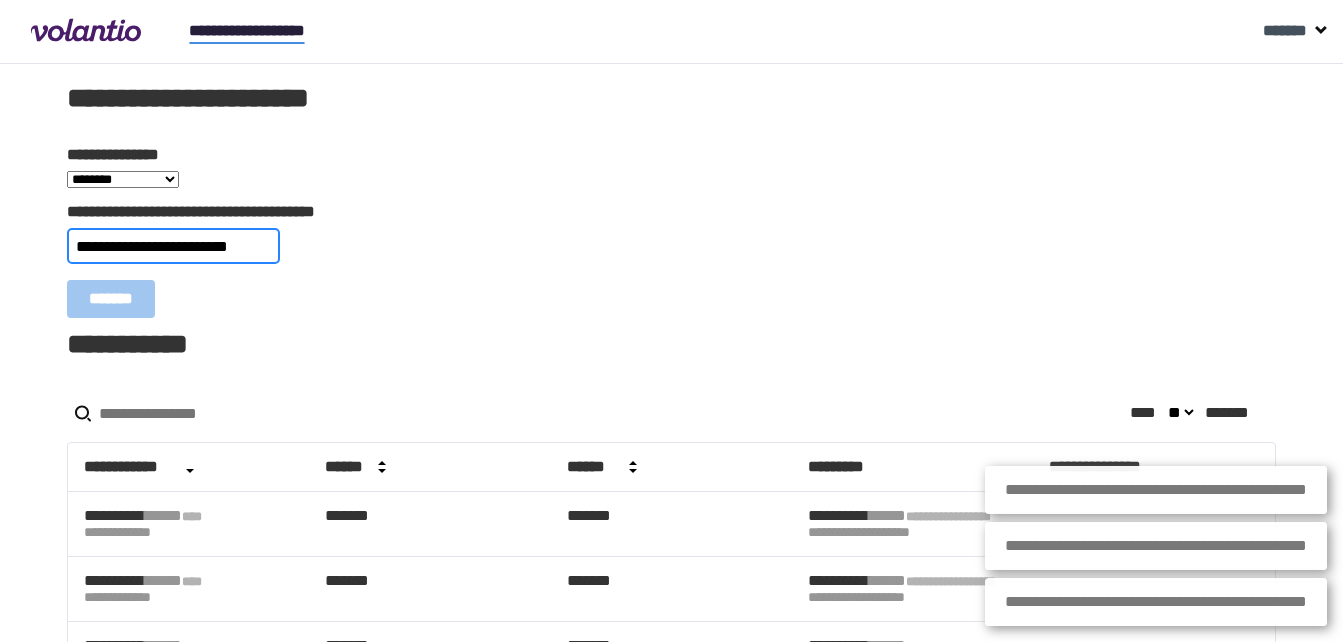 scroll, scrollTop: 0, scrollLeft: 31, axis: horizontal 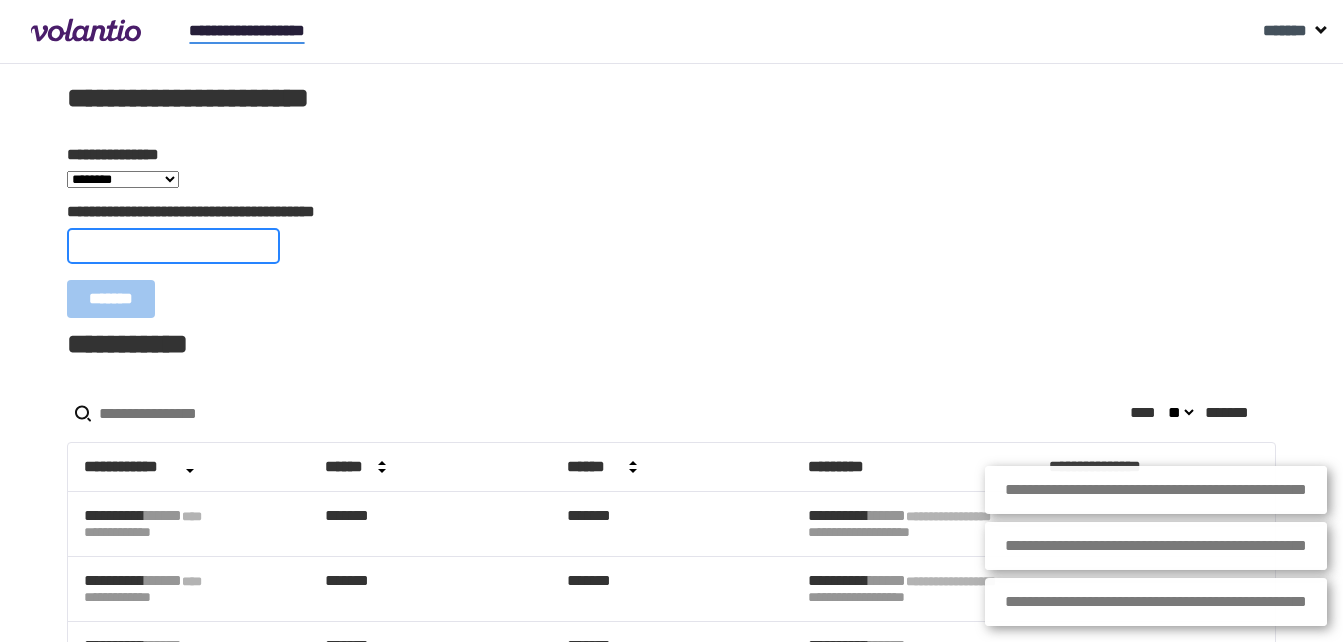 paste on "**********" 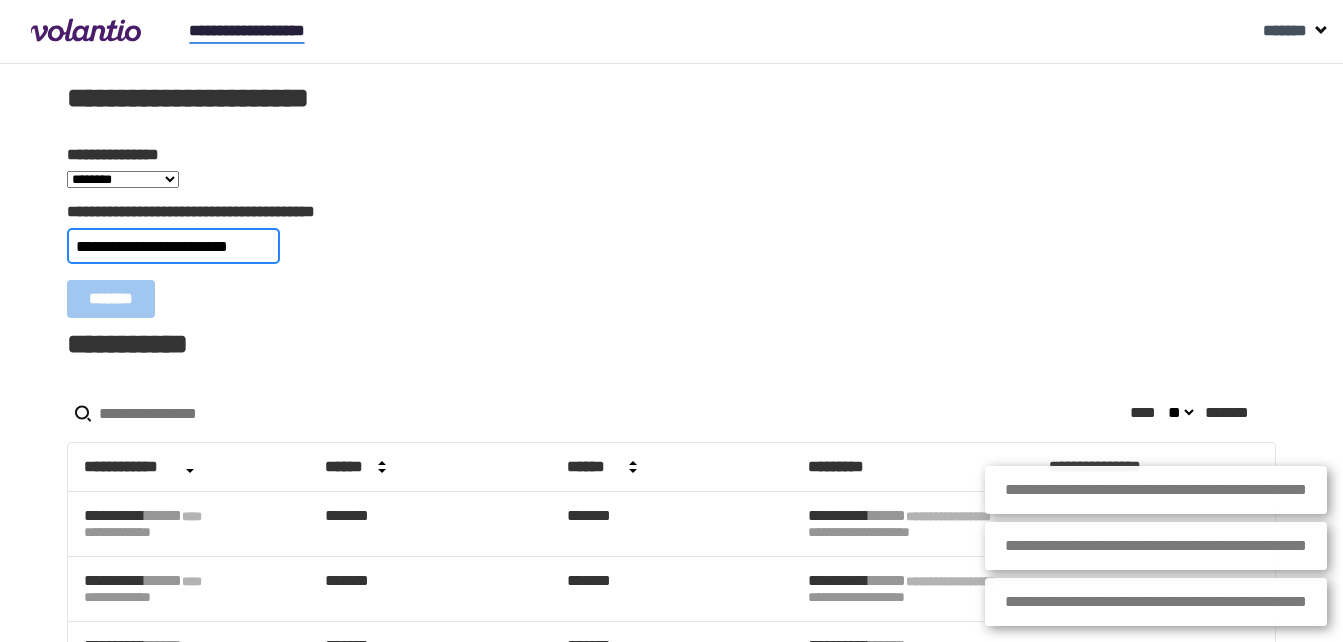 scroll, scrollTop: 0, scrollLeft: 23, axis: horizontal 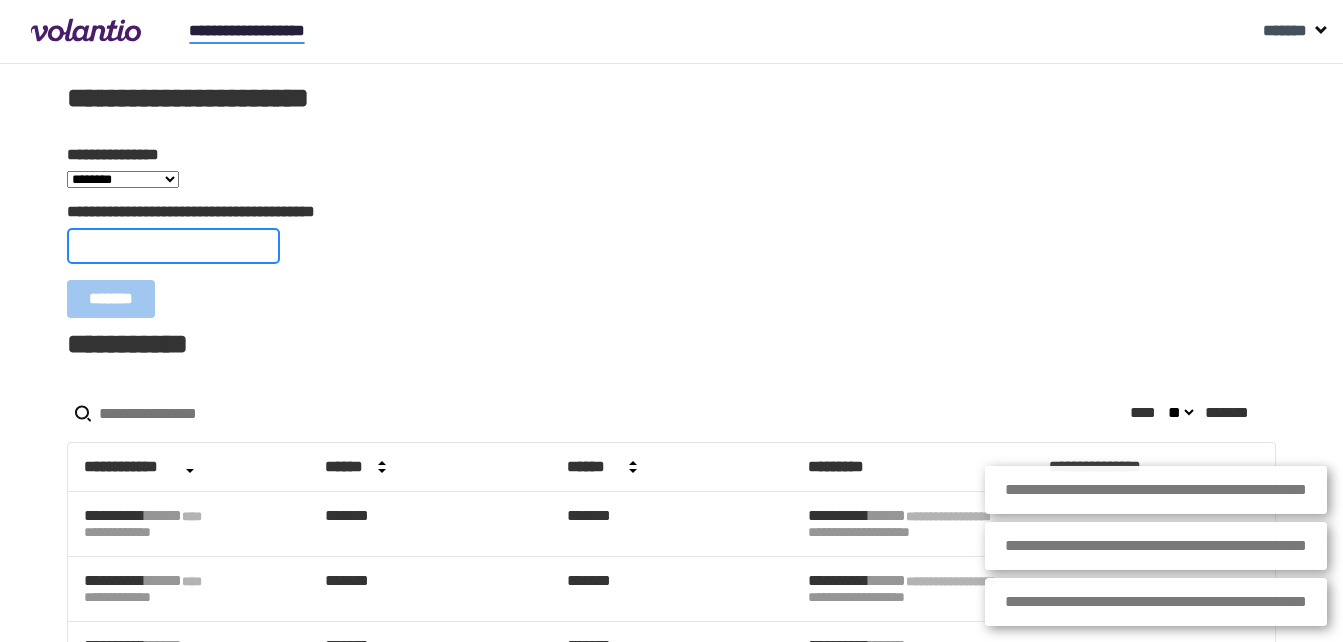 paste on "**********" 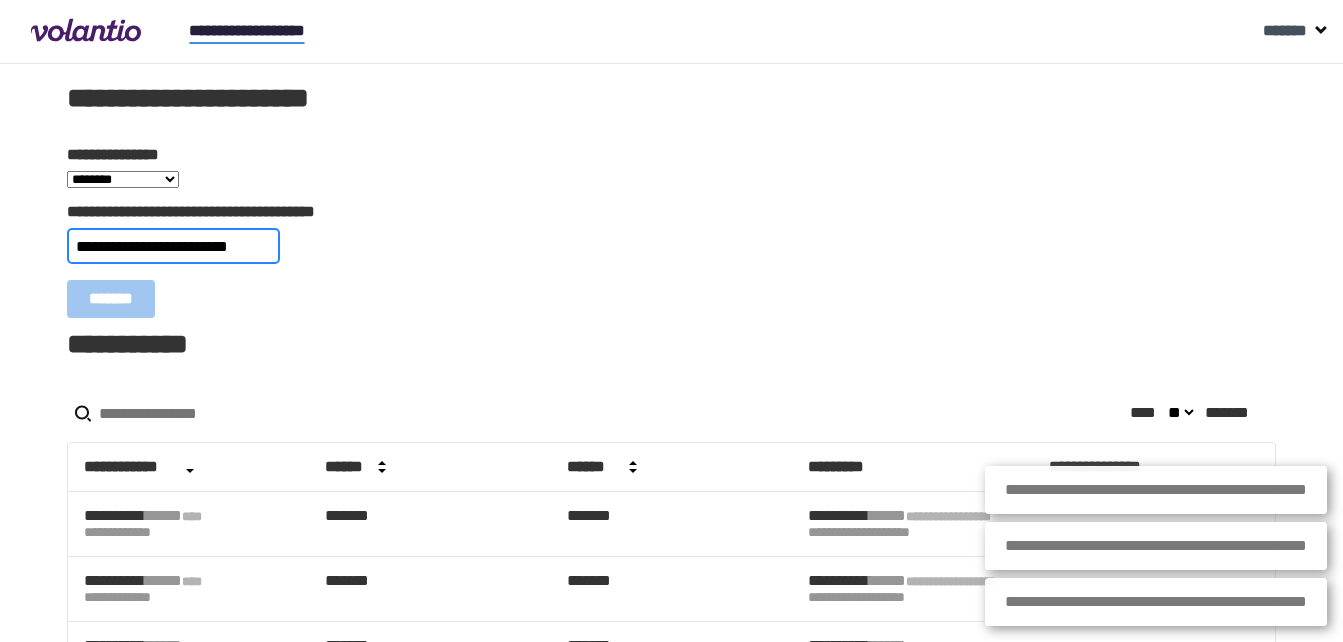 scroll, scrollTop: 0, scrollLeft: 20, axis: horizontal 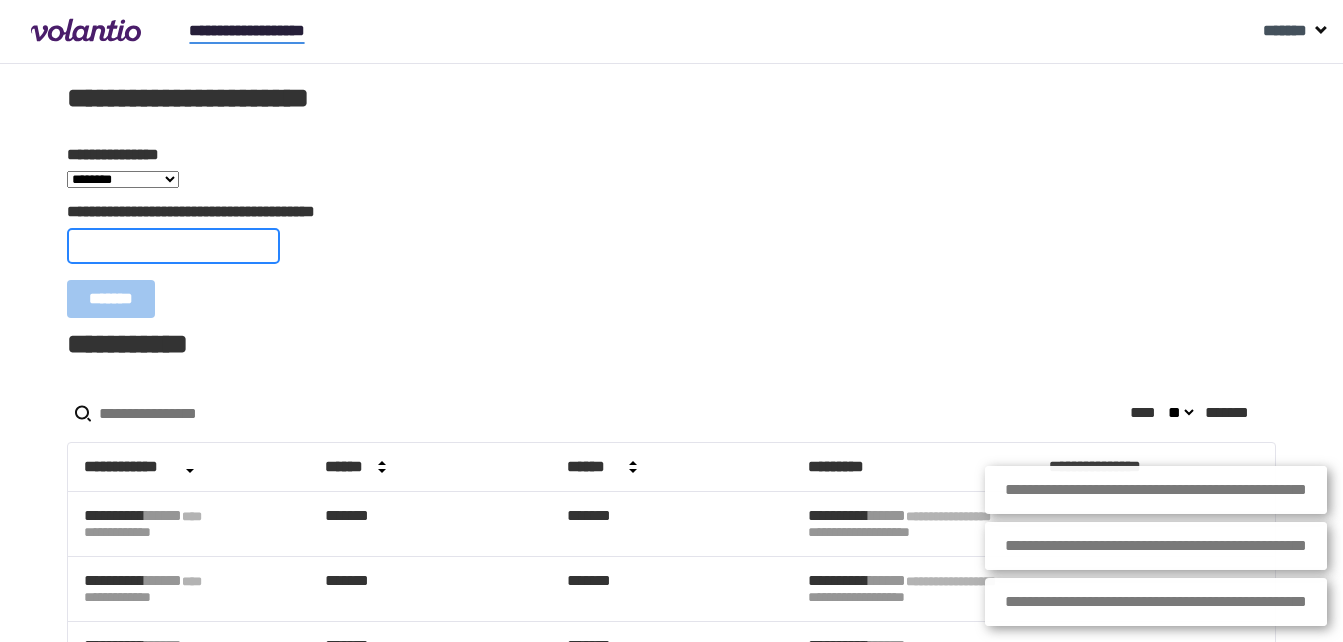 paste on "**********" 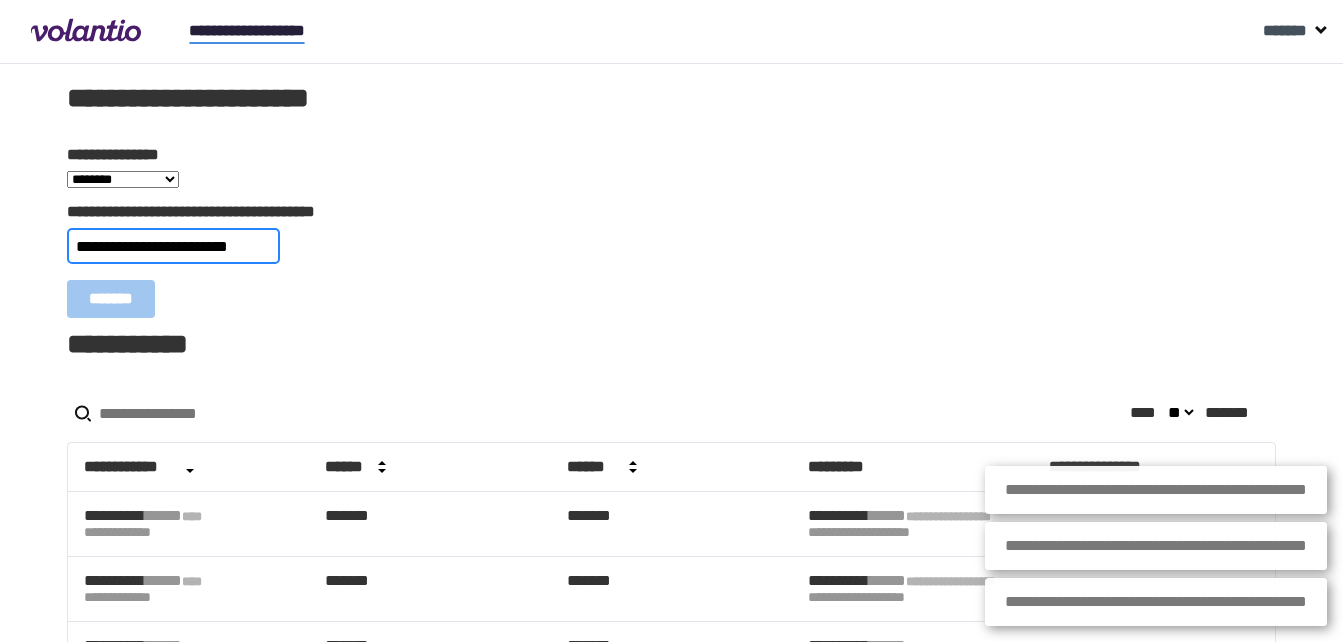 scroll, scrollTop: 0, scrollLeft: 14, axis: horizontal 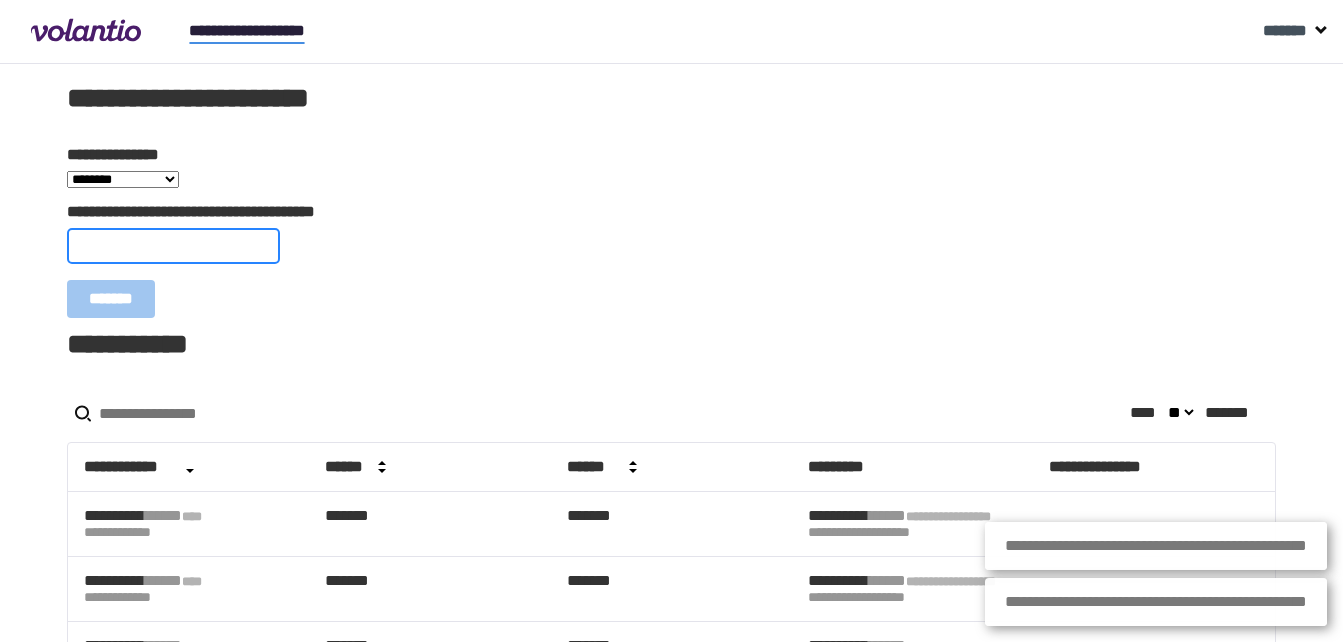 paste on "**********" 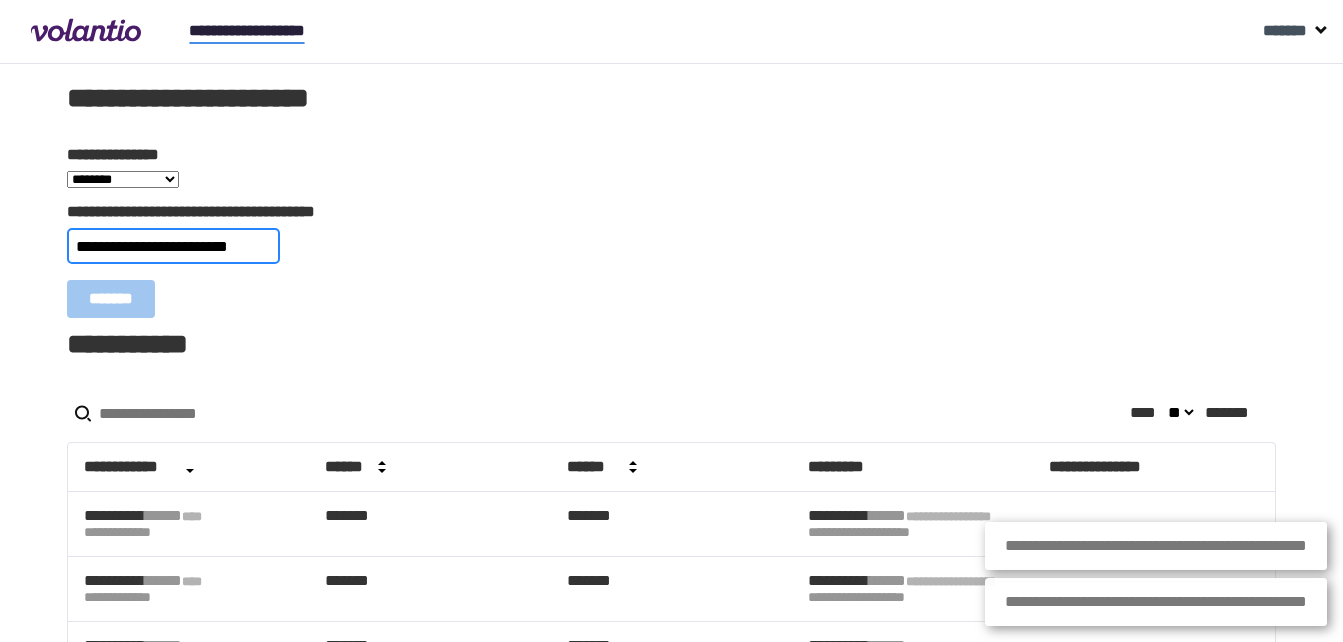 scroll, scrollTop: 0, scrollLeft: 23, axis: horizontal 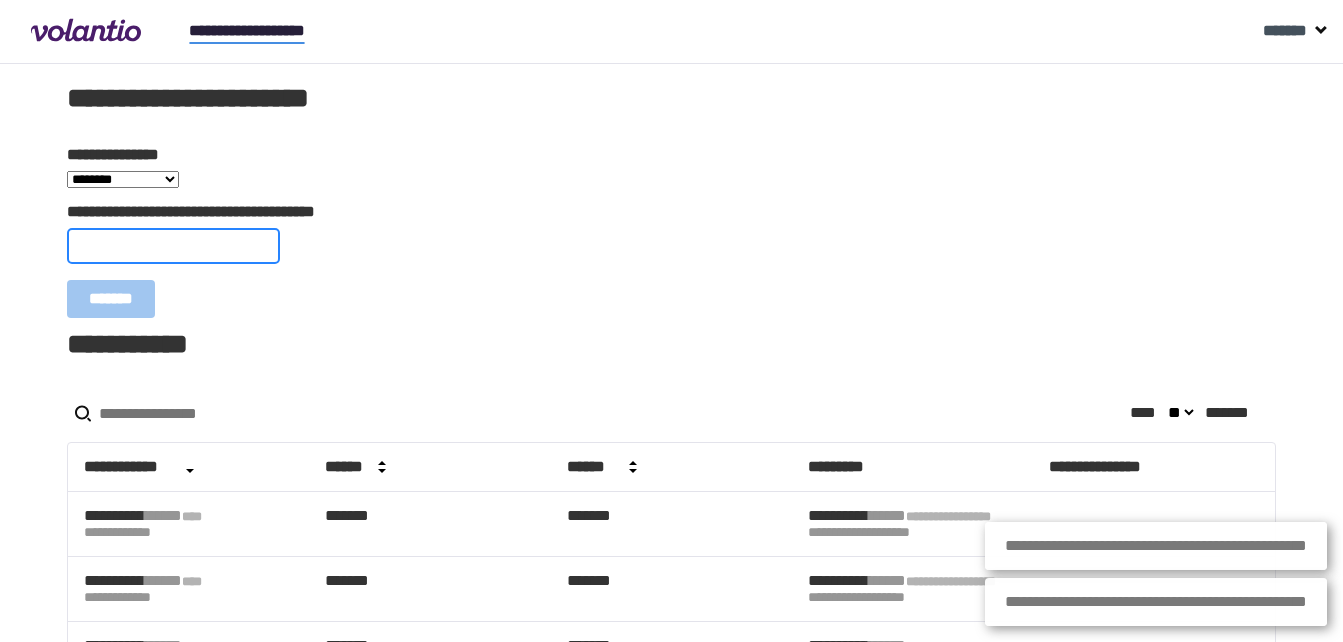 paste on "**********" 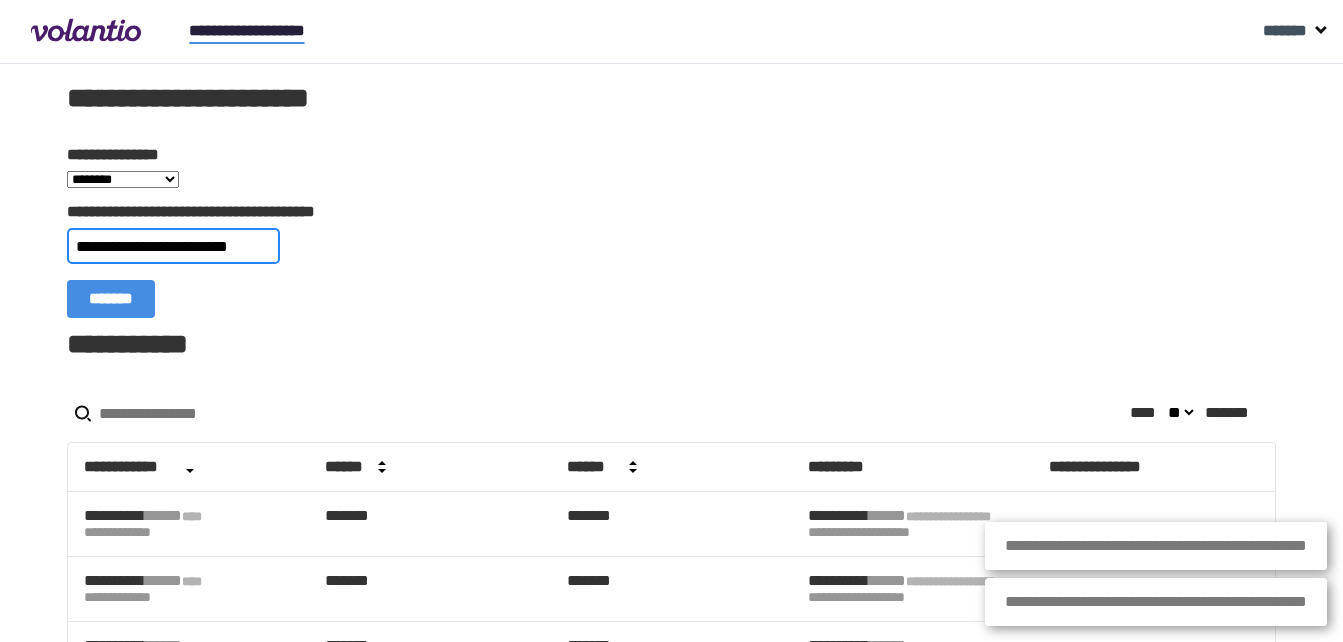 scroll, scrollTop: 0, scrollLeft: 12, axis: horizontal 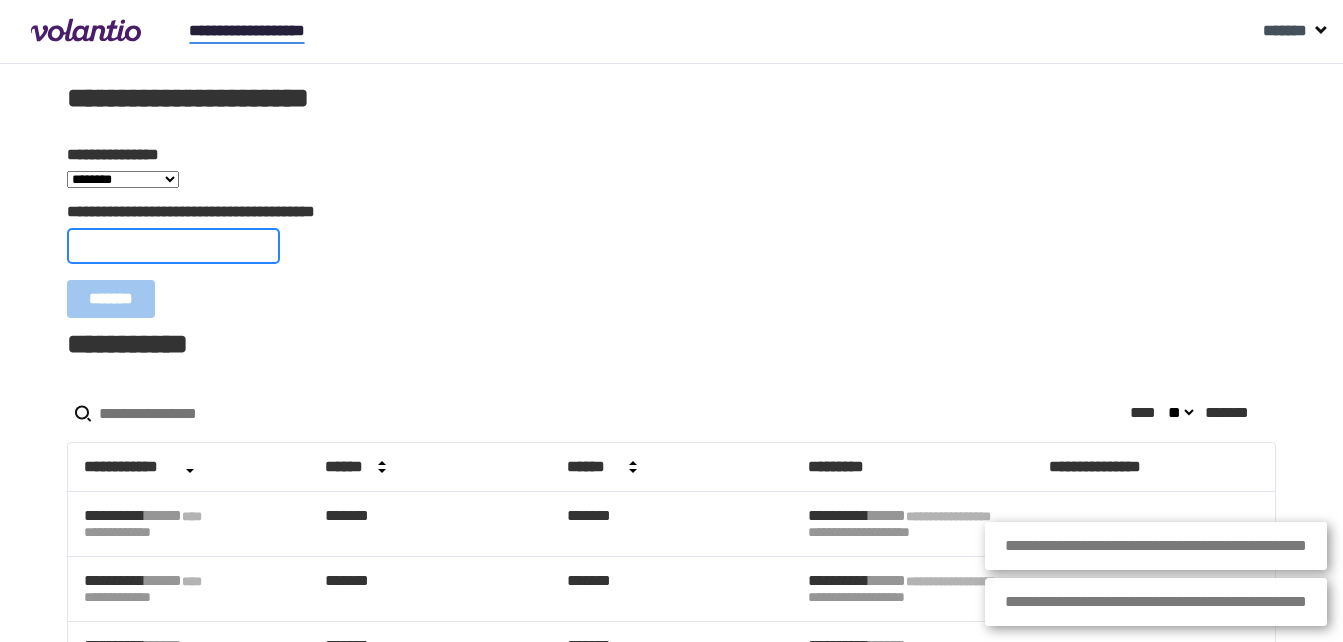 paste on "**********" 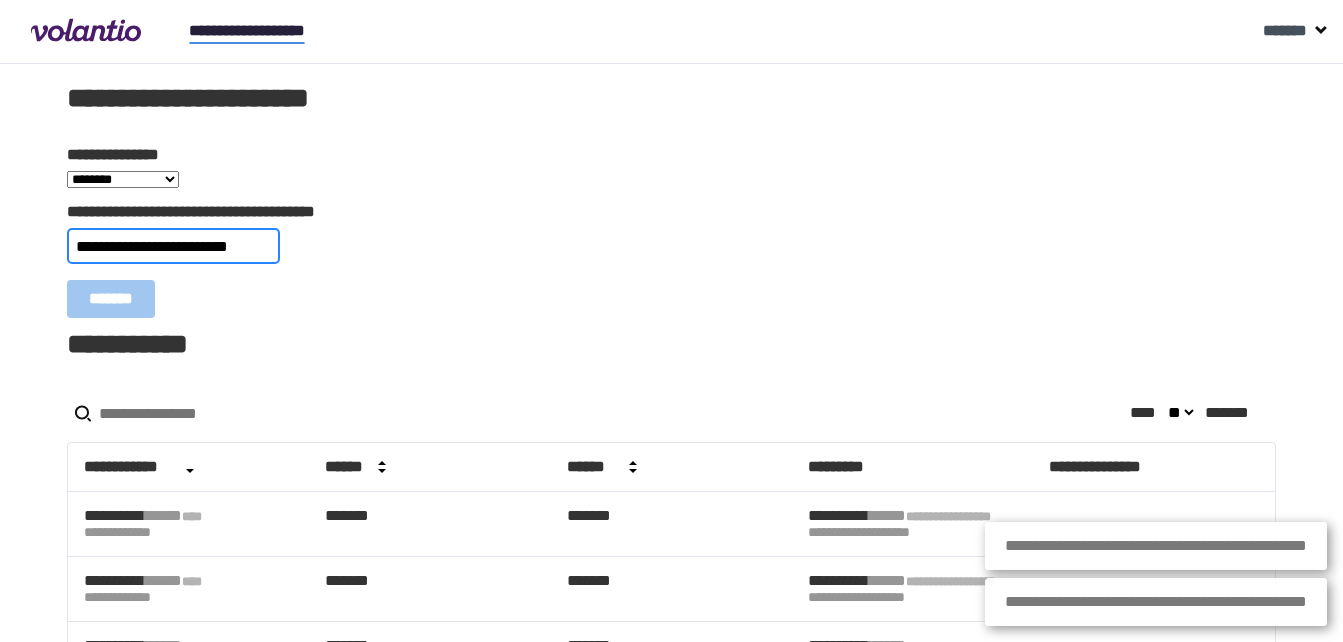 scroll, scrollTop: 0, scrollLeft: 21, axis: horizontal 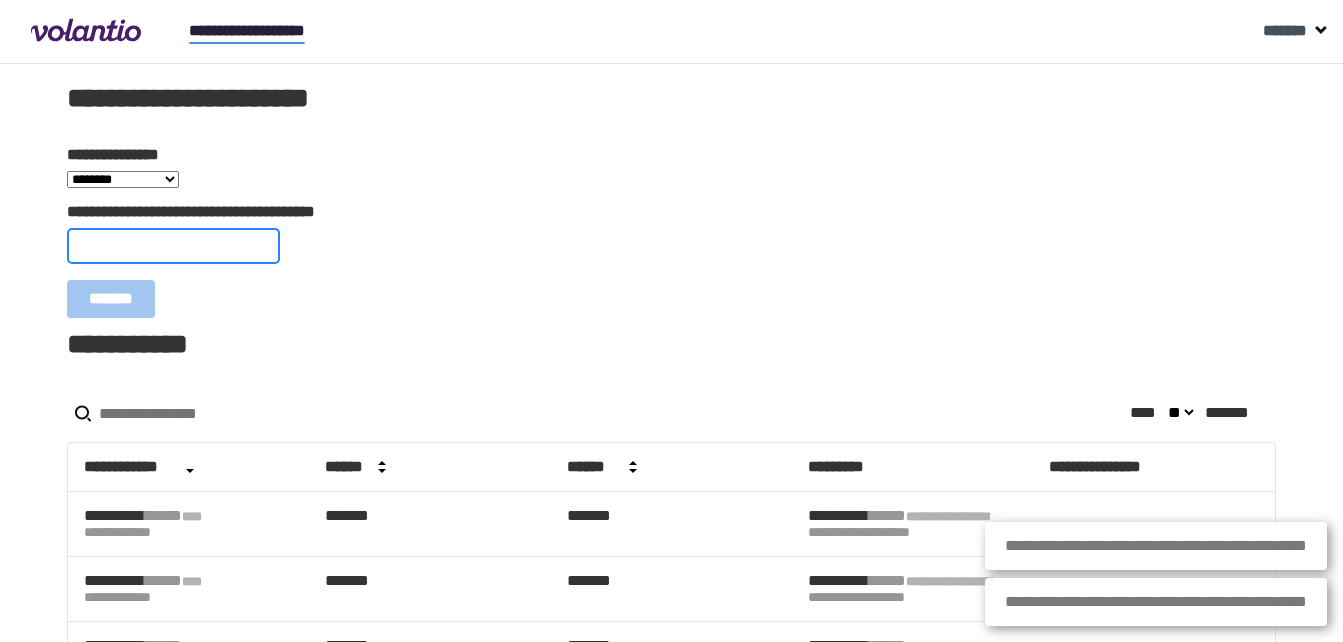 paste on "**********" 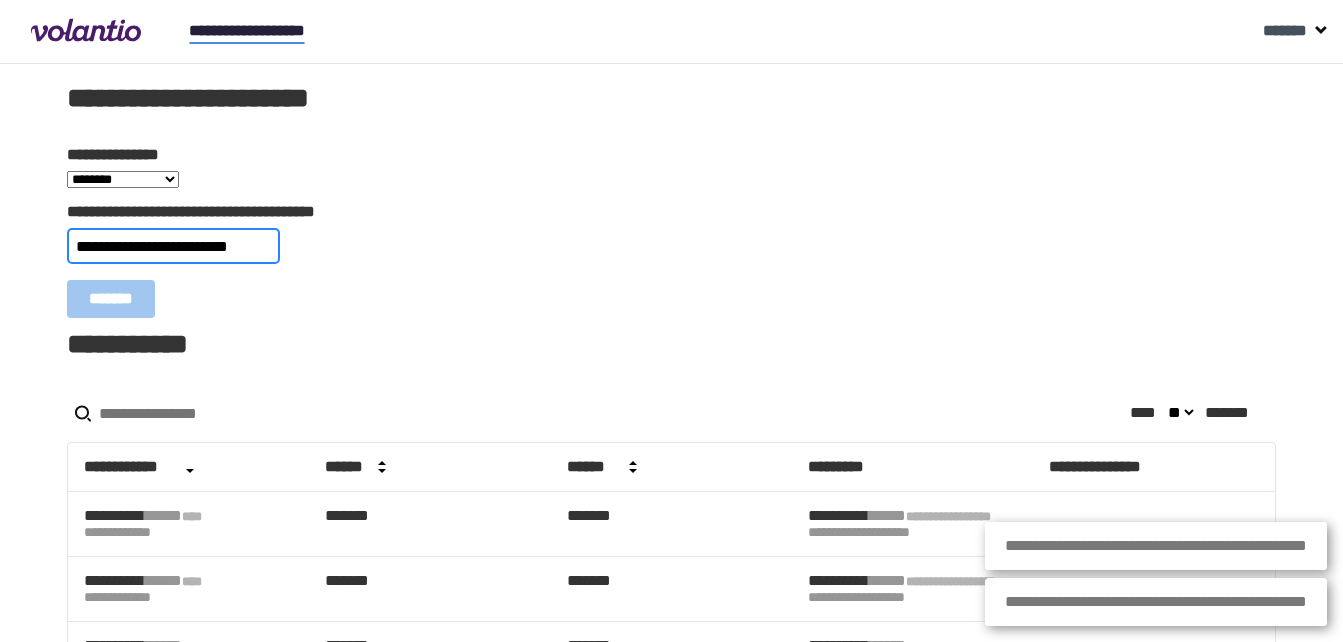 scroll, scrollTop: 0, scrollLeft: 26, axis: horizontal 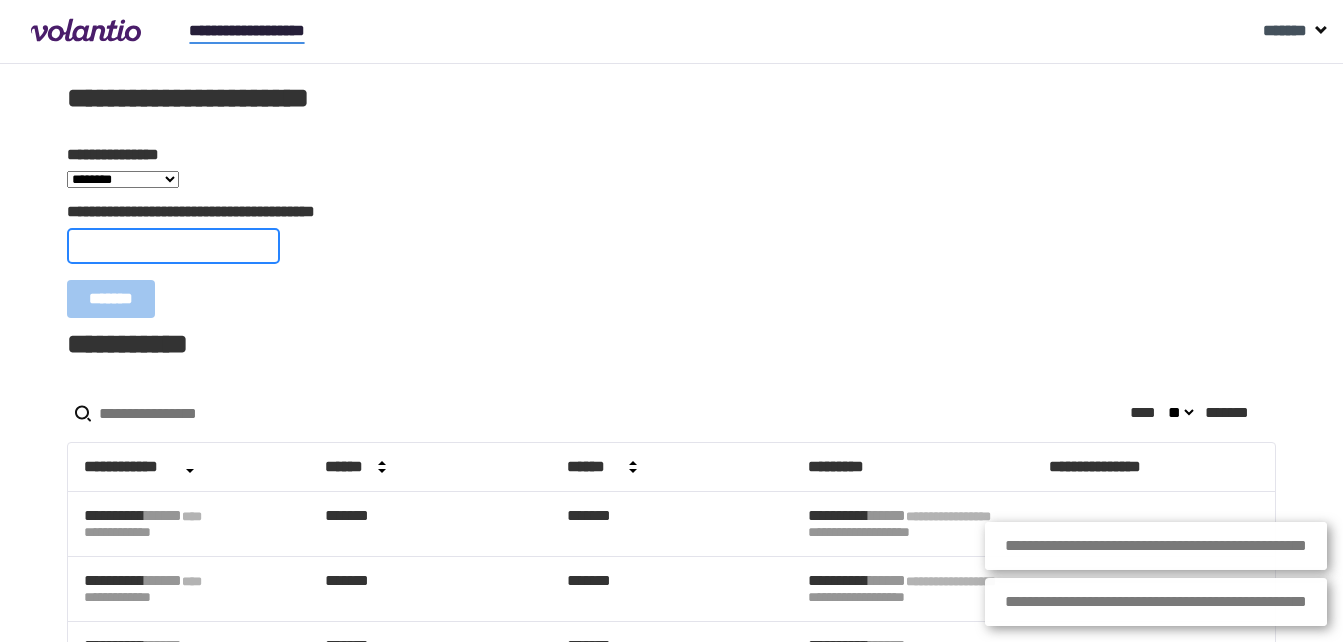 paste on "**********" 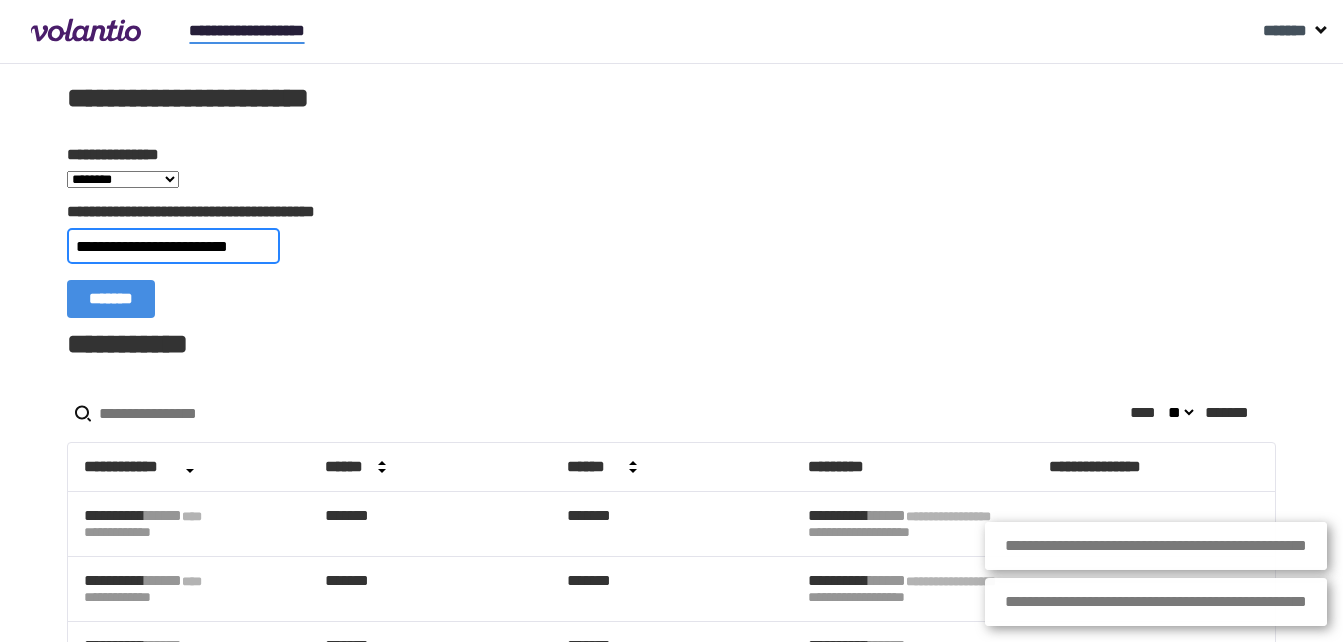 type on "**********" 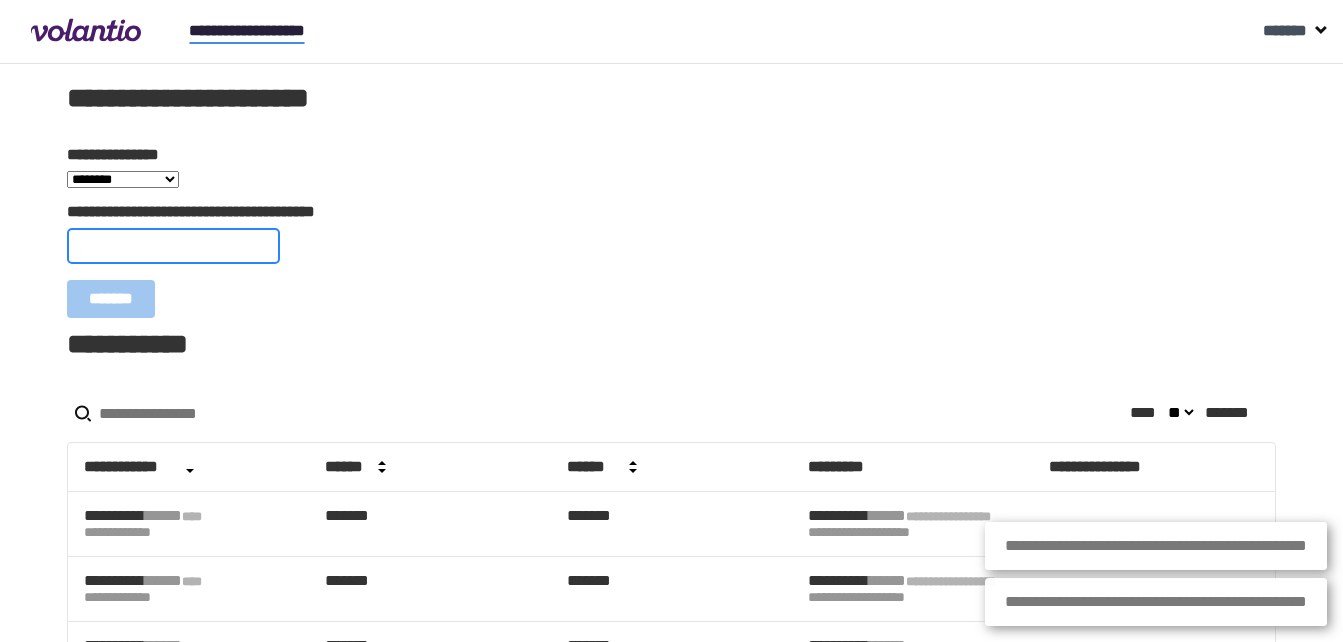 paste on "**********" 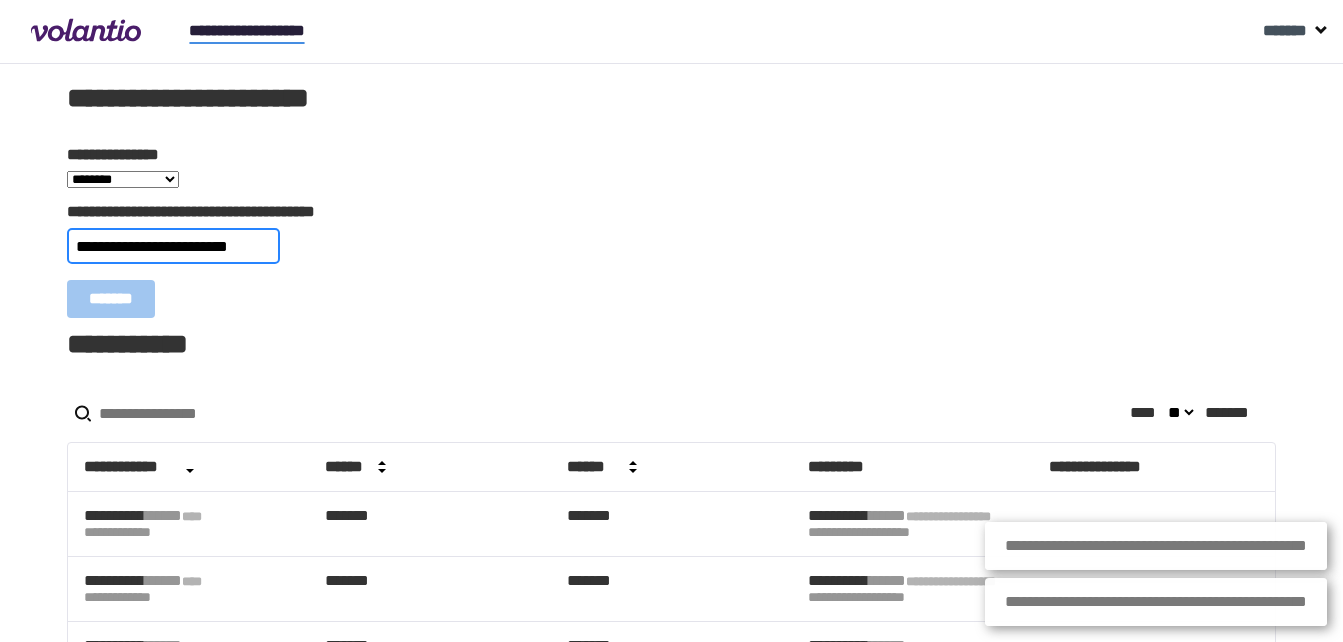 type on "**********" 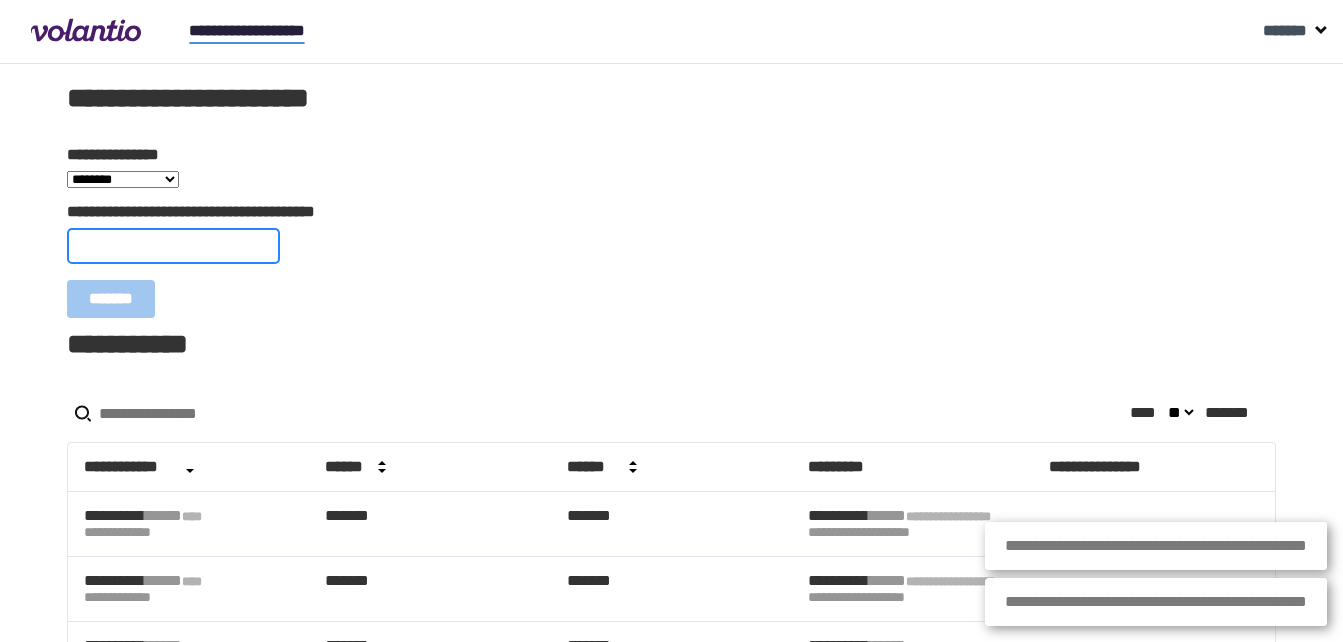 paste on "**********" 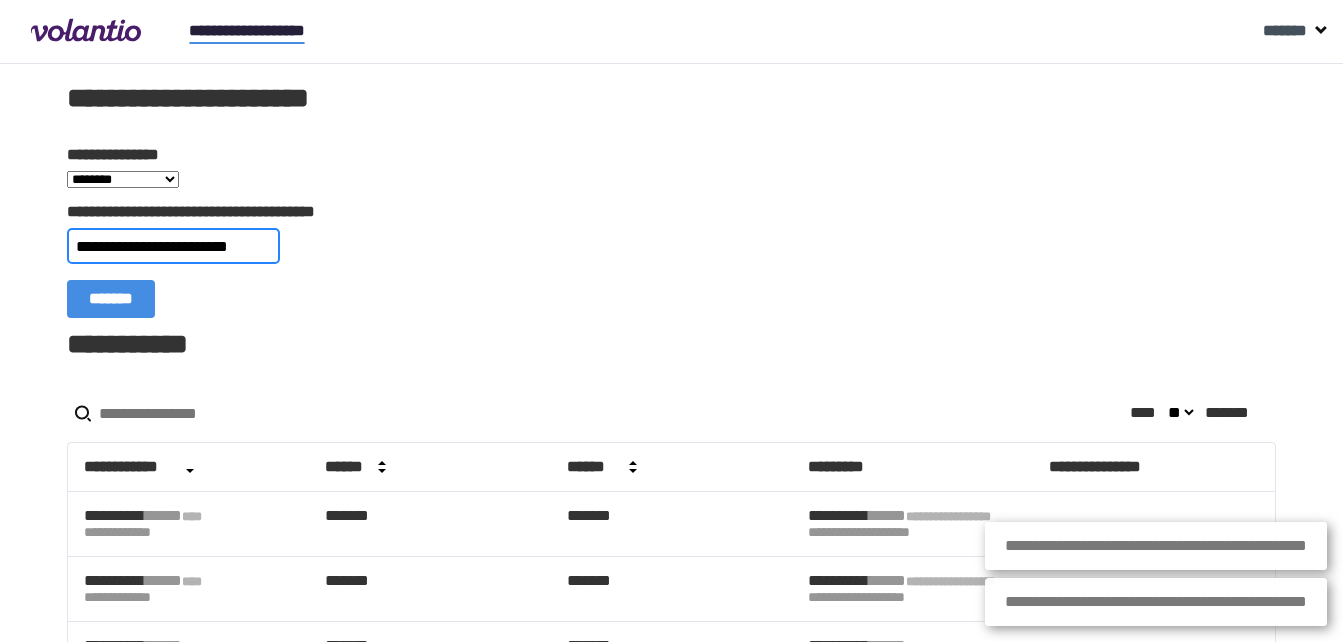 type on "**********" 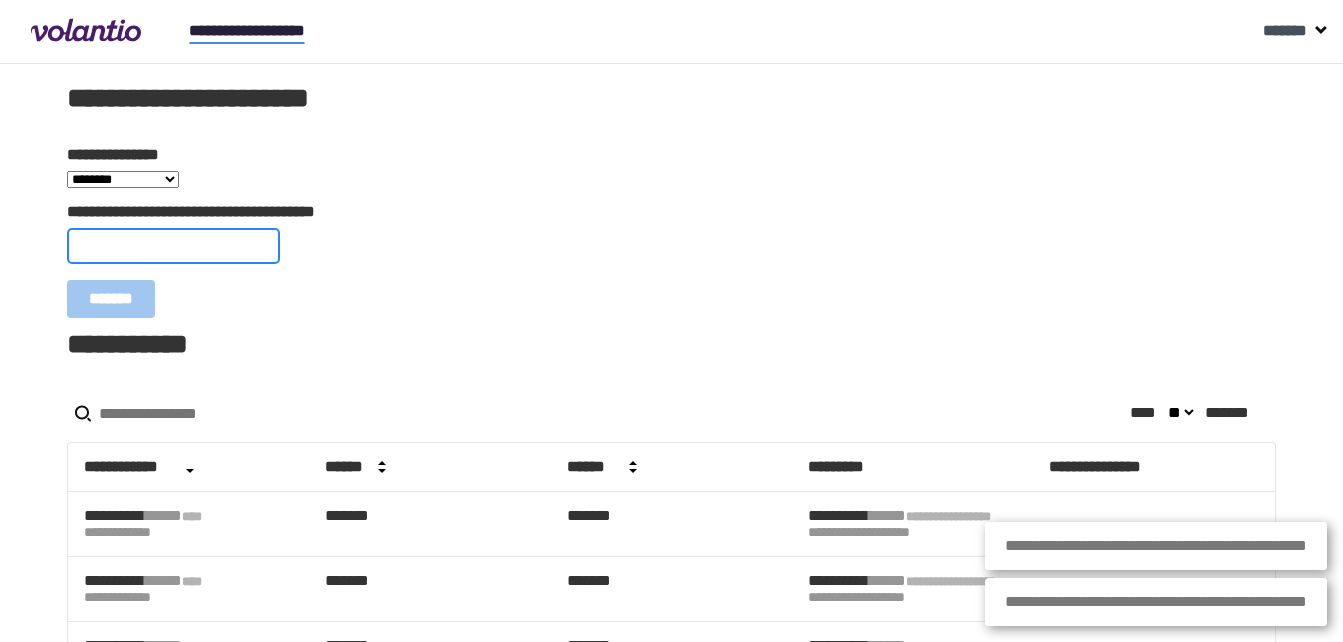 paste on "**********" 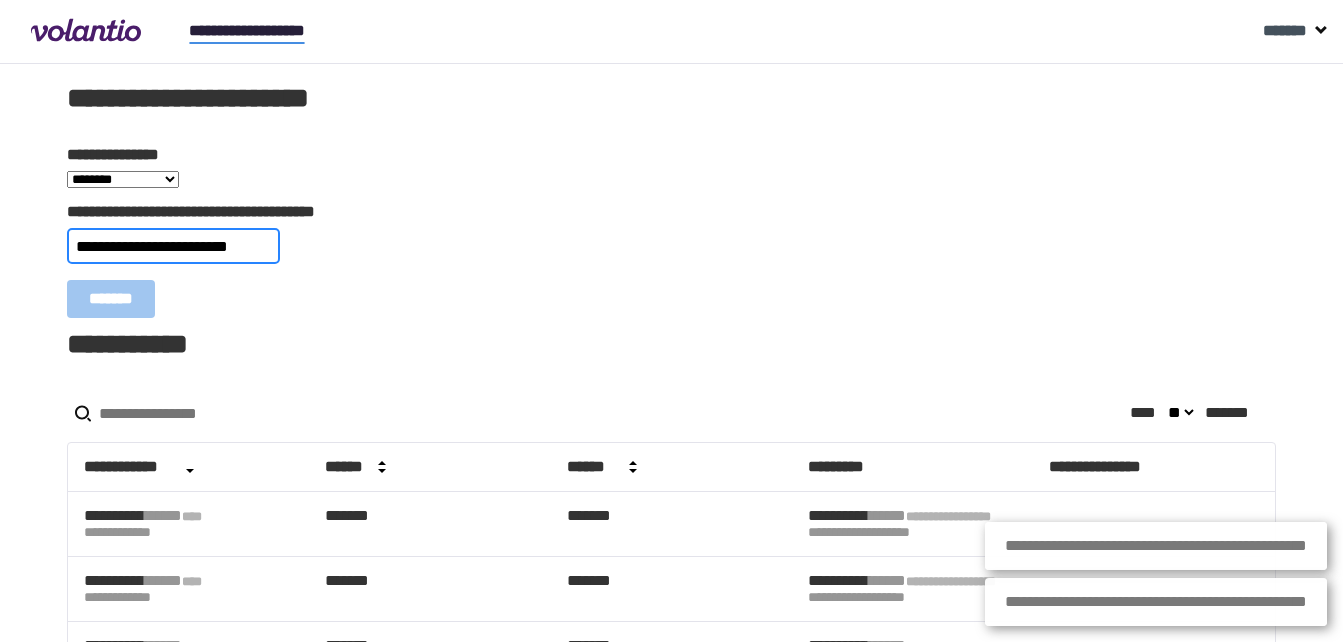 type on "**********" 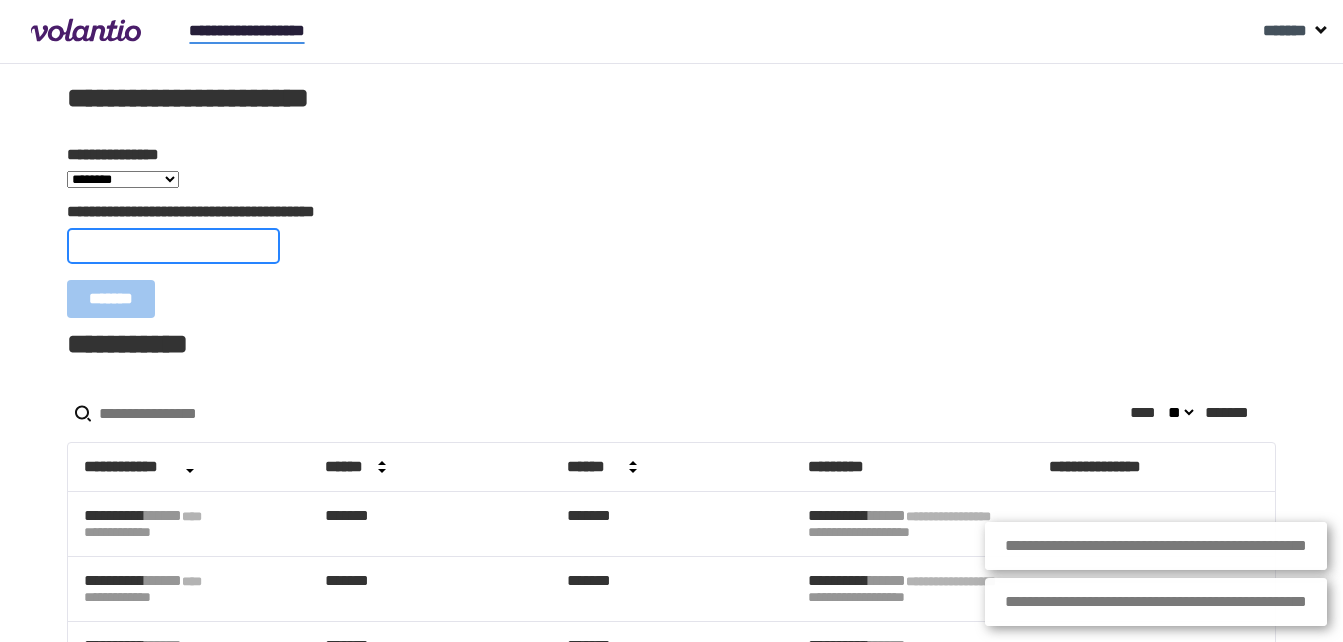 paste on "**********" 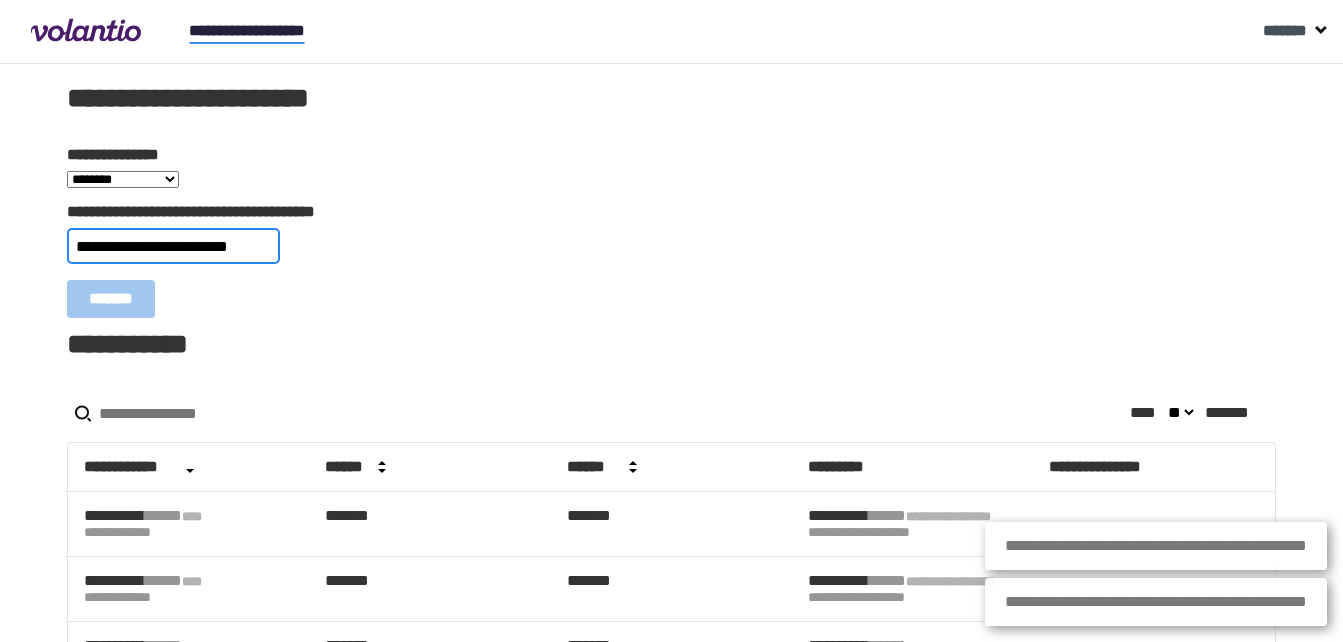 type on "**********" 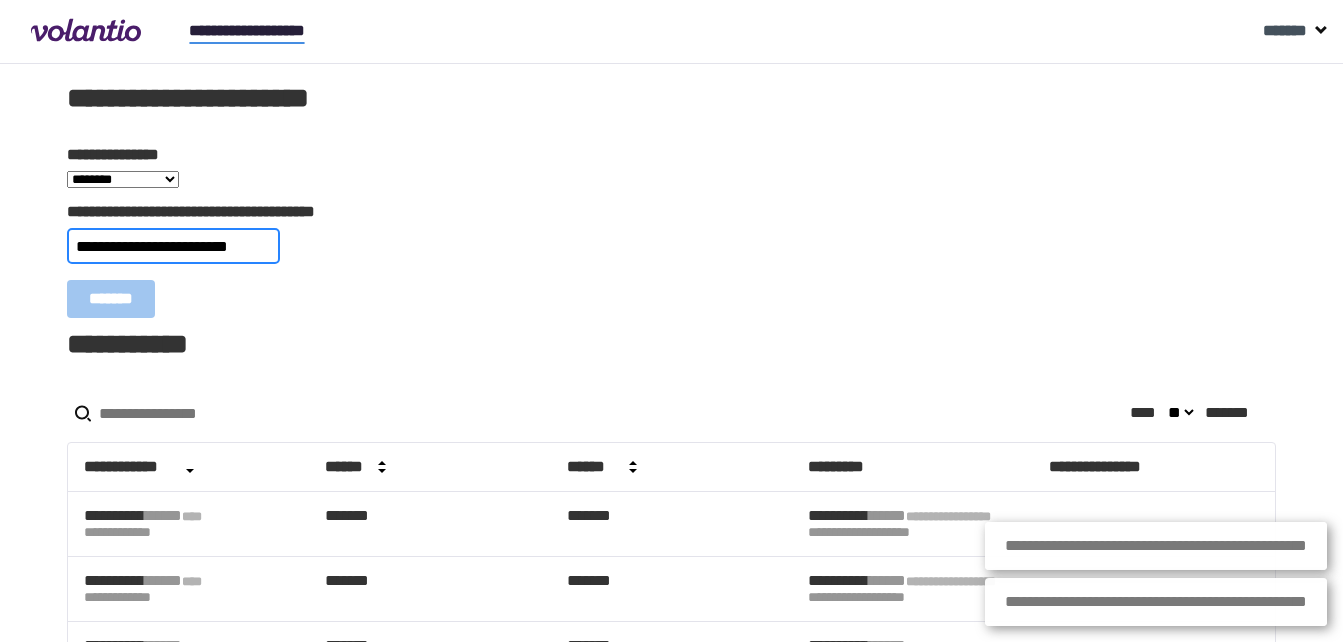 click on "*******" at bounding box center [111, 299] 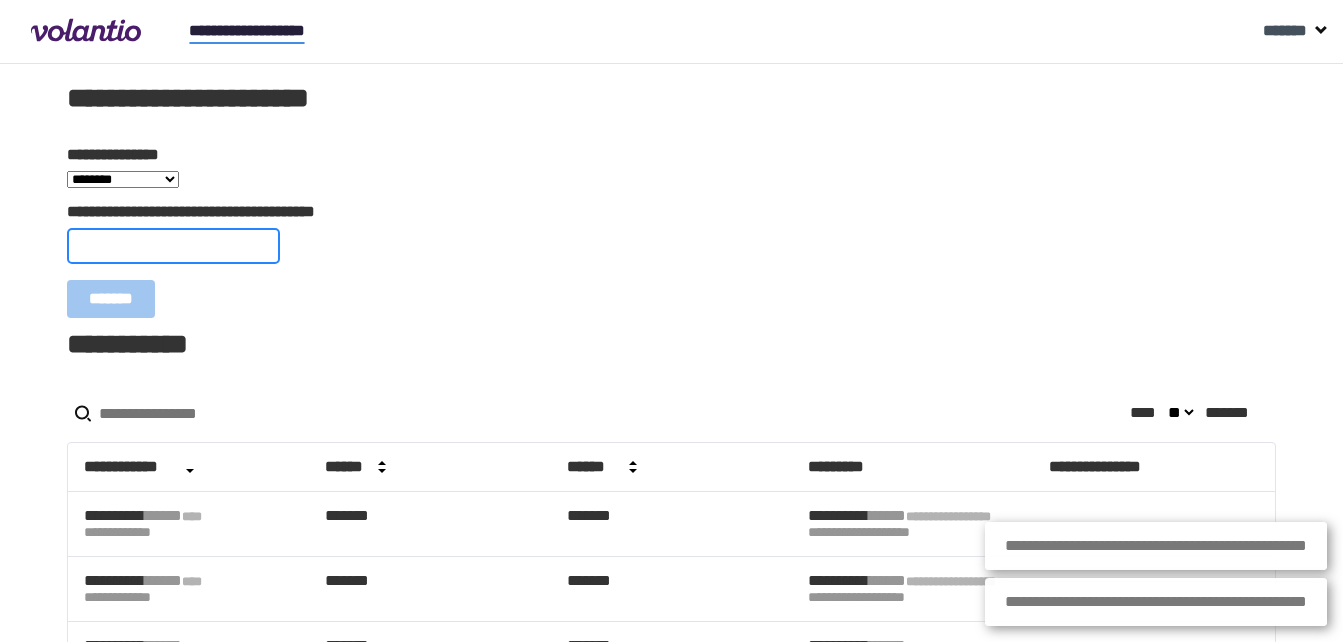 paste on "**********" 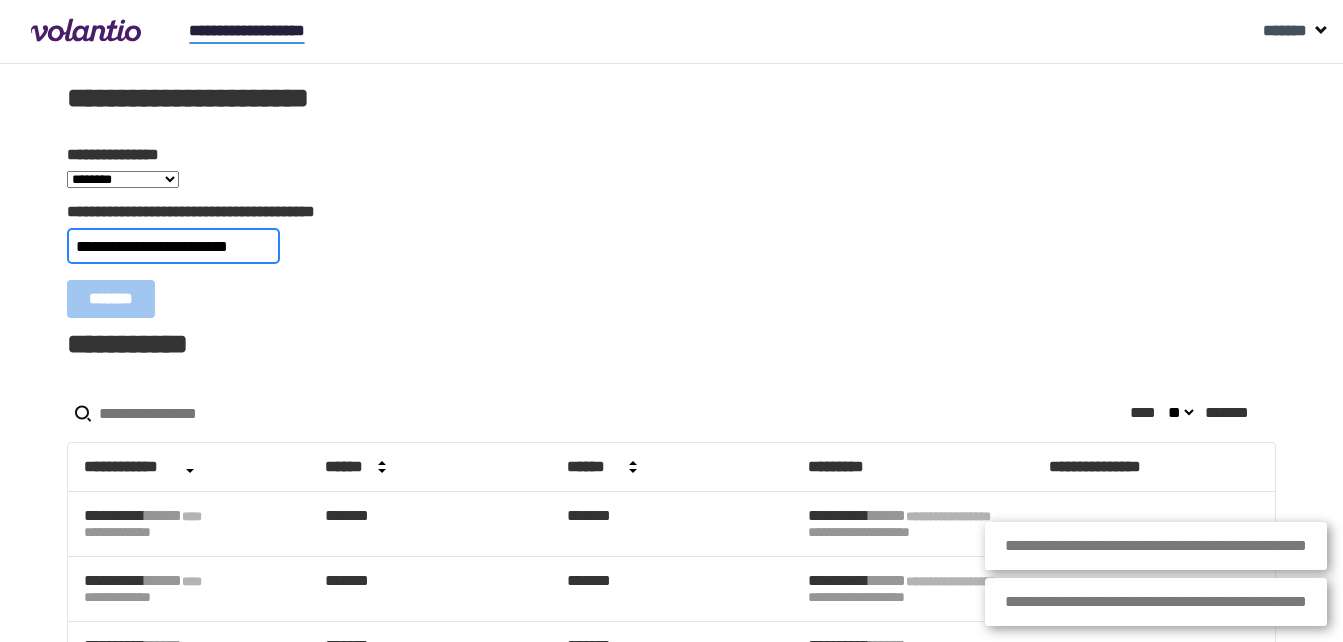 type on "**********" 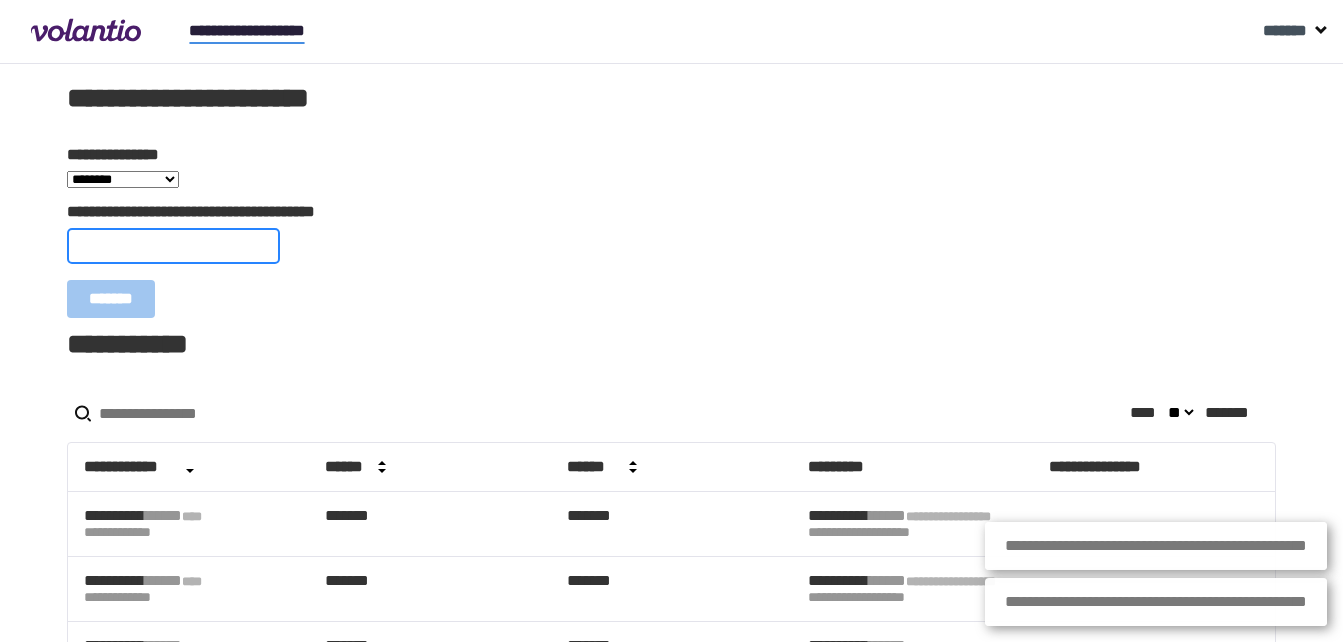 paste on "**********" 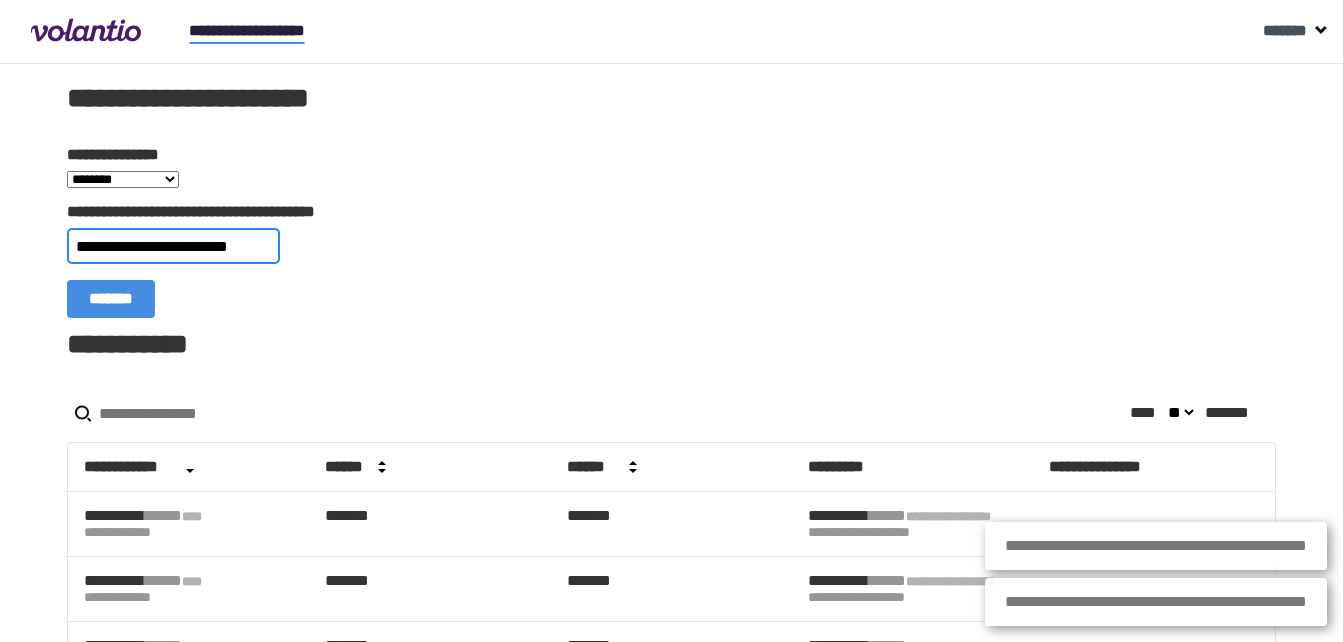 type on "**********" 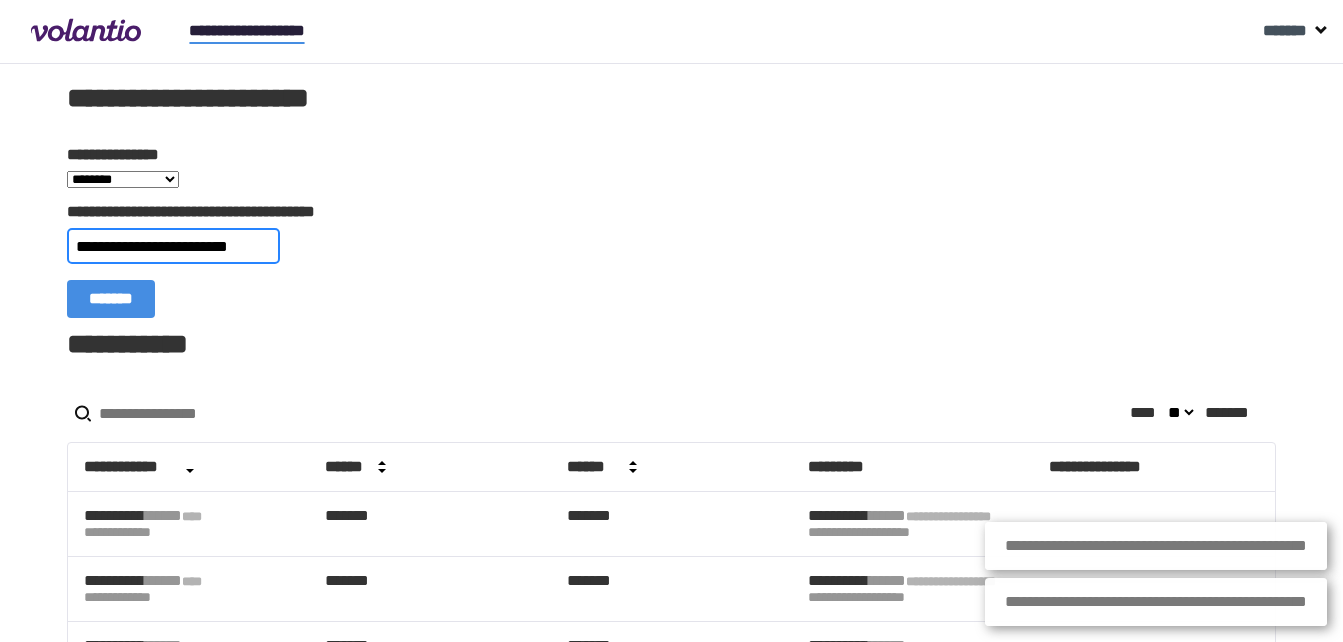 click on "*******" at bounding box center (111, 299) 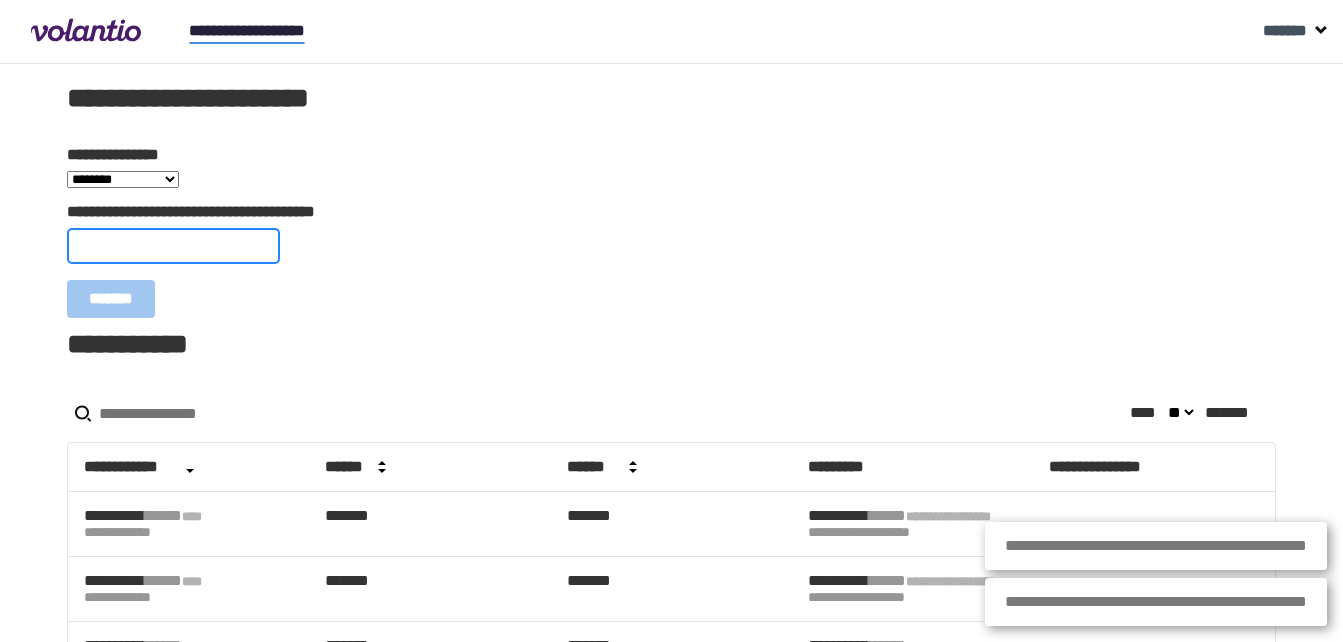 paste on "**********" 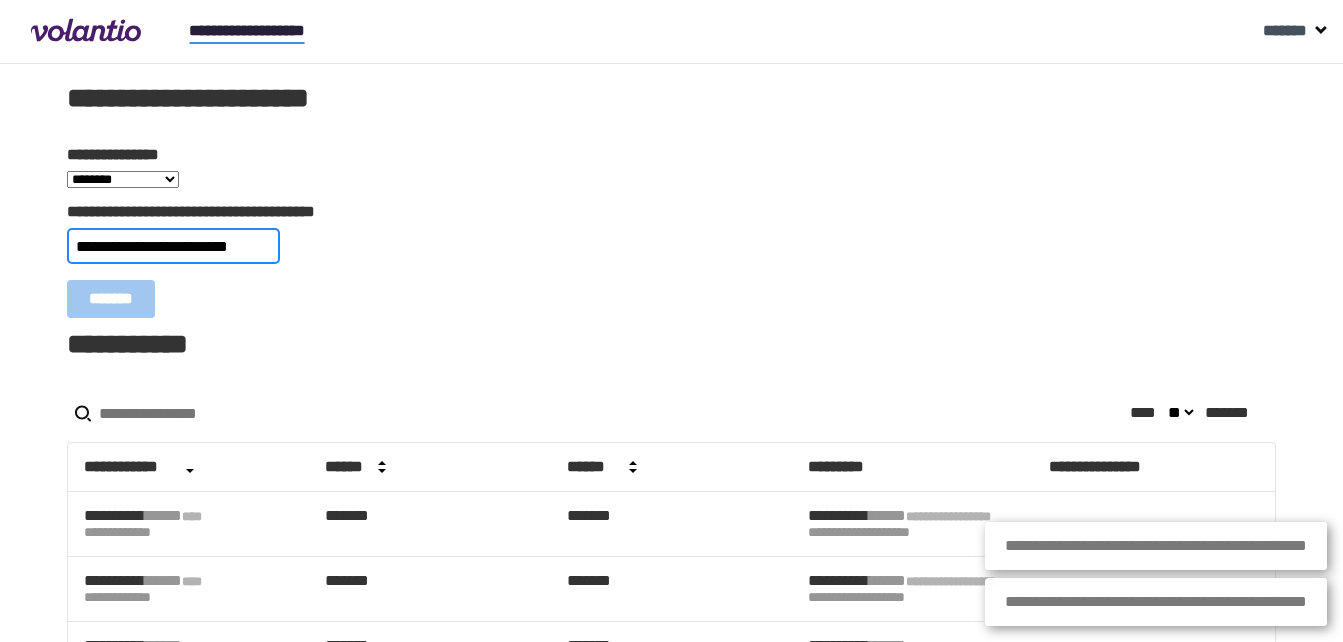 type on "**********" 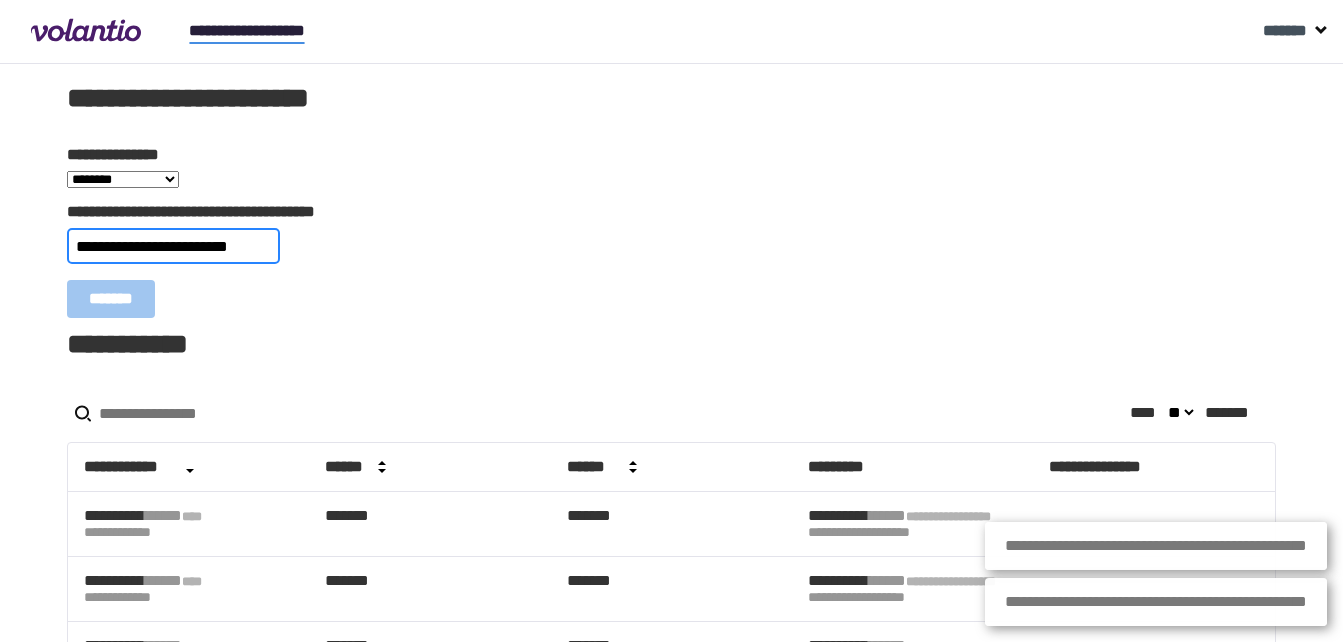 click on "*******" at bounding box center [111, 299] 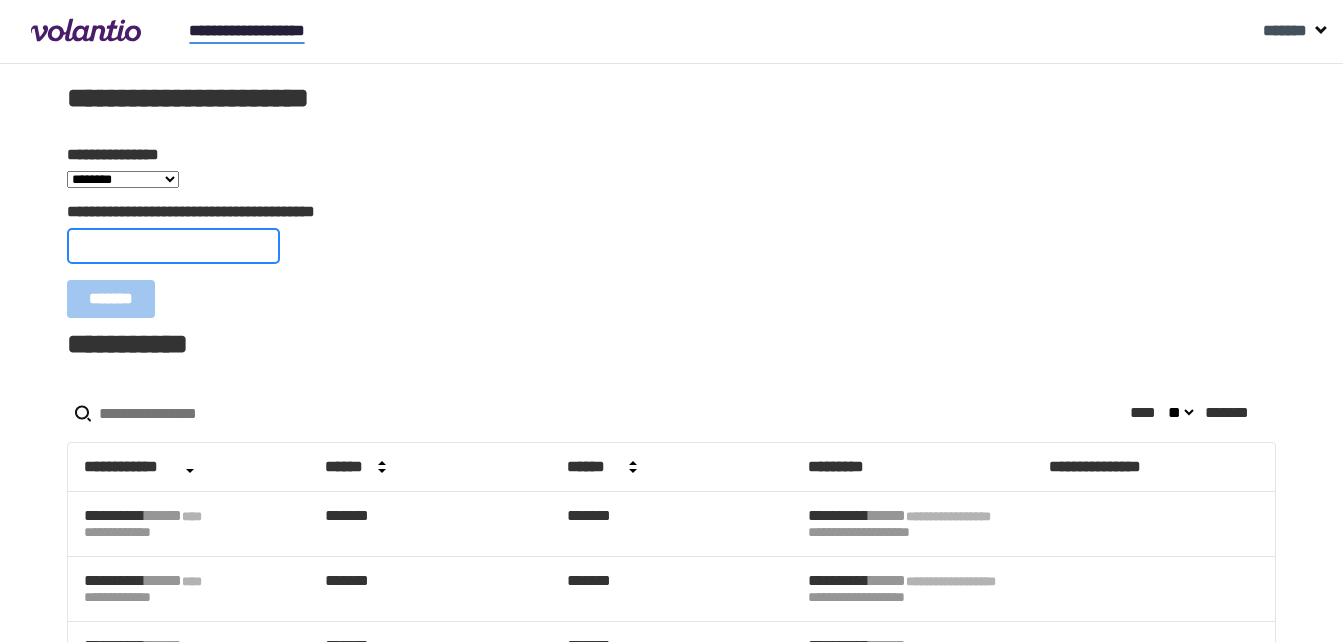 paste on "**********" 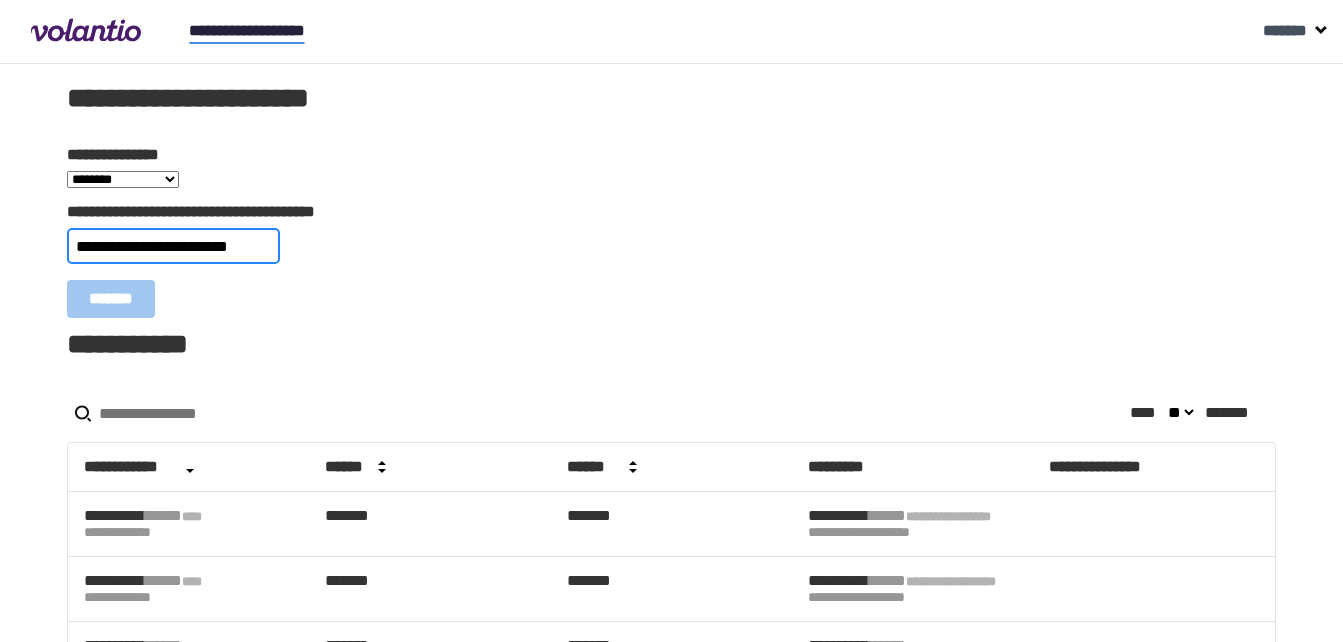 scroll, scrollTop: 0, scrollLeft: 16, axis: horizontal 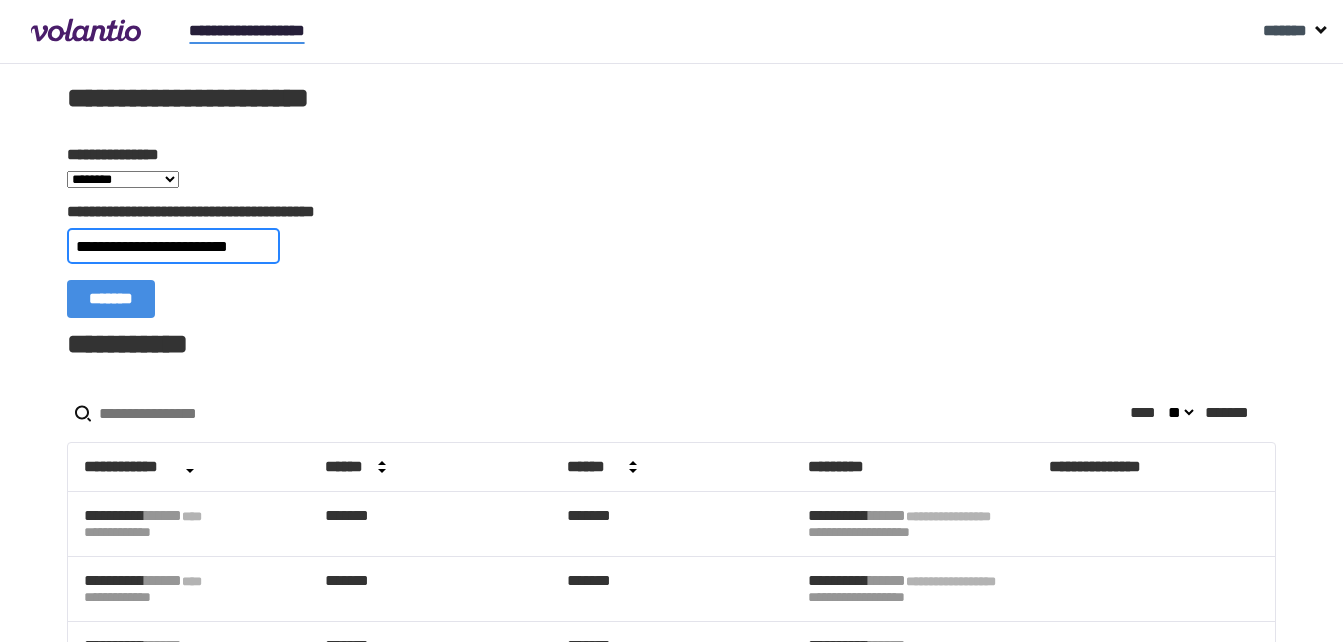 type on "**********" 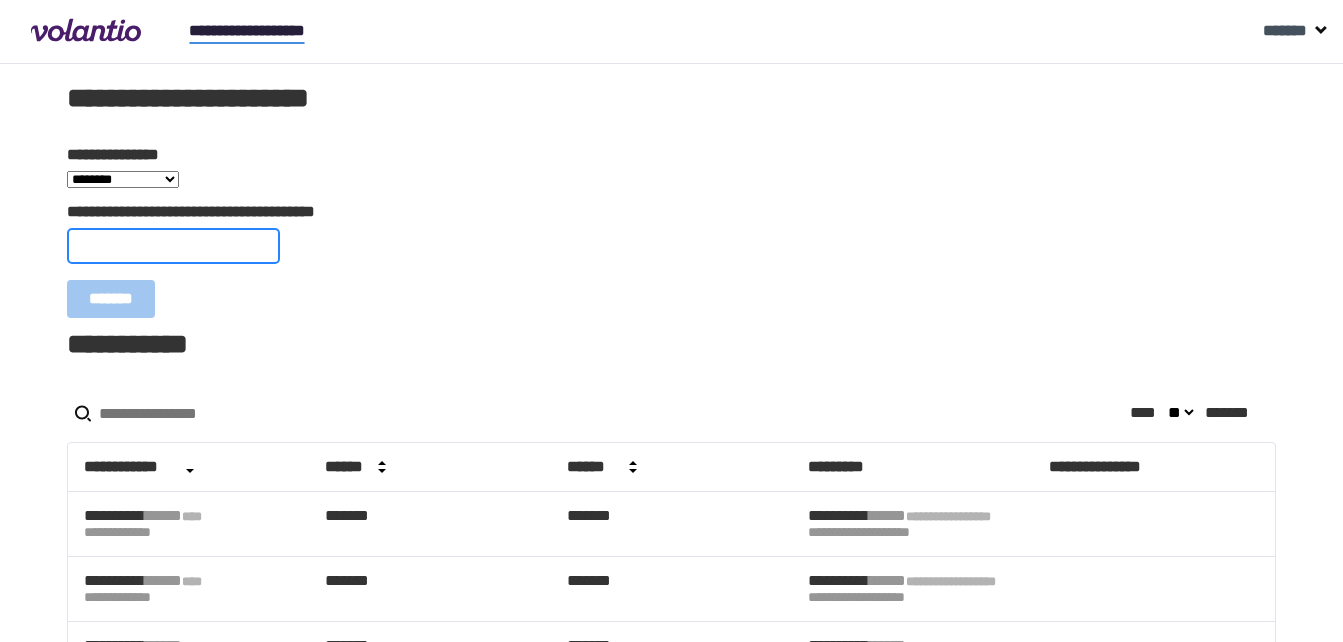 scroll, scrollTop: 0, scrollLeft: 0, axis: both 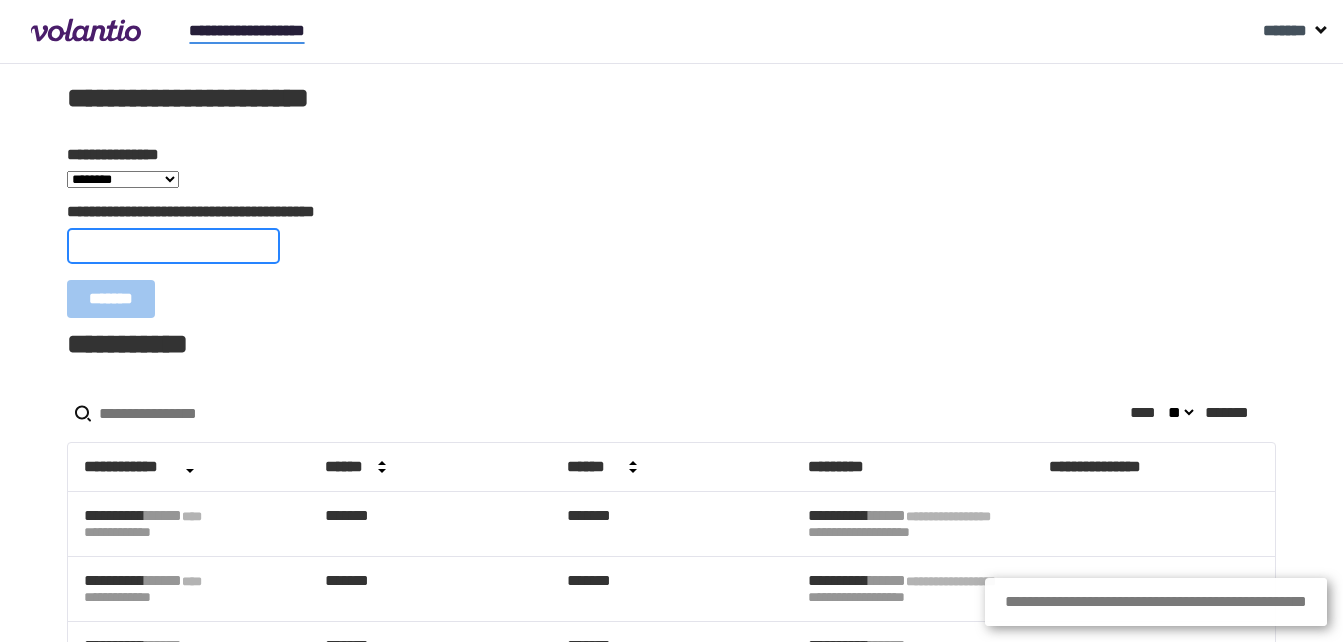 paste on "**********" 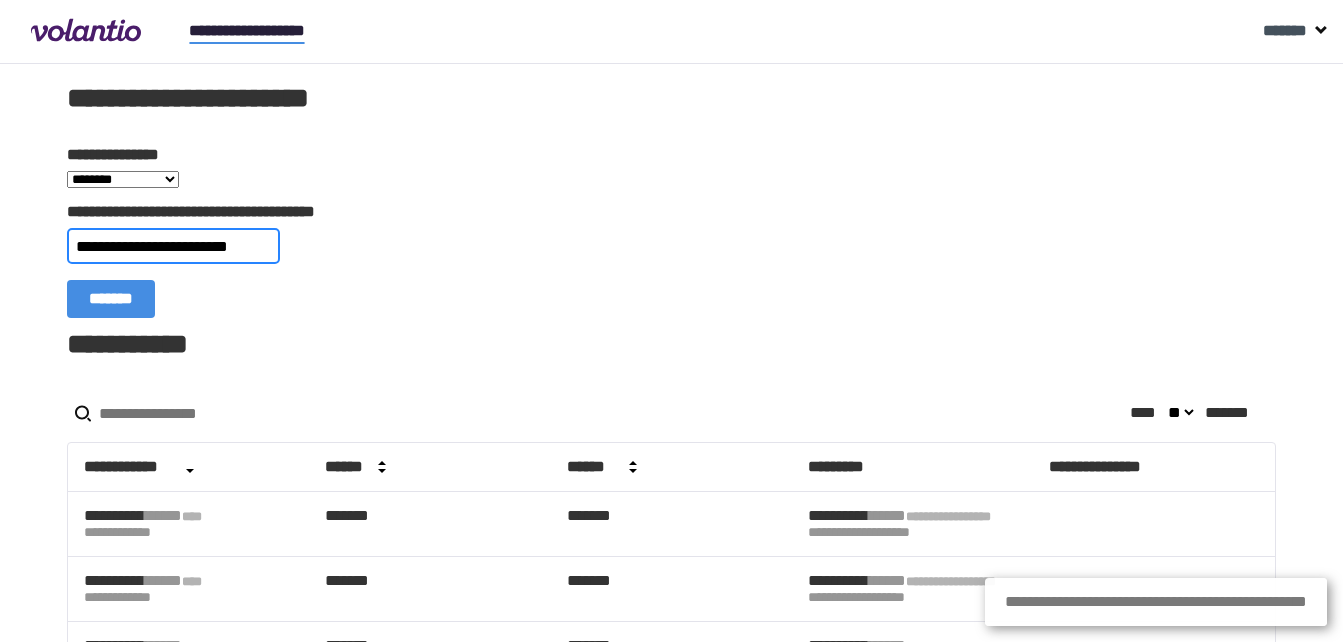 scroll, scrollTop: 0, scrollLeft: 21, axis: horizontal 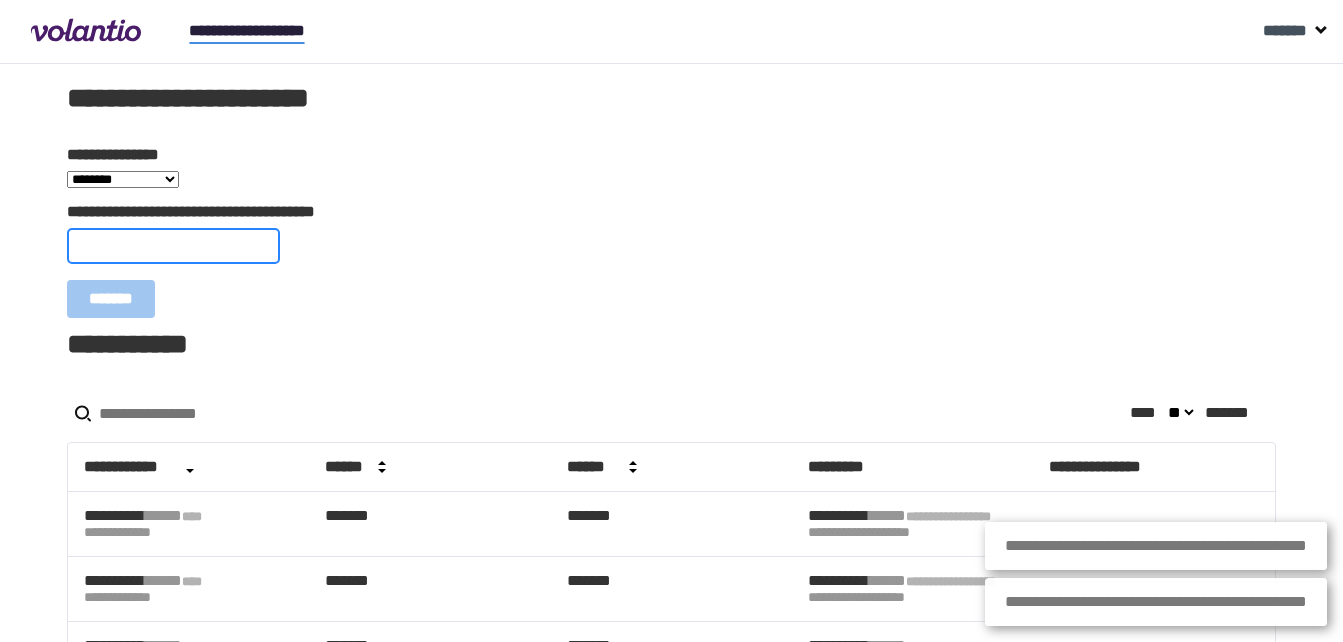 paste on "**********" 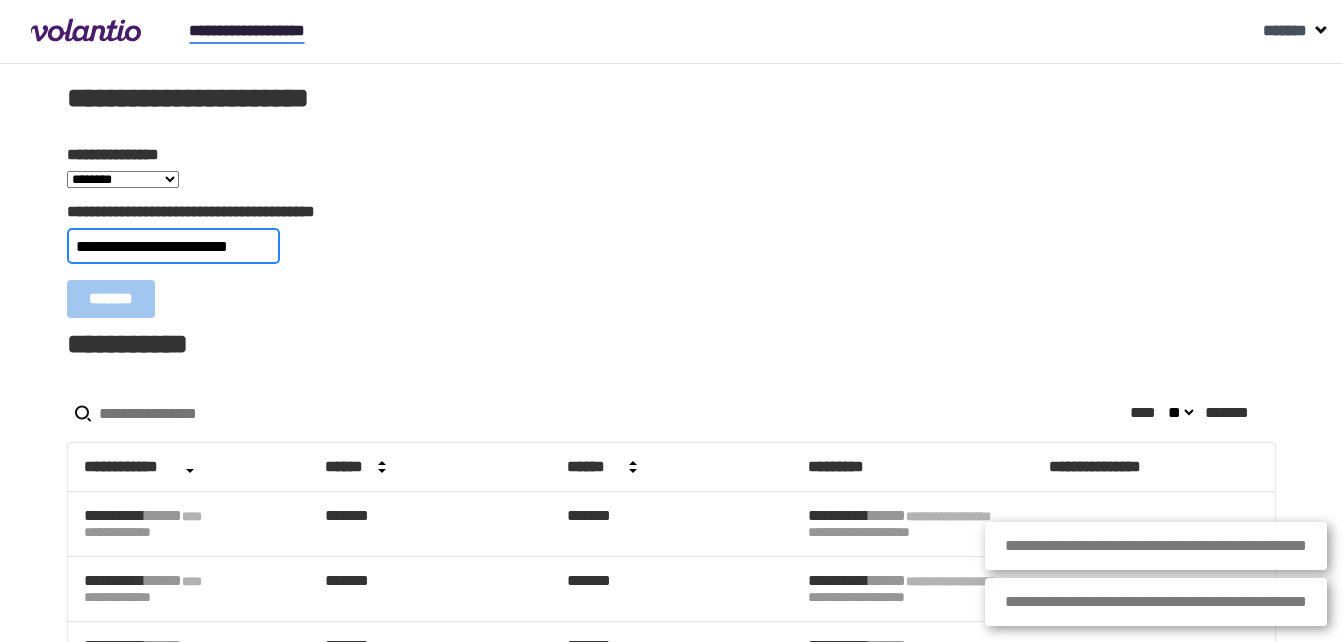 scroll, scrollTop: 0, scrollLeft: 16, axis: horizontal 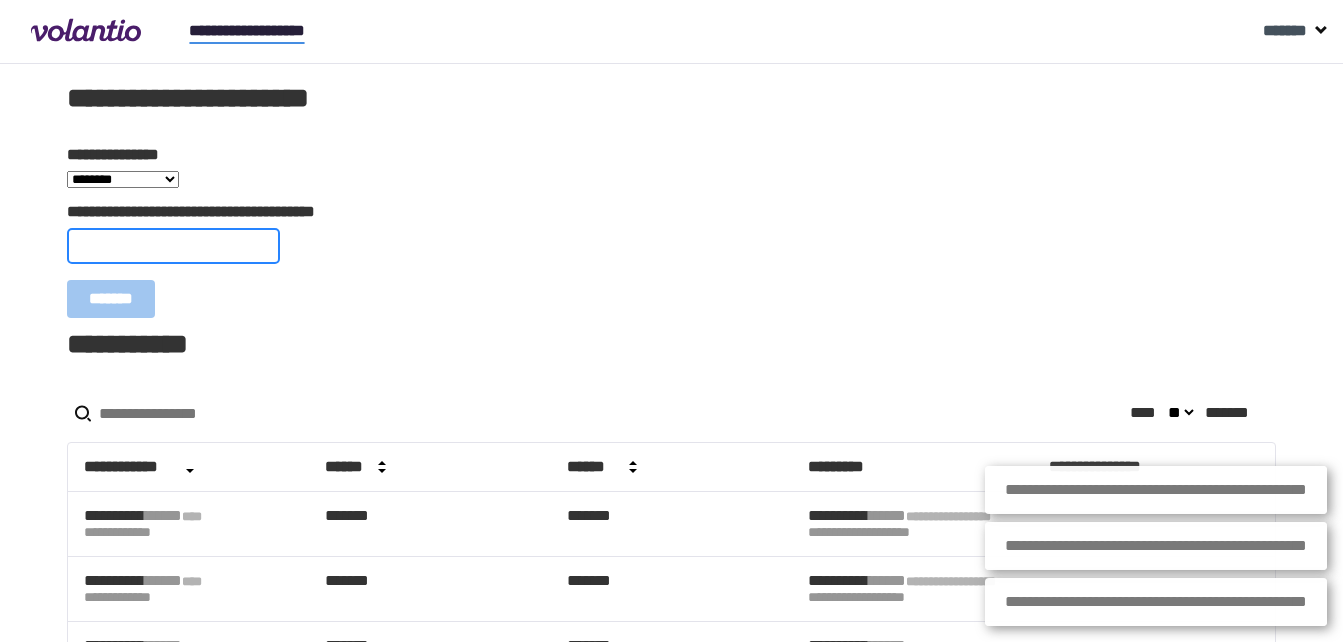 paste on "**********" 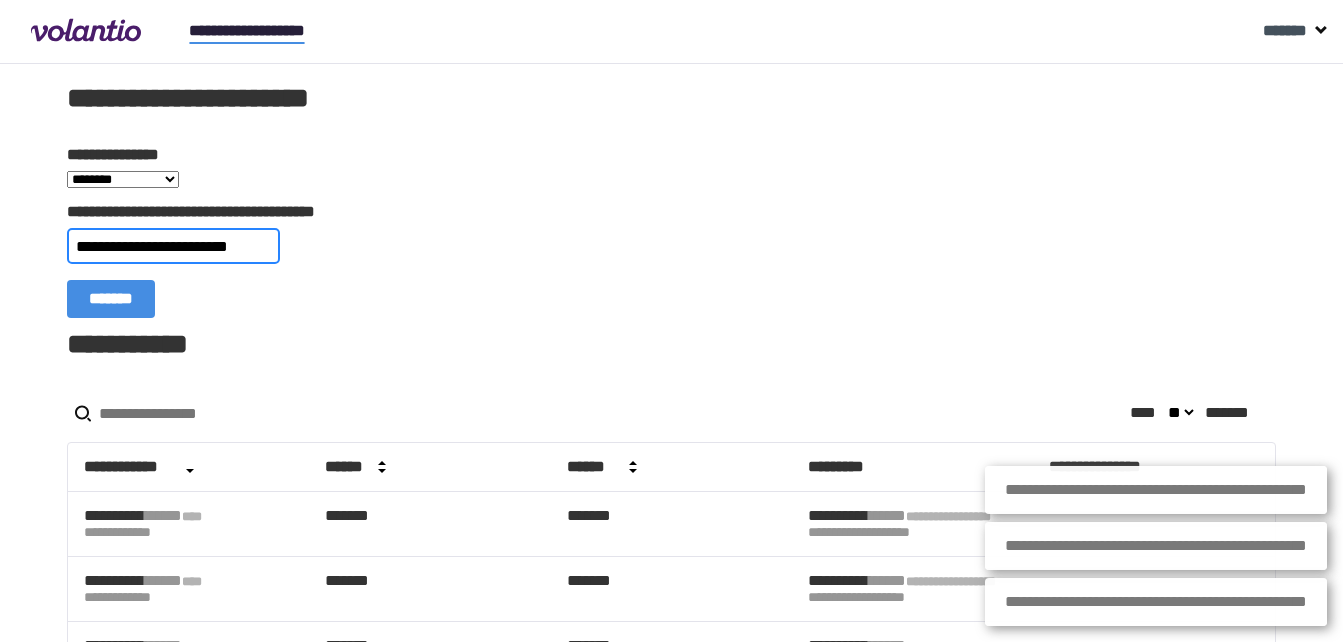scroll, scrollTop: 0, scrollLeft: 10, axis: horizontal 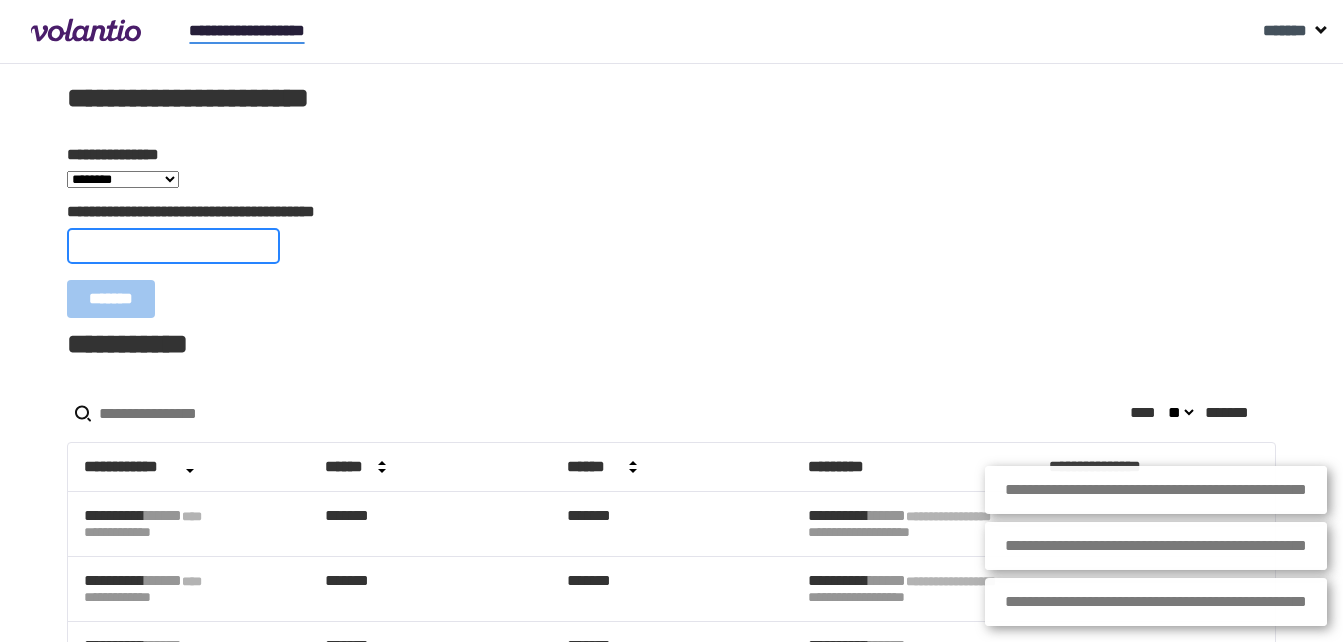 paste on "**********" 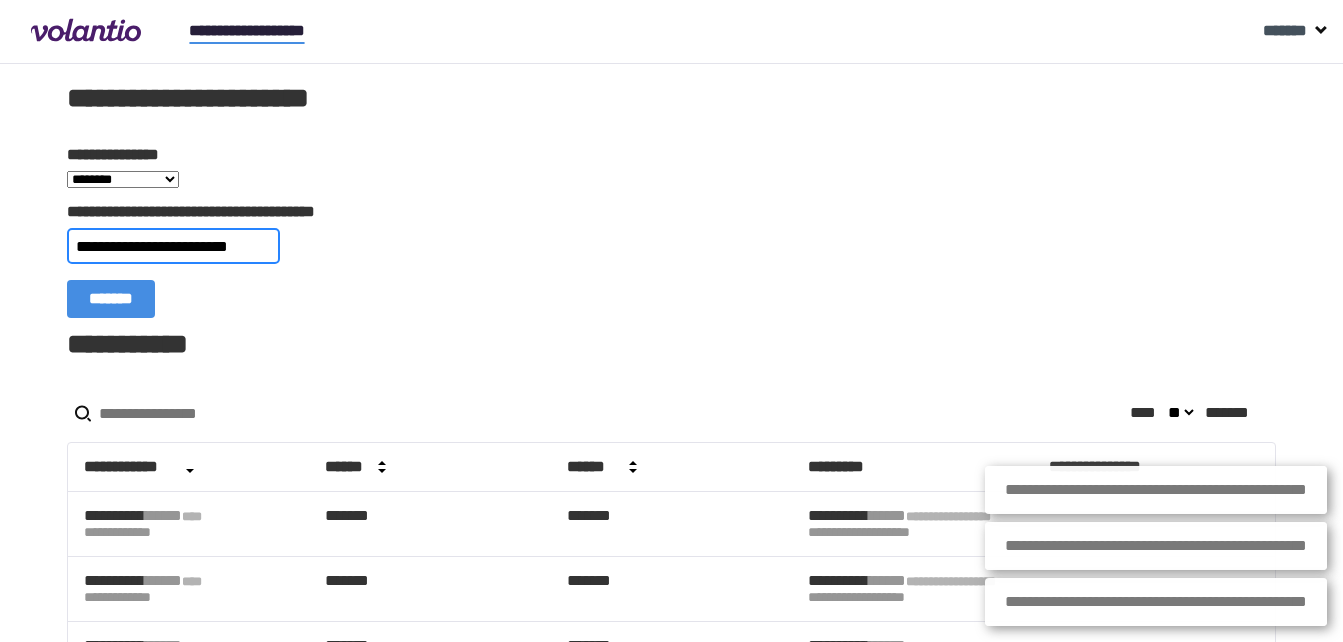 scroll, scrollTop: 0, scrollLeft: 17, axis: horizontal 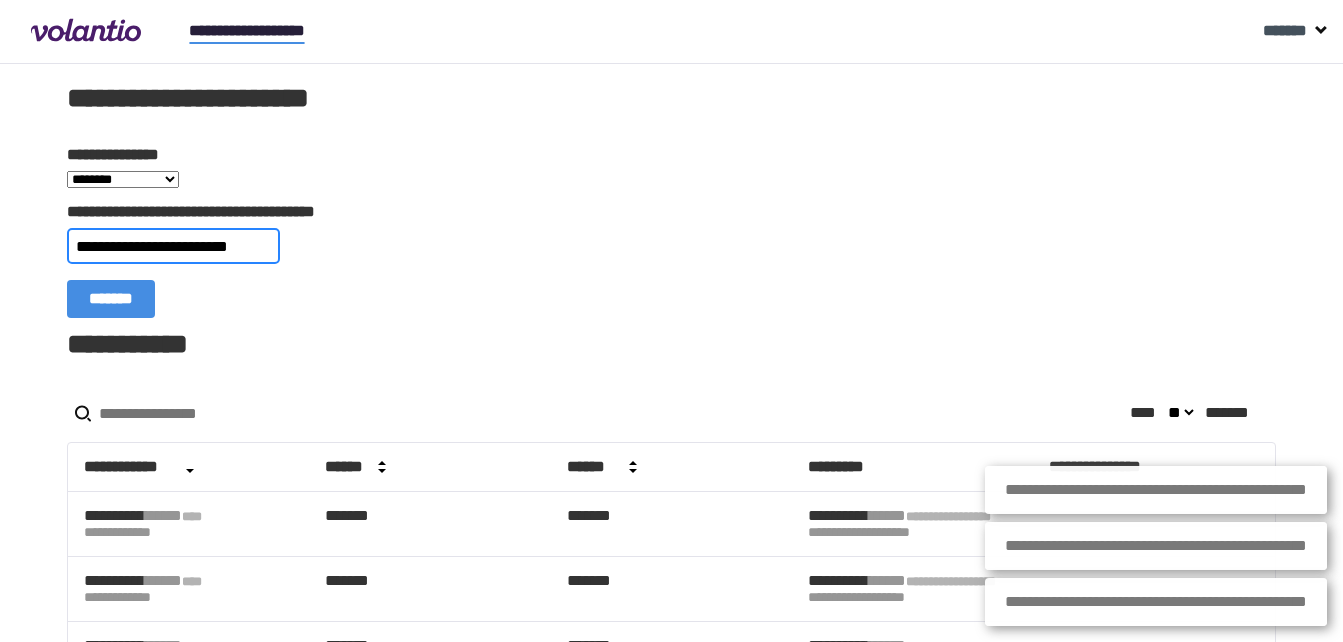 type on "**********" 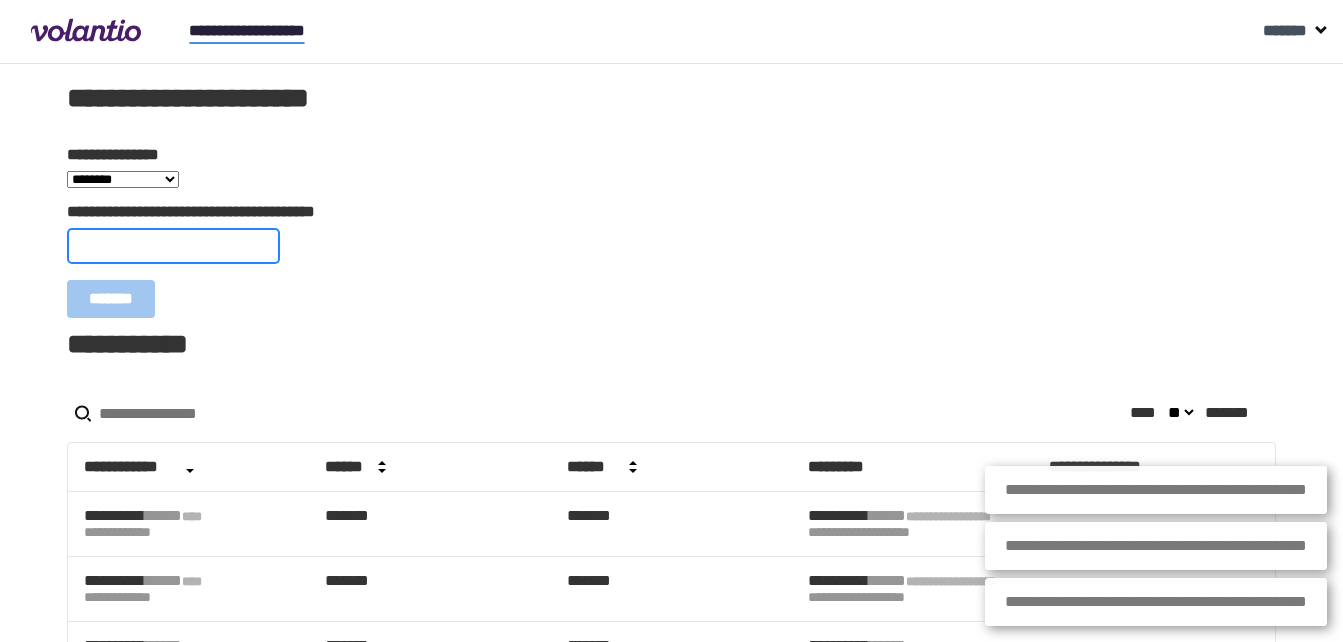 scroll, scrollTop: 0, scrollLeft: 0, axis: both 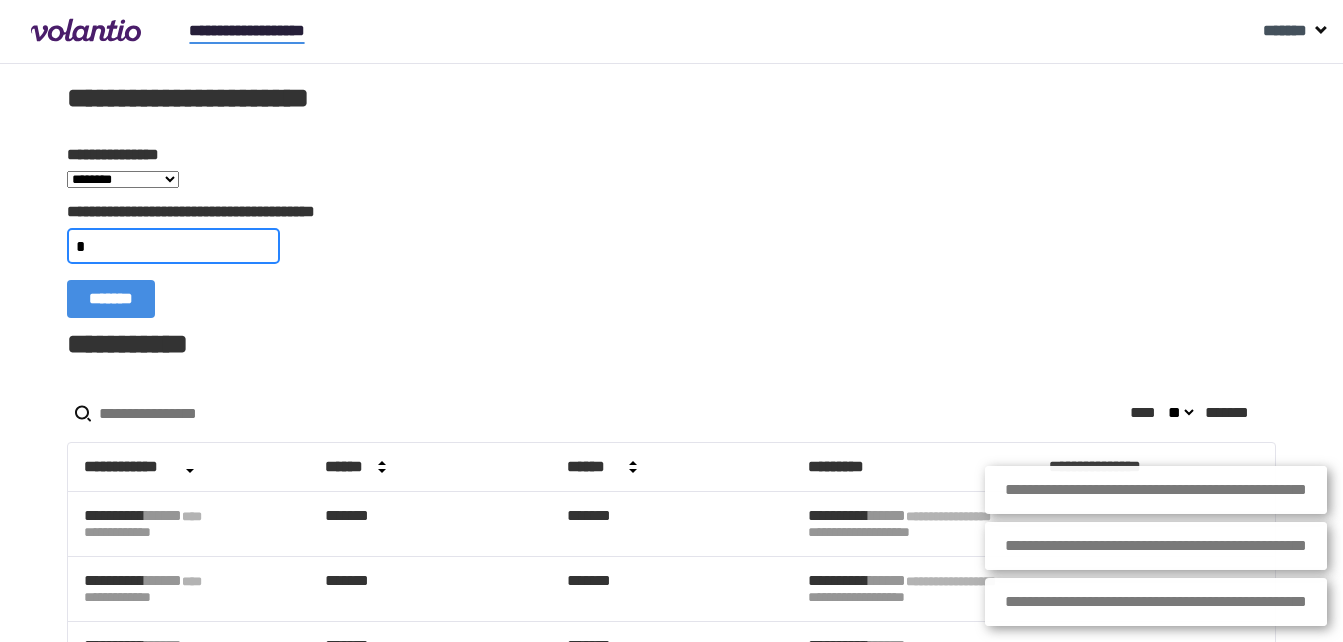 type on "*" 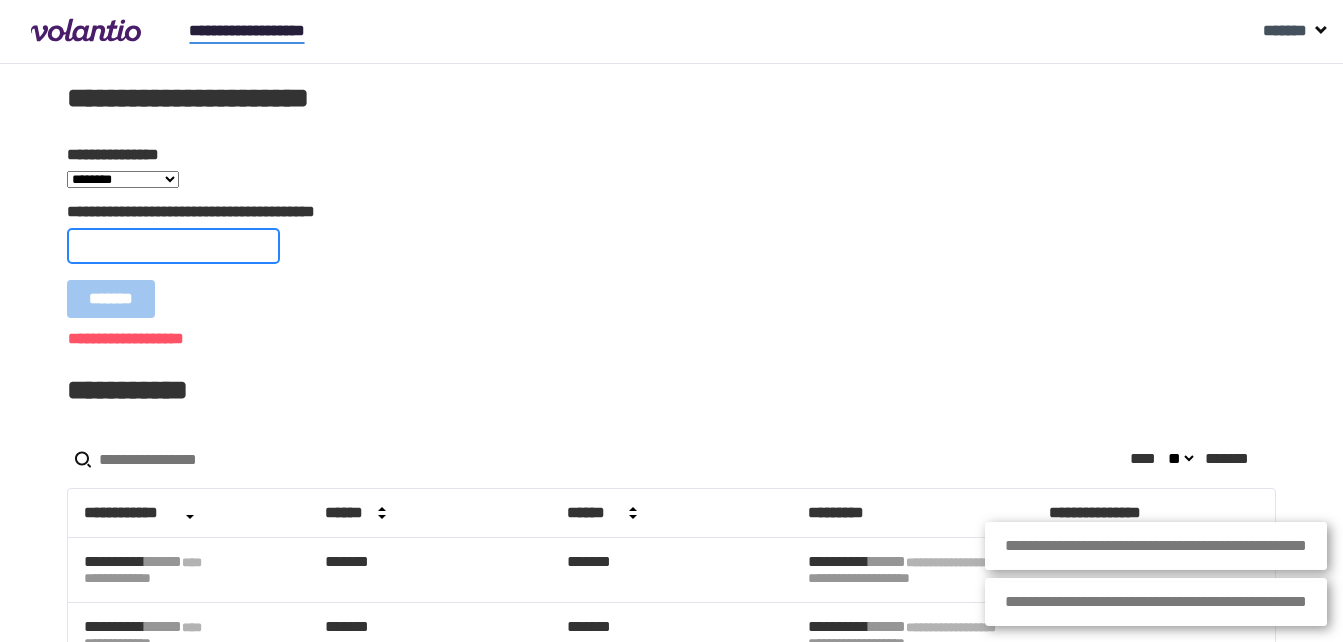 paste on "**********" 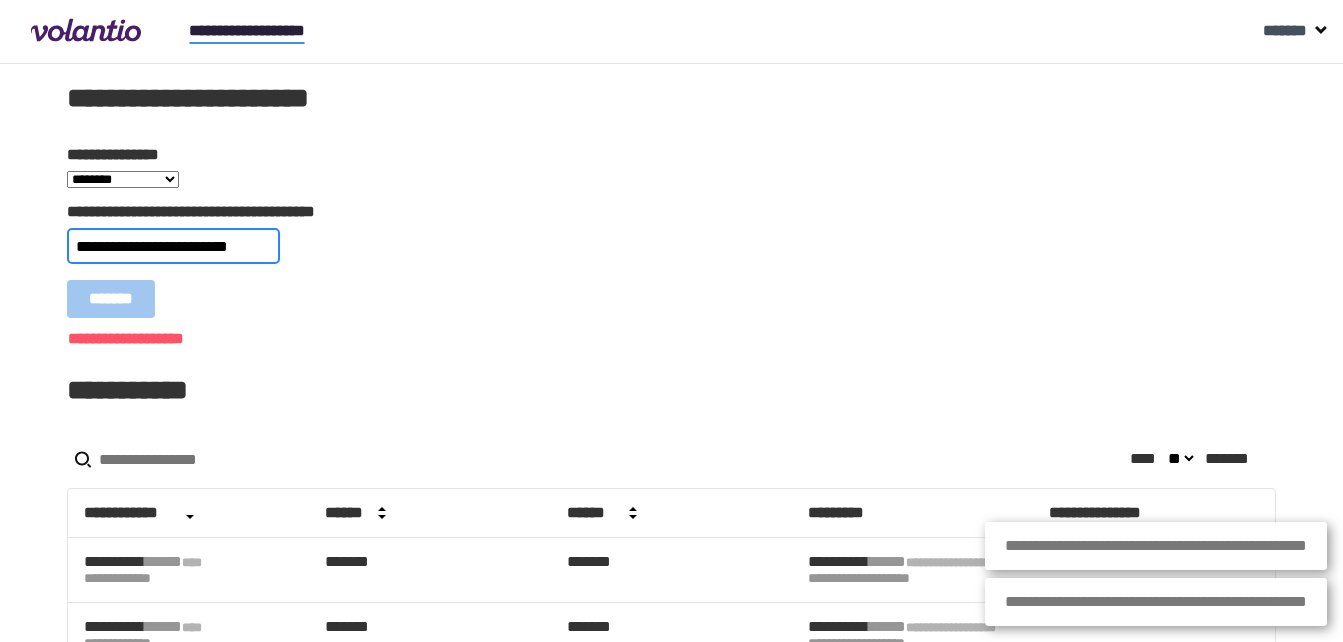scroll, scrollTop: 0, scrollLeft: 18, axis: horizontal 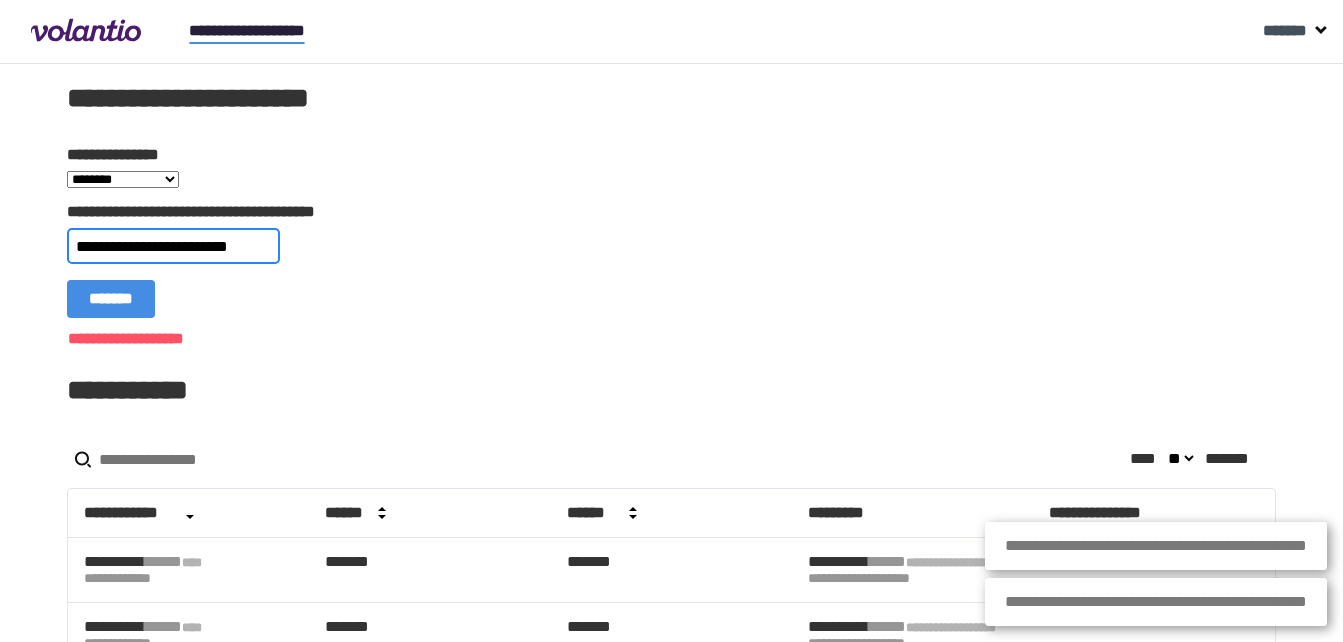 type on "**********" 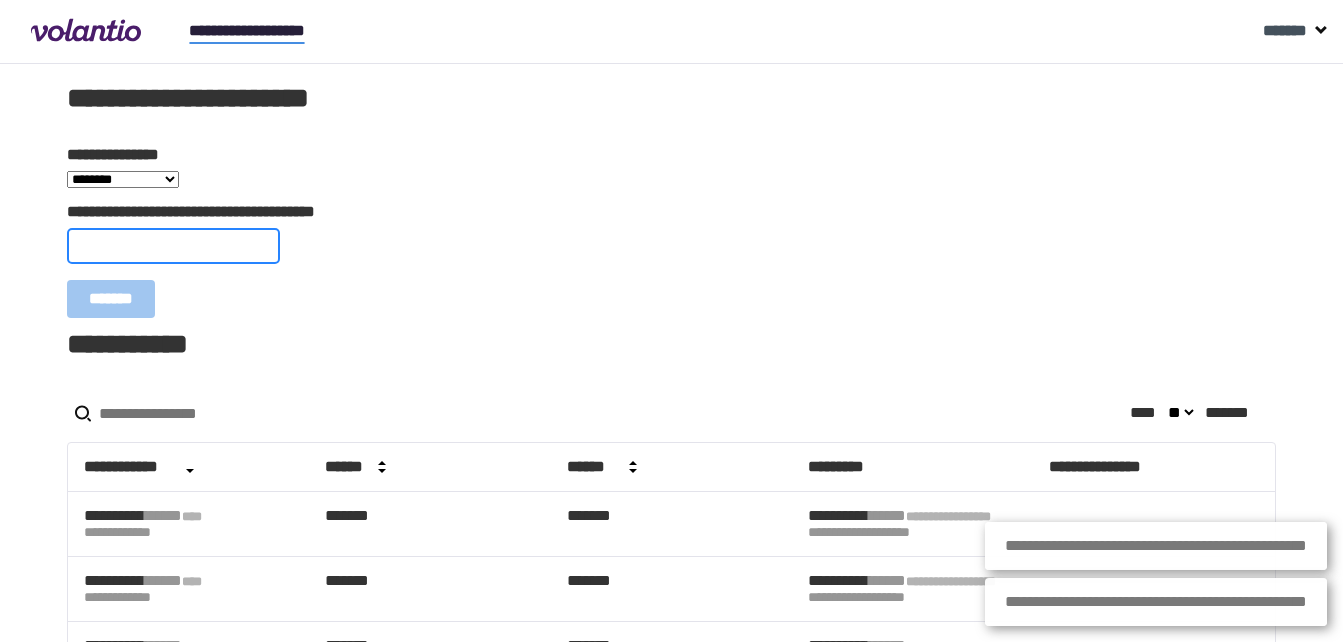 scroll, scrollTop: 0, scrollLeft: 0, axis: both 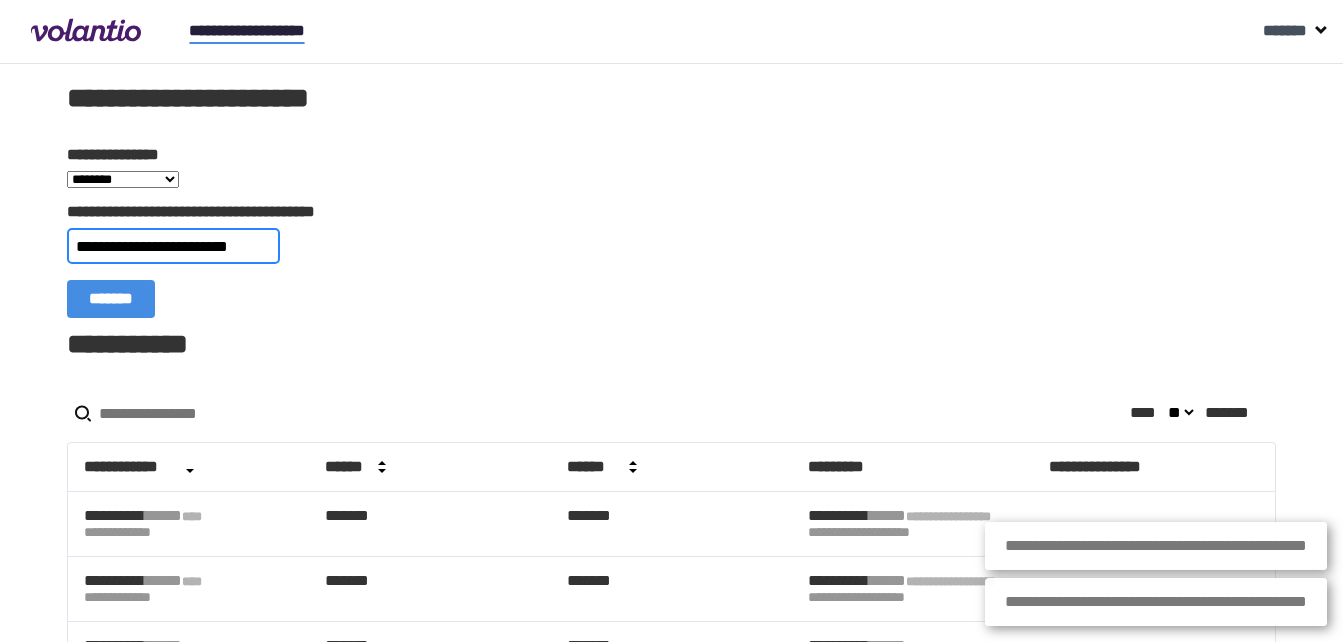 type on "**********" 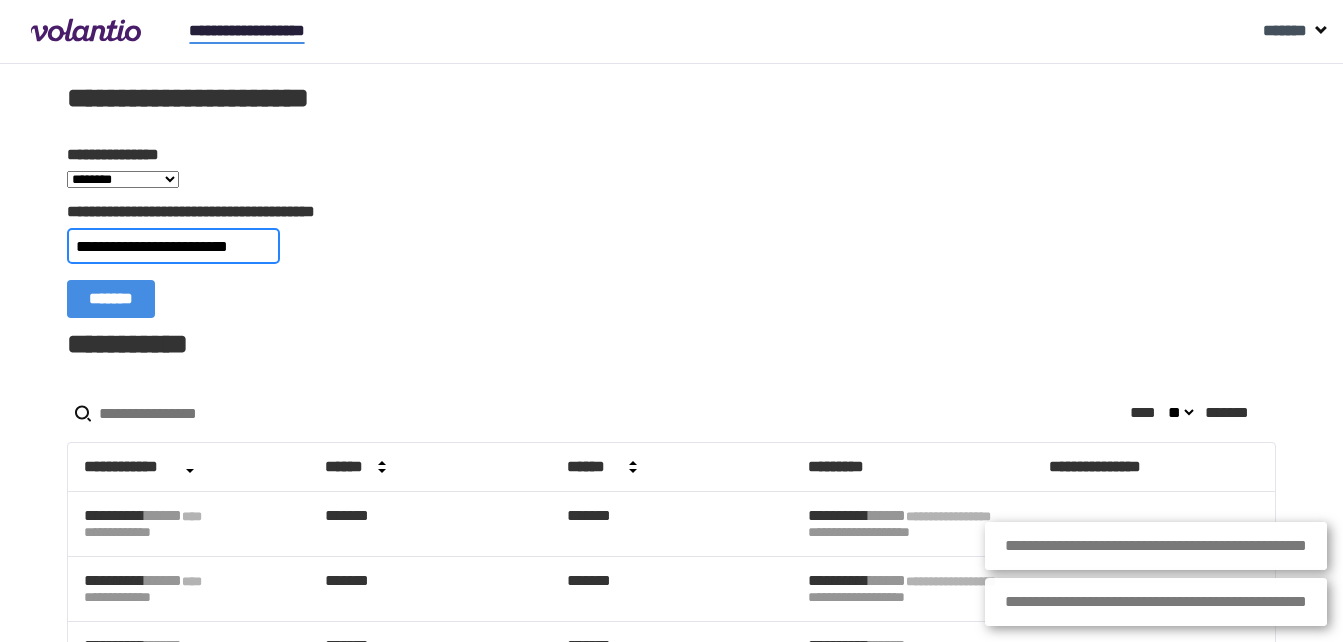 click on "*******" at bounding box center (111, 299) 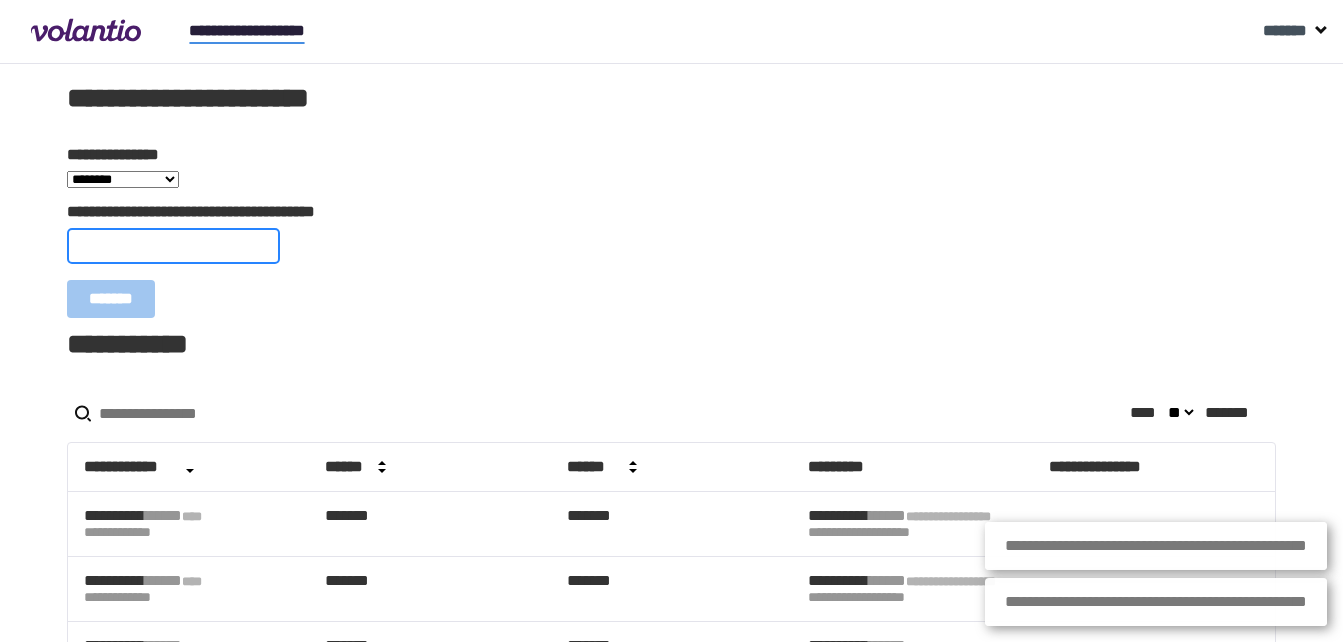 scroll, scrollTop: 0, scrollLeft: 0, axis: both 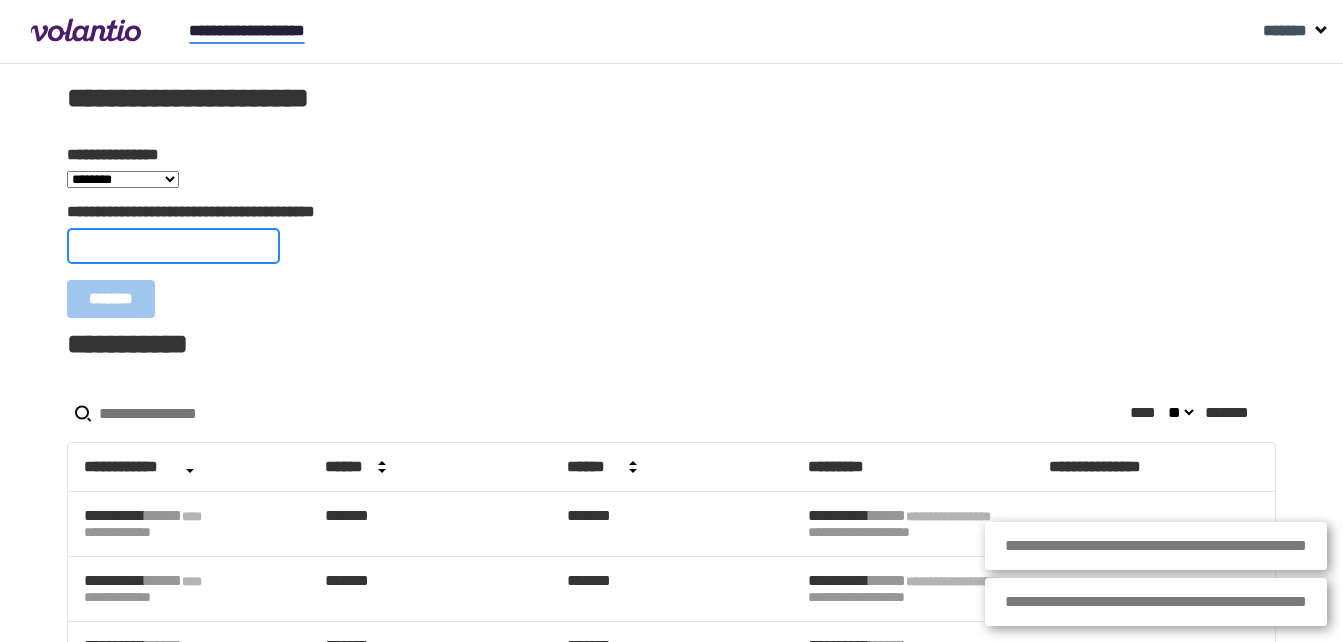 paste on "**********" 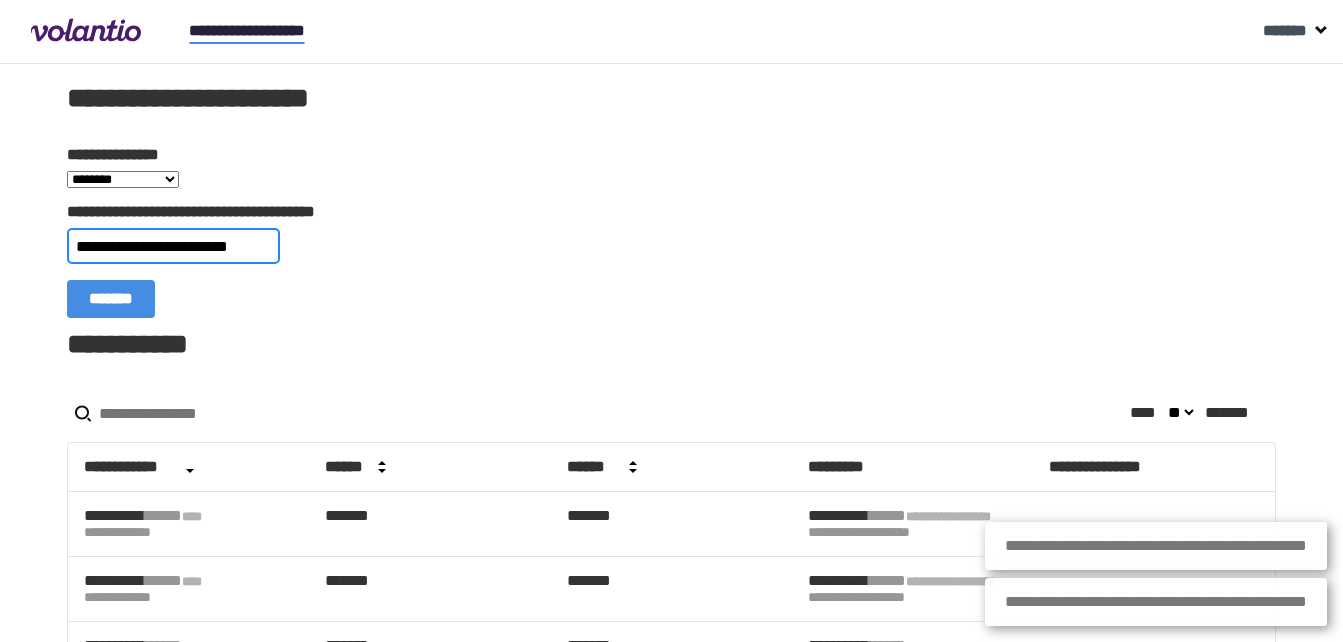 scroll, scrollTop: 0, scrollLeft: 17, axis: horizontal 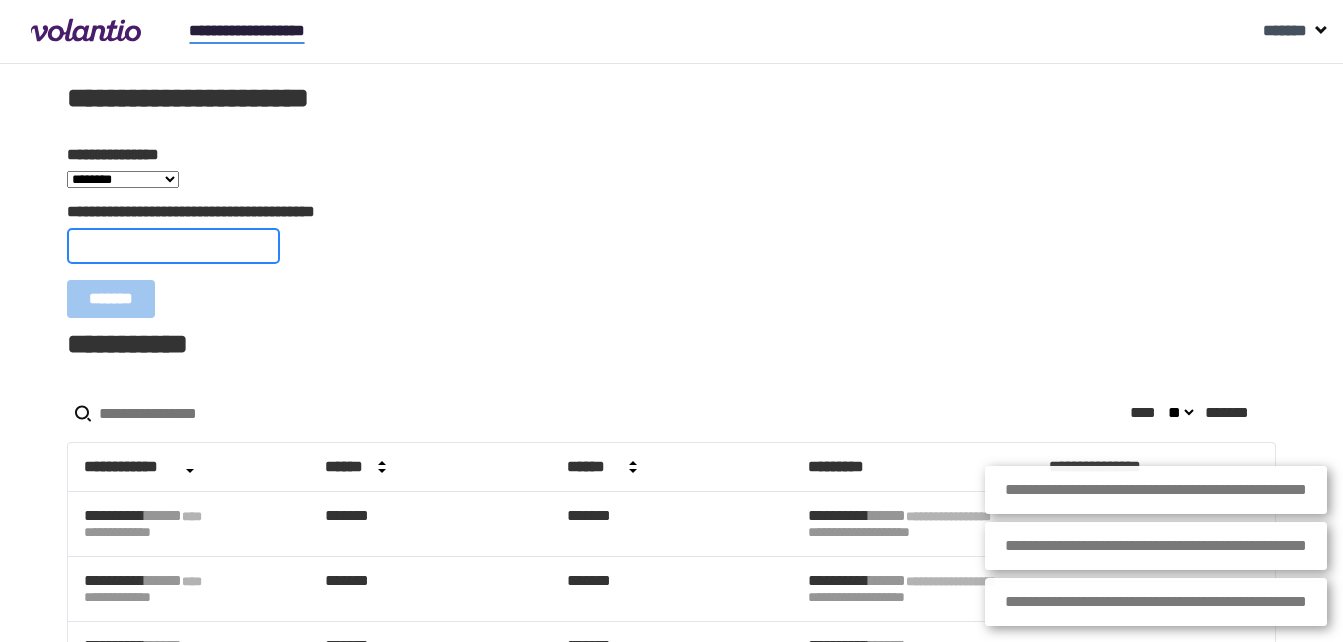 paste on "**********" 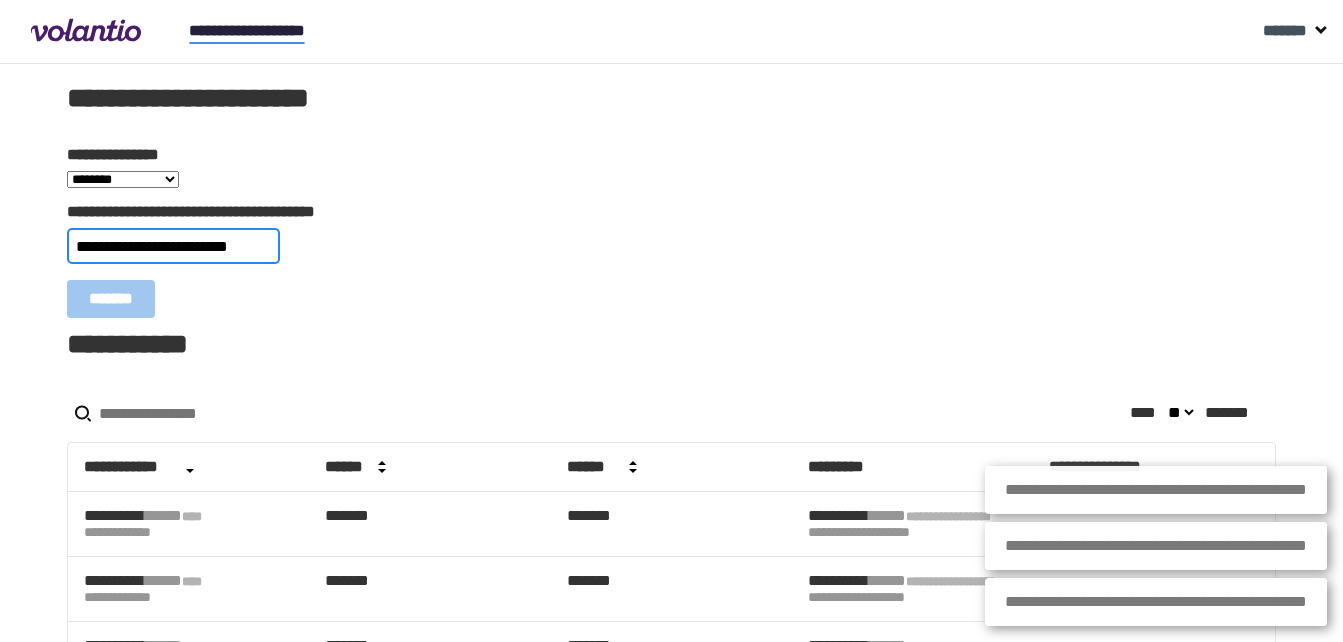 scroll, scrollTop: 0, scrollLeft: 8, axis: horizontal 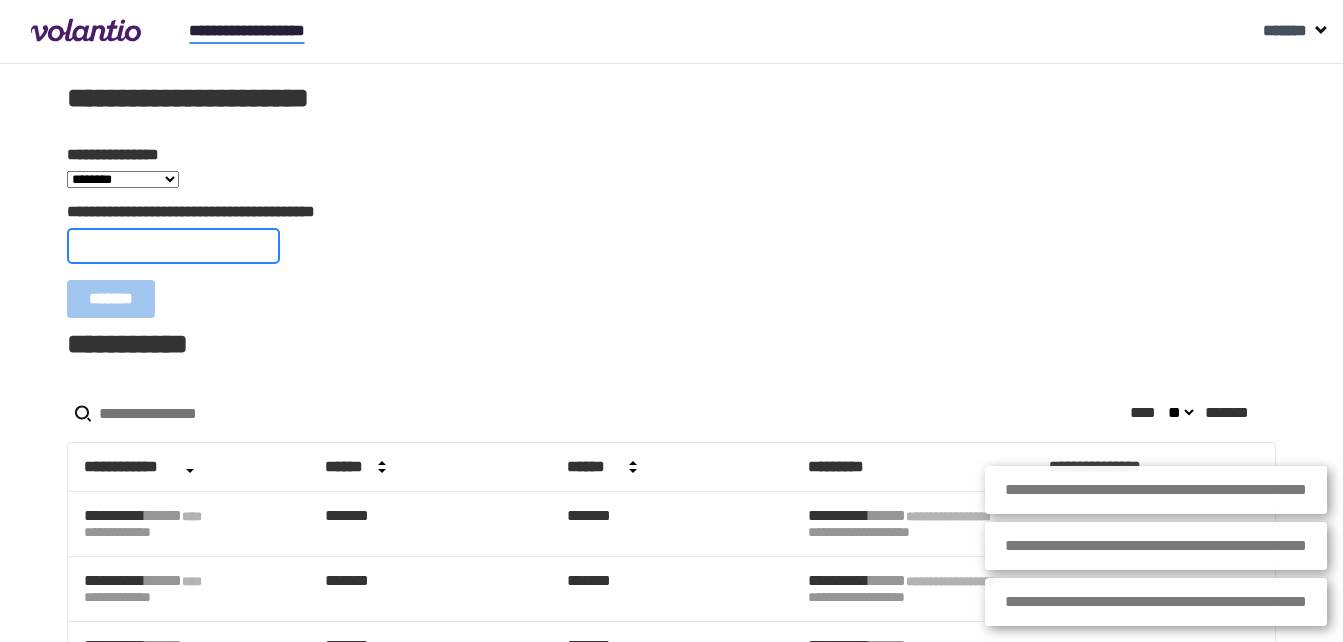 paste on "**********" 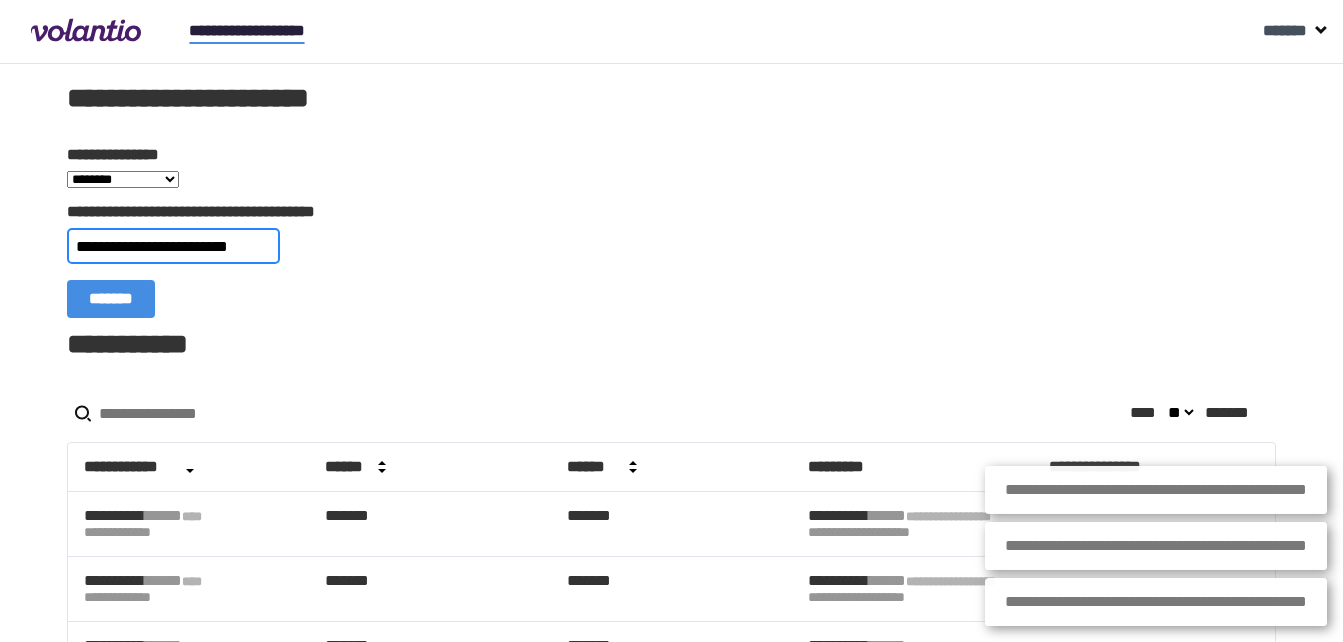 scroll, scrollTop: 0, scrollLeft: 16, axis: horizontal 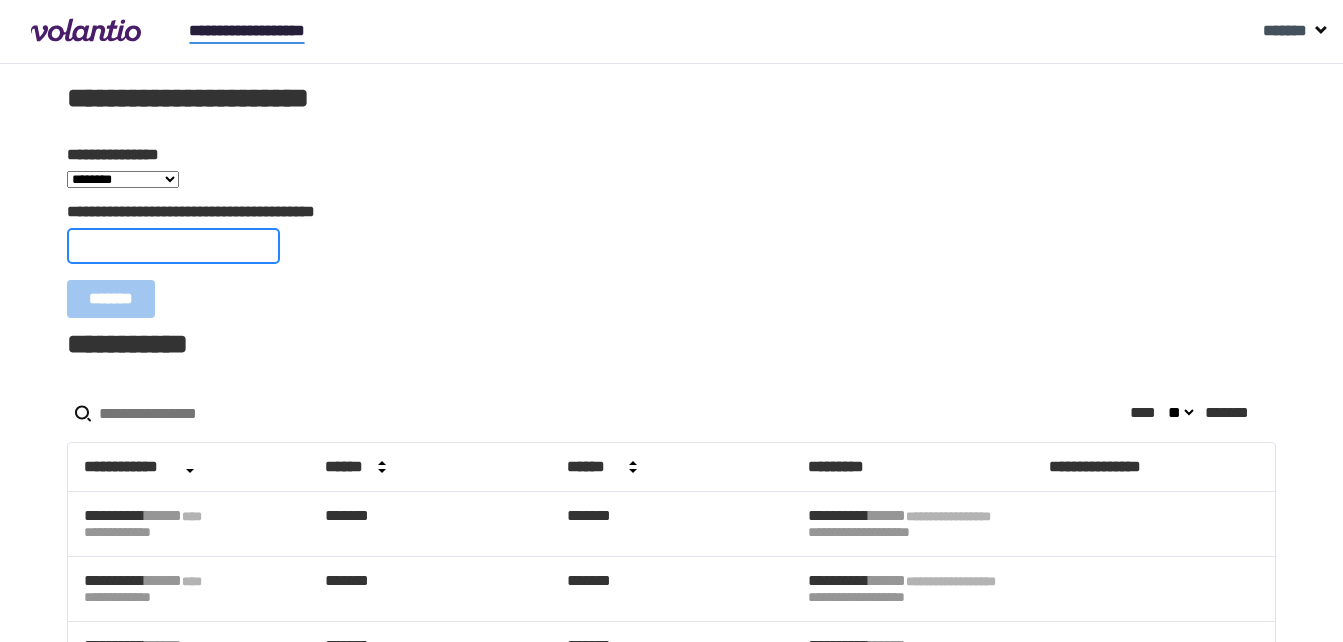 paste on "**********" 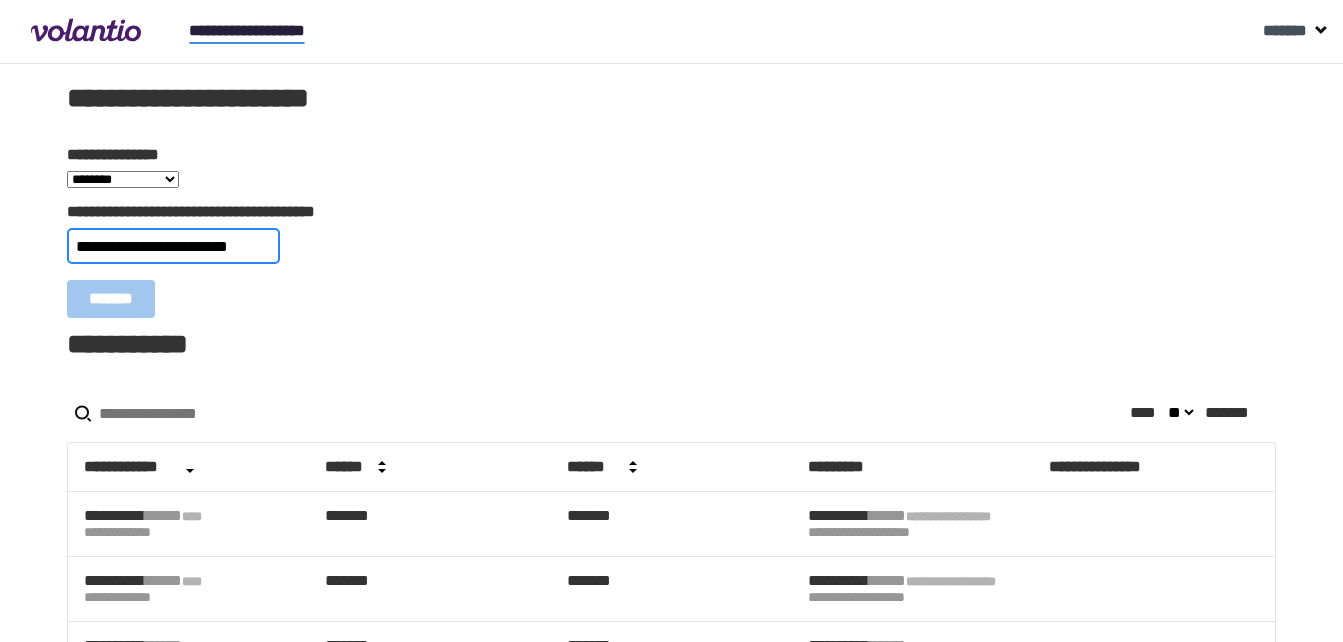 scroll, scrollTop: 0, scrollLeft: 17, axis: horizontal 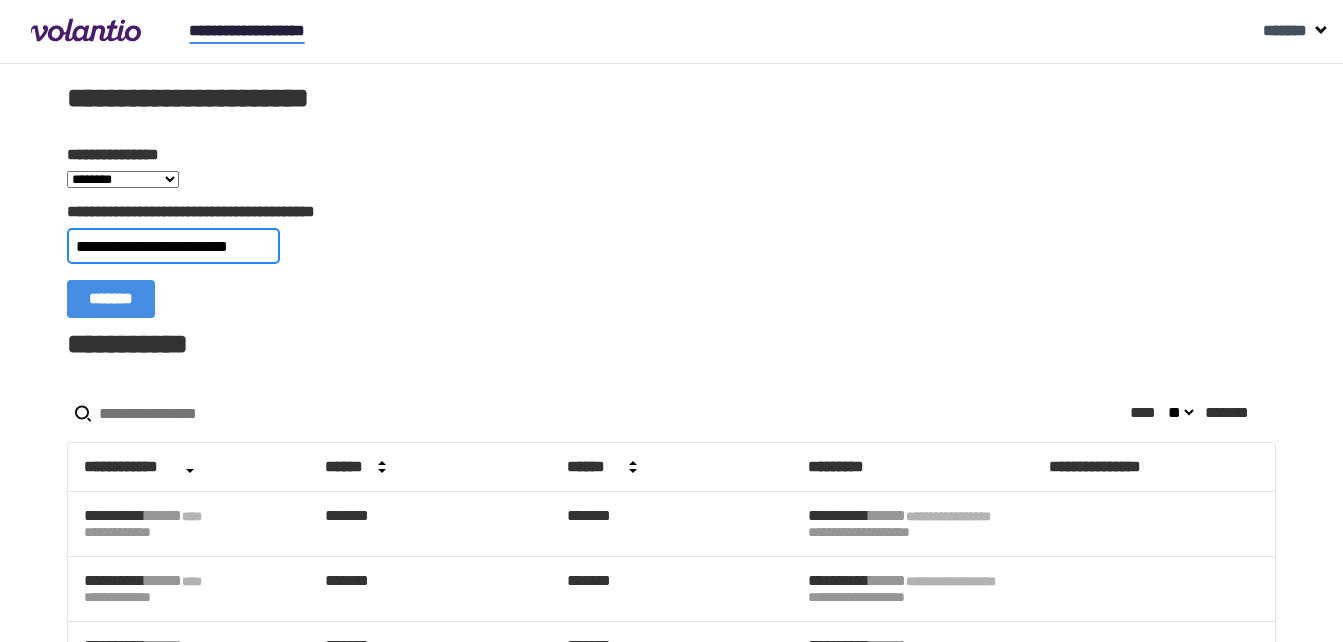 type on "**********" 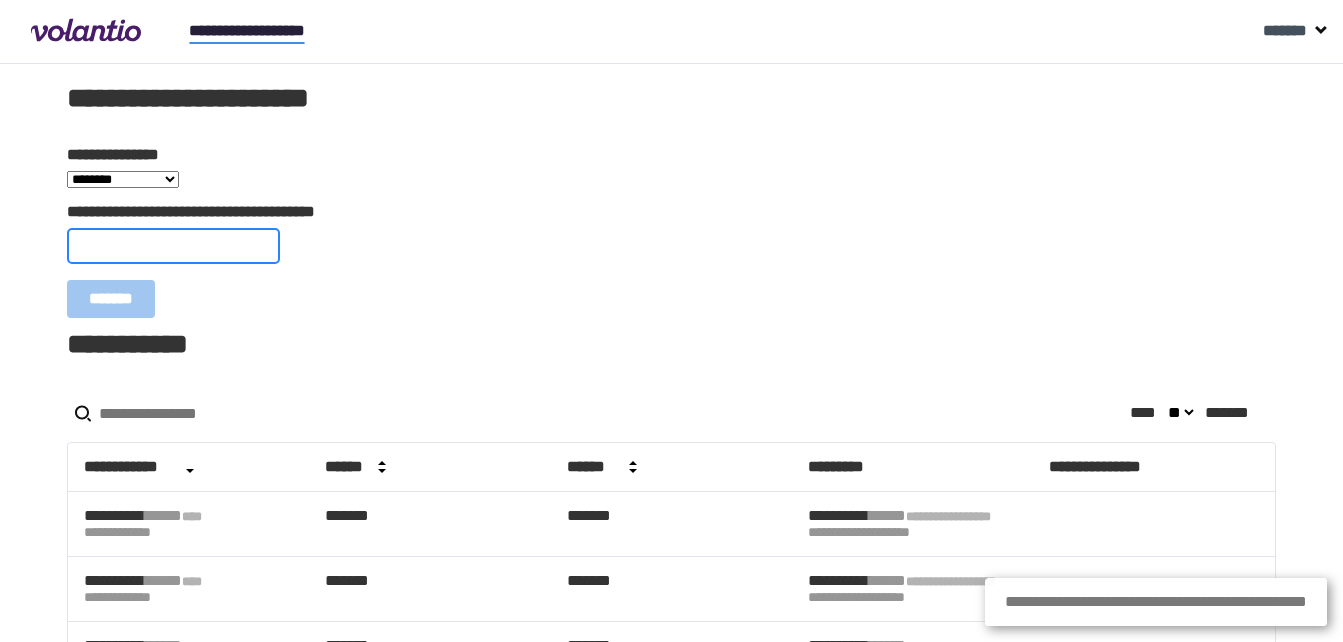 scroll, scrollTop: 0, scrollLeft: 0, axis: both 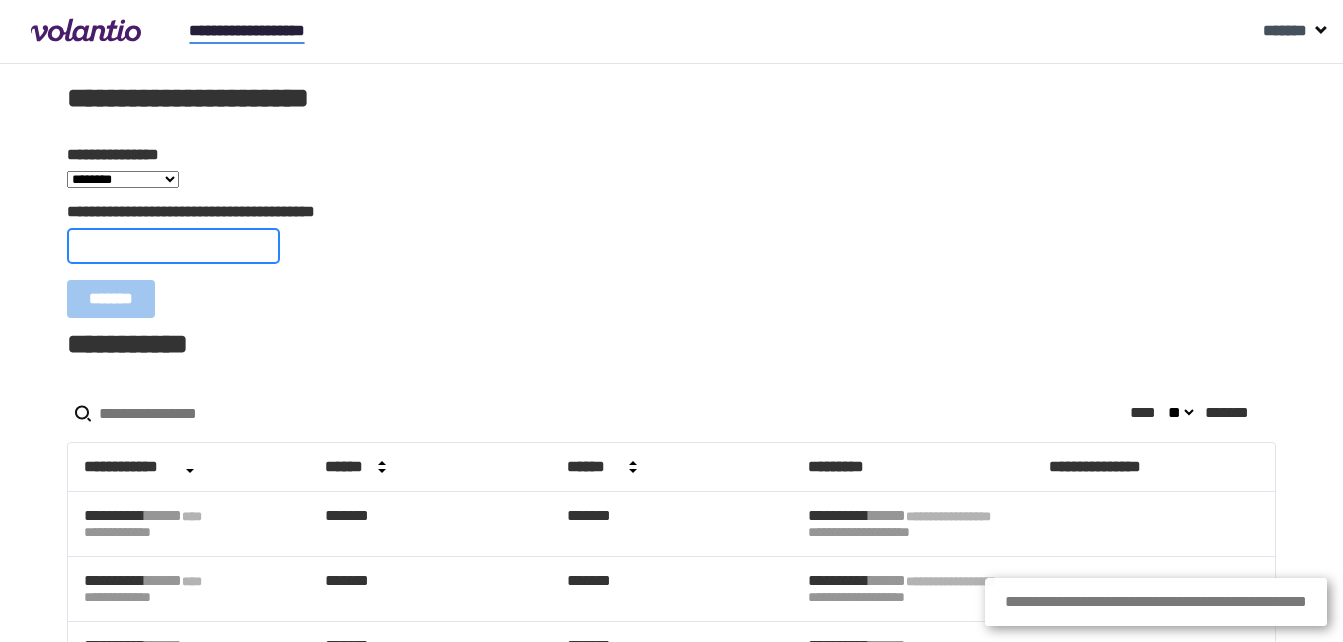 paste on "**********" 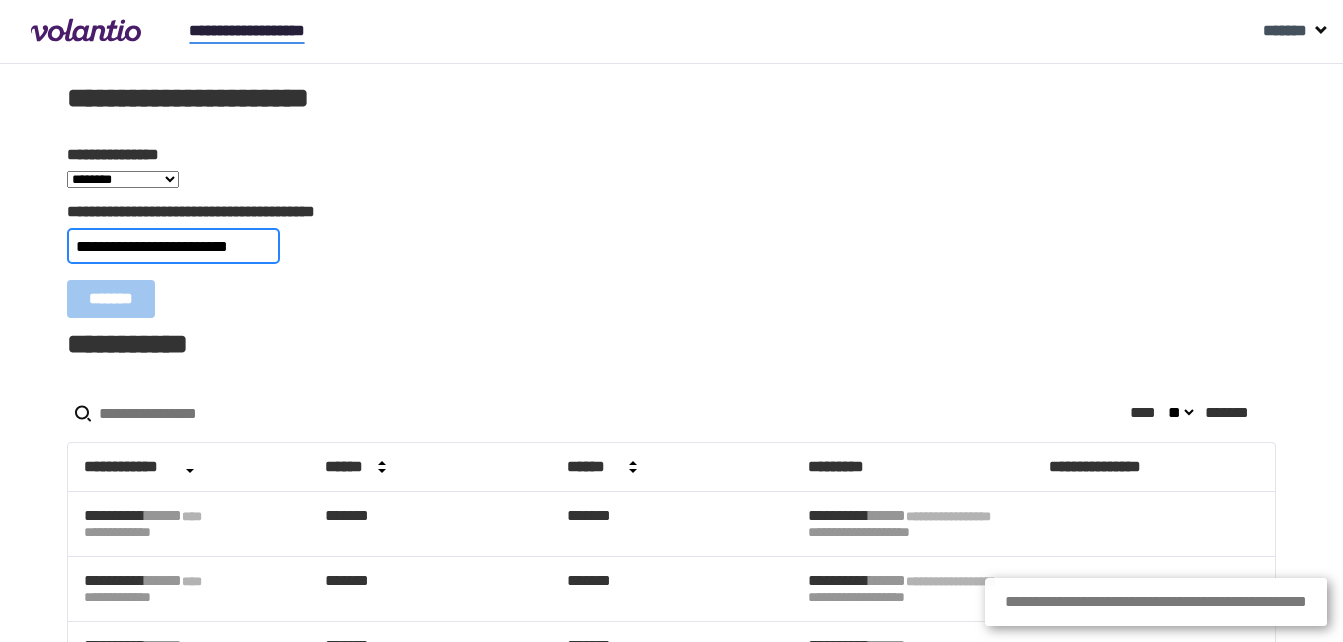 scroll, scrollTop: 0, scrollLeft: 10, axis: horizontal 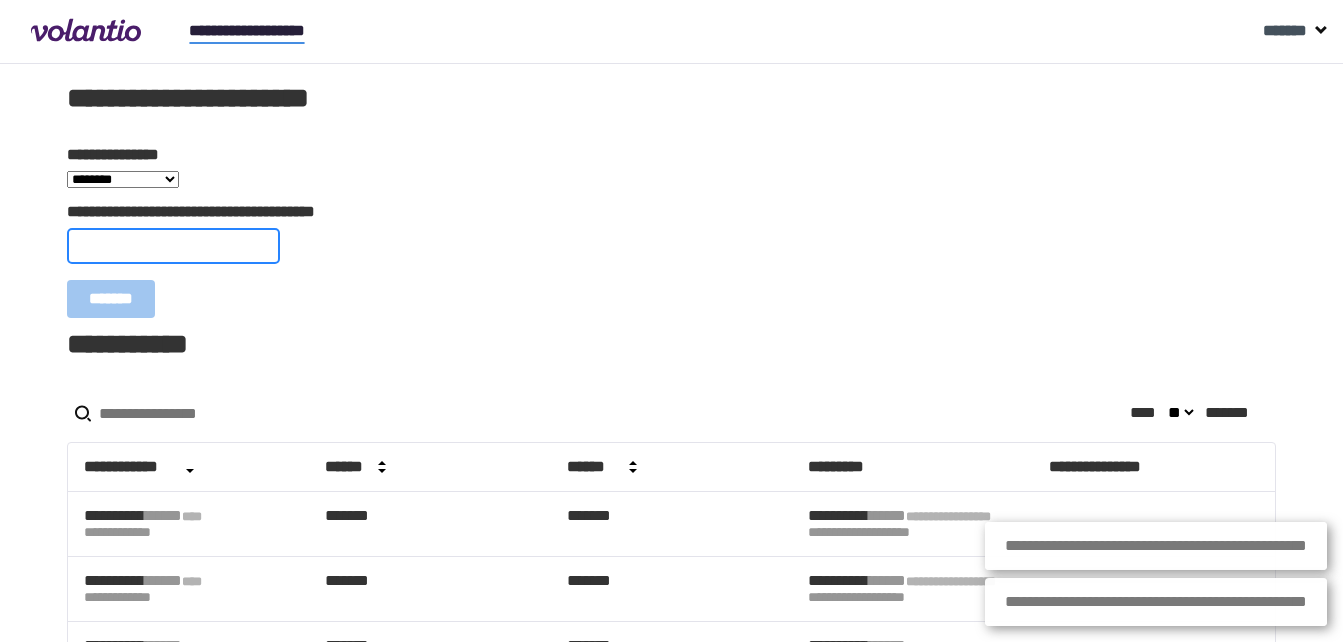 paste on "**********" 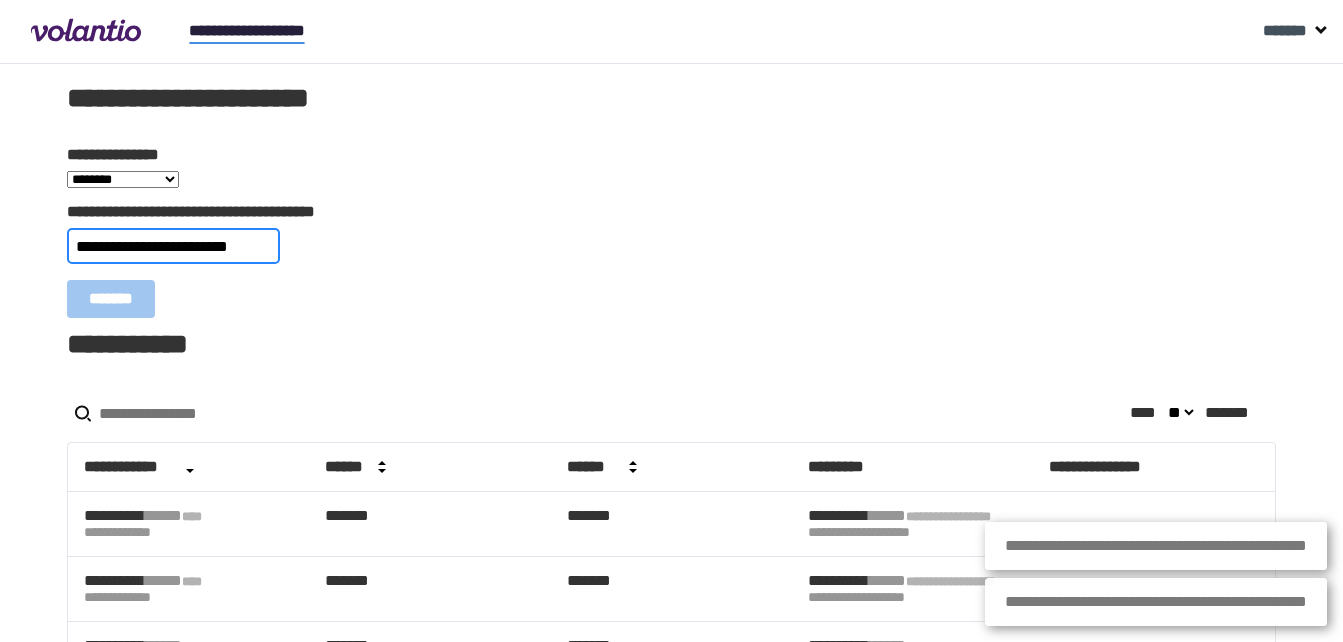 scroll, scrollTop: 0, scrollLeft: 24, axis: horizontal 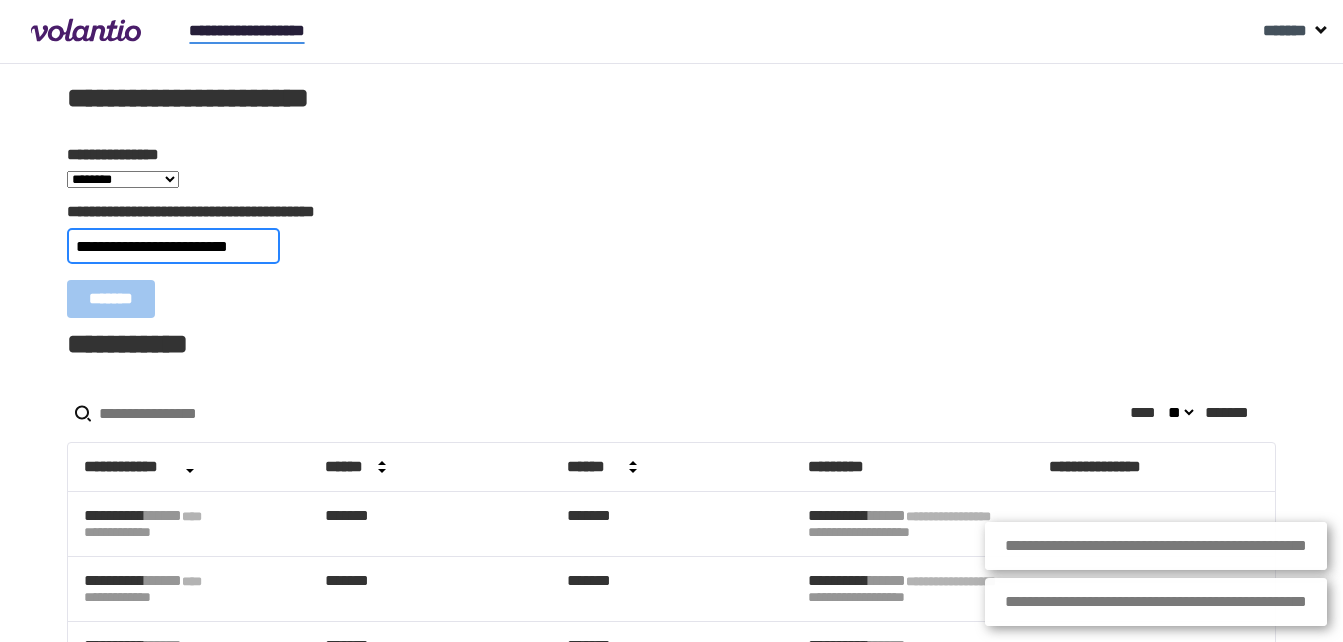 type on "**********" 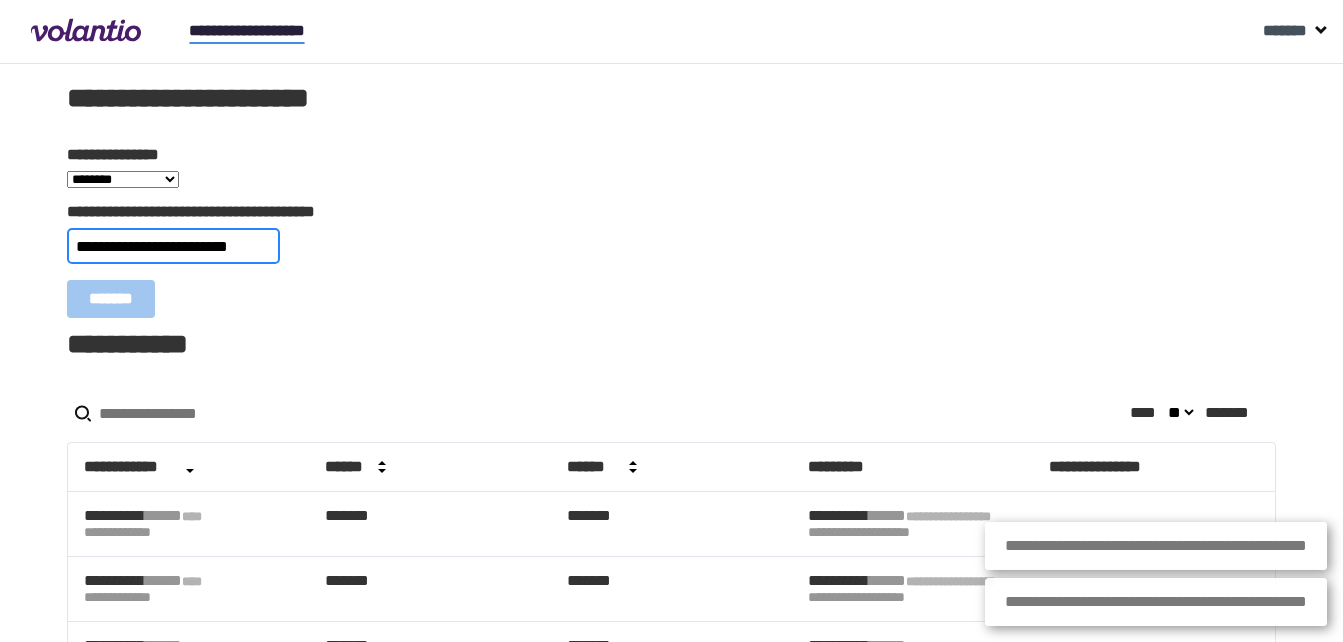 click on "*******" at bounding box center (111, 299) 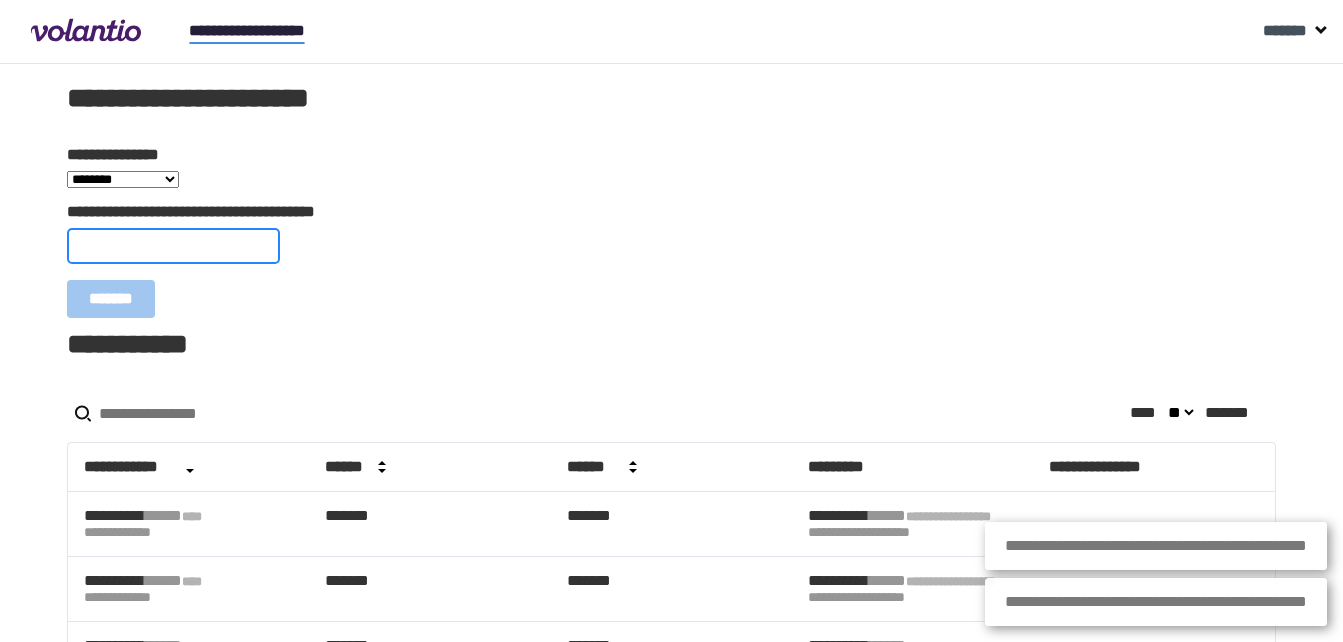 scroll, scrollTop: 0, scrollLeft: 0, axis: both 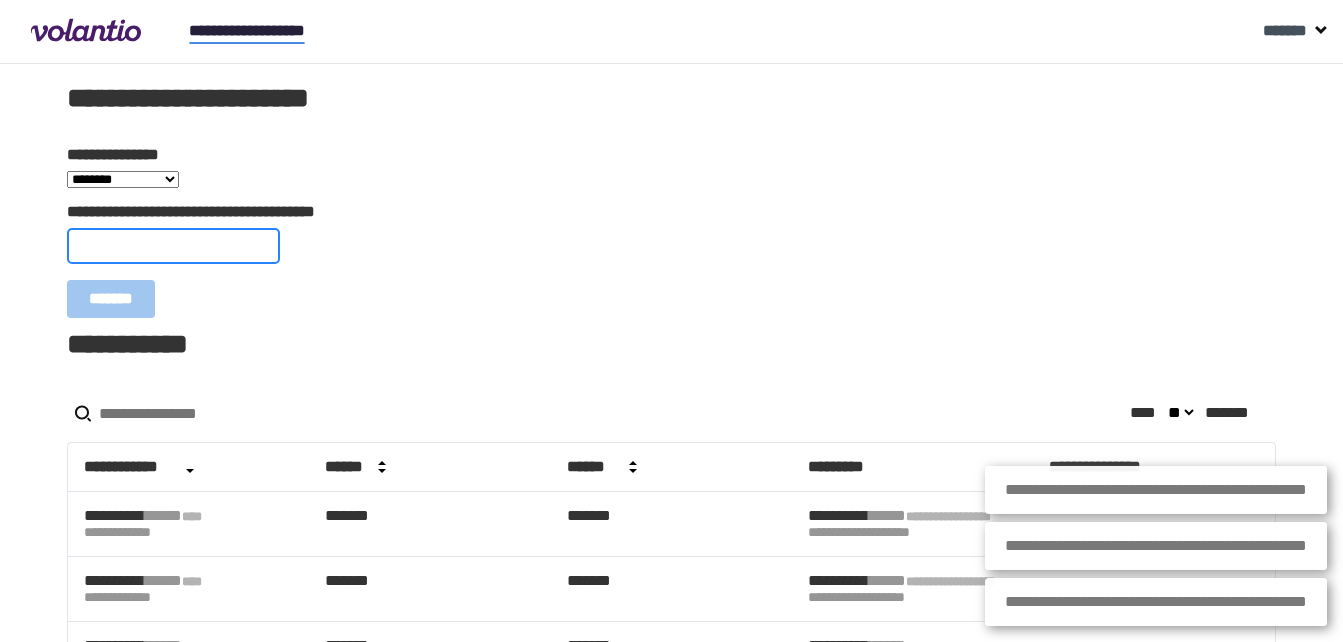 paste on "**********" 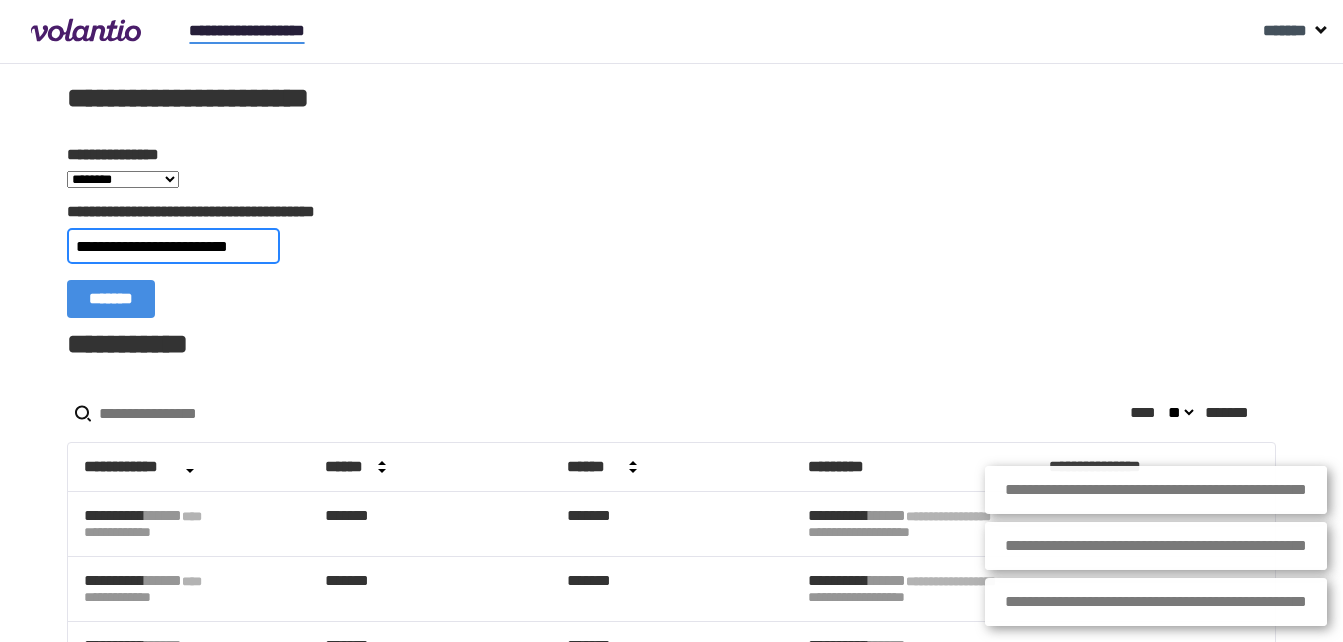 scroll, scrollTop: 0, scrollLeft: 21, axis: horizontal 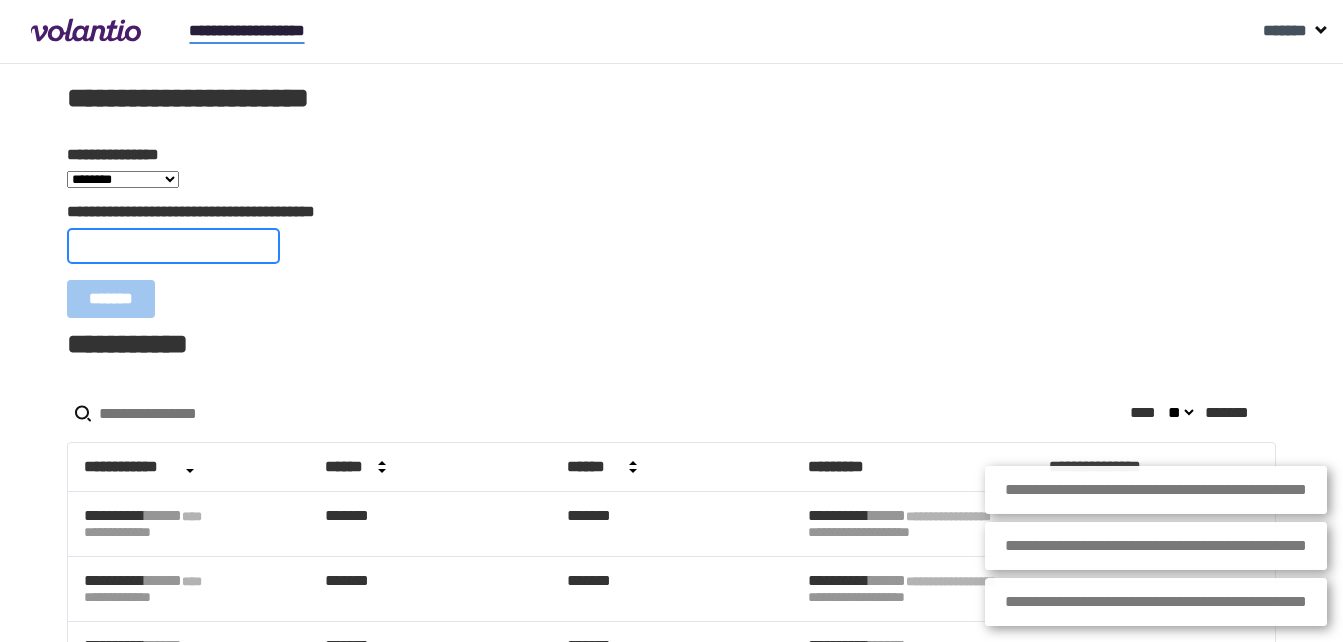 paste on "**********" 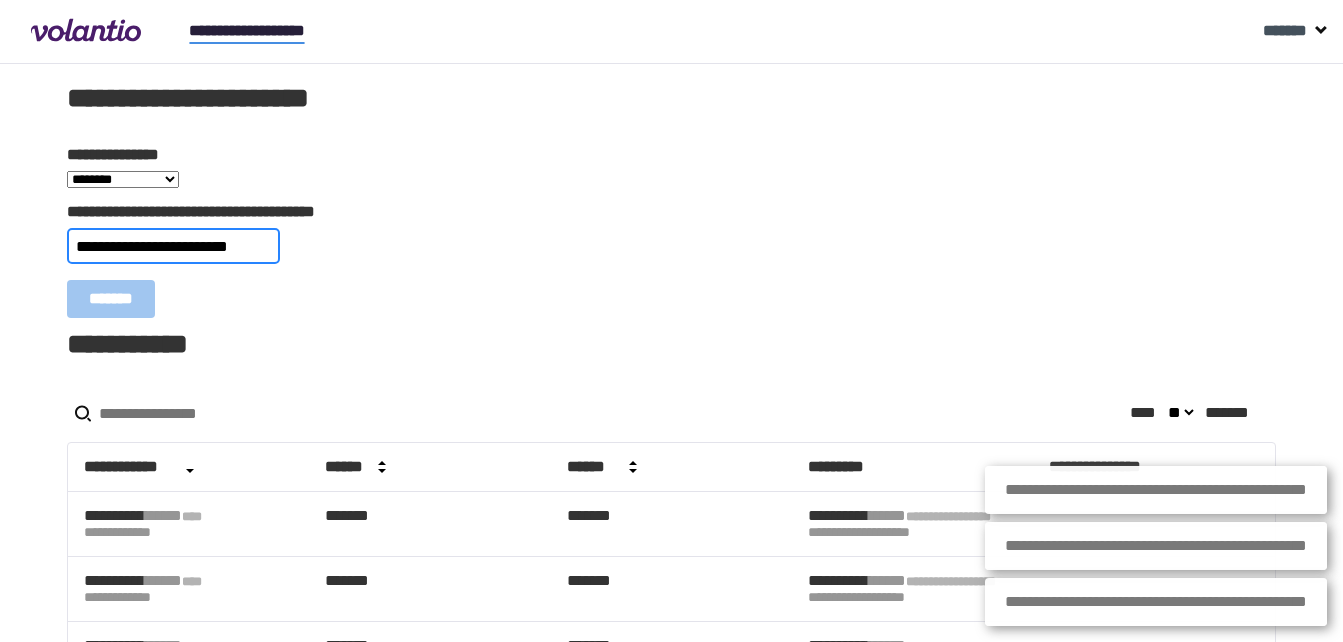 scroll, scrollTop: 0, scrollLeft: 21, axis: horizontal 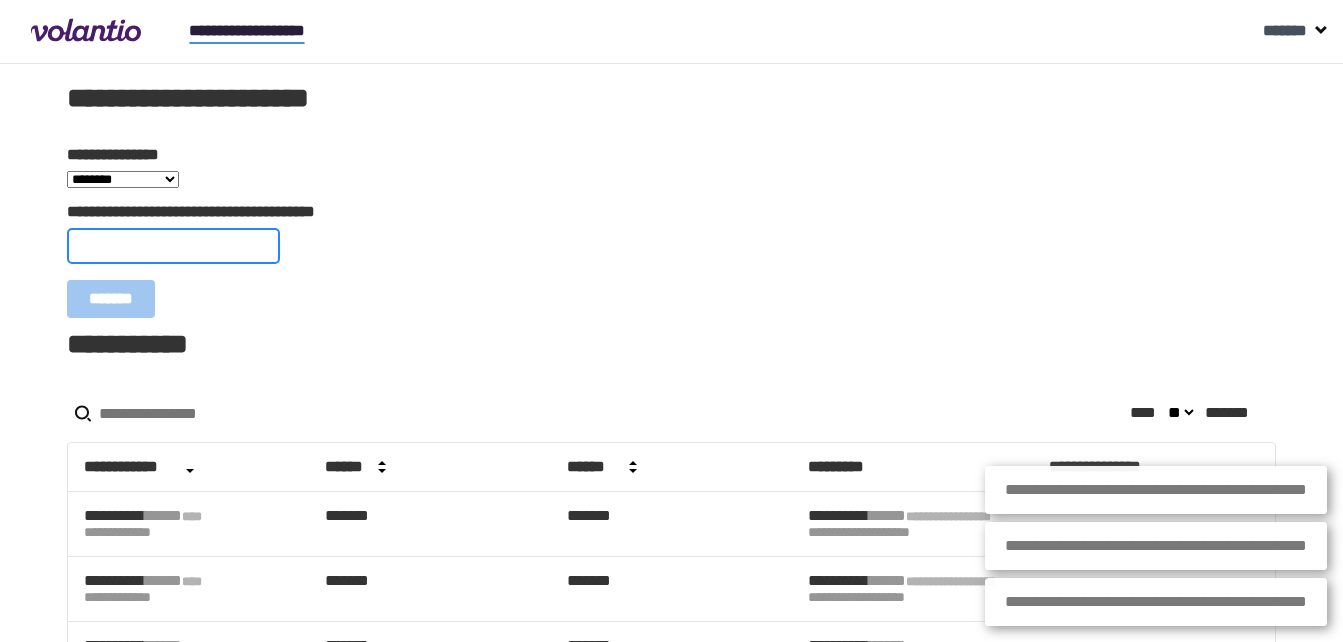 paste on "**********" 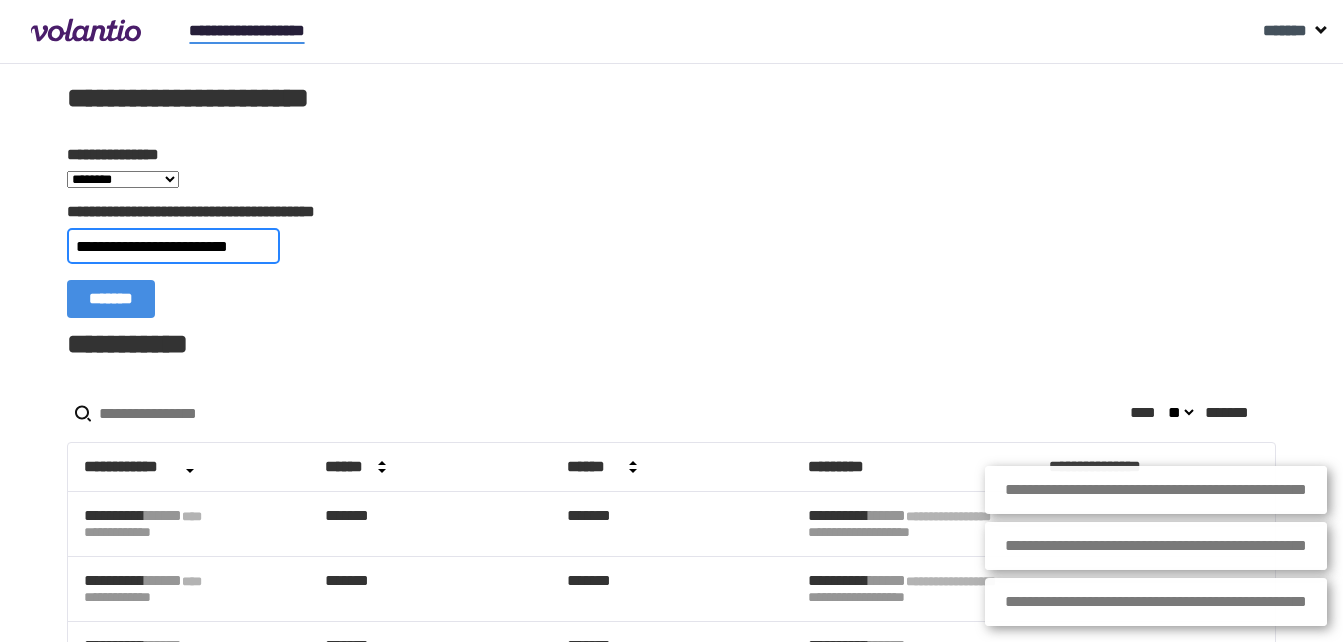 type on "**********" 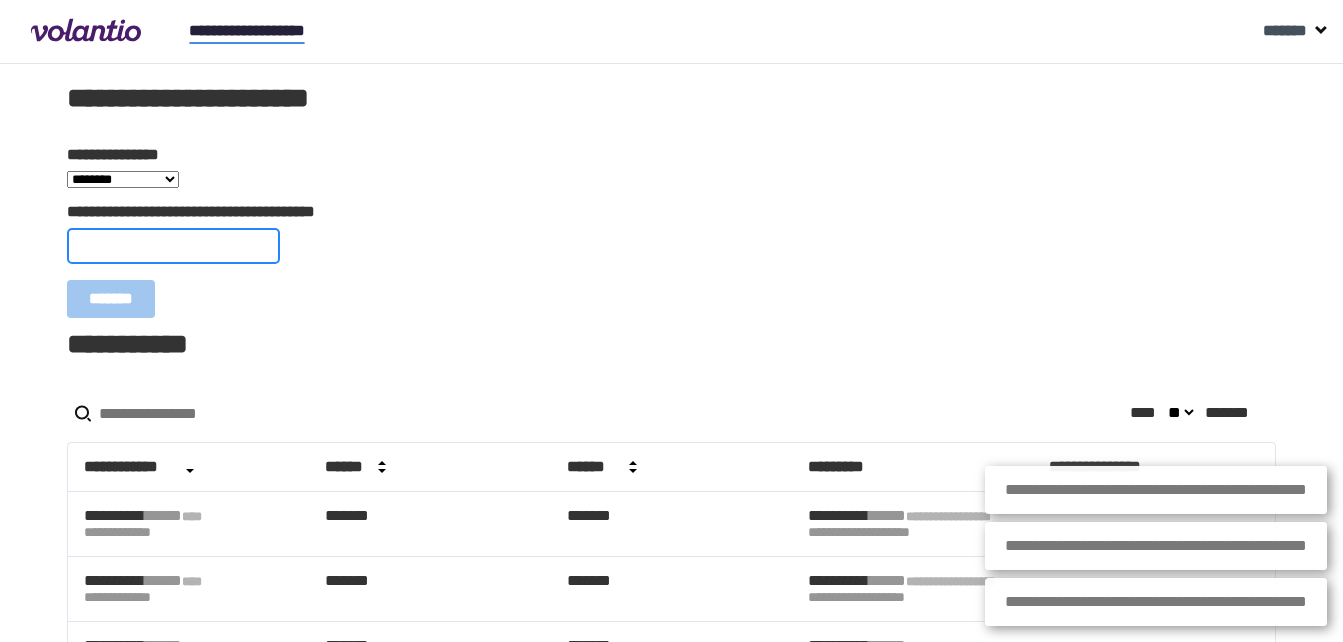 paste on "**********" 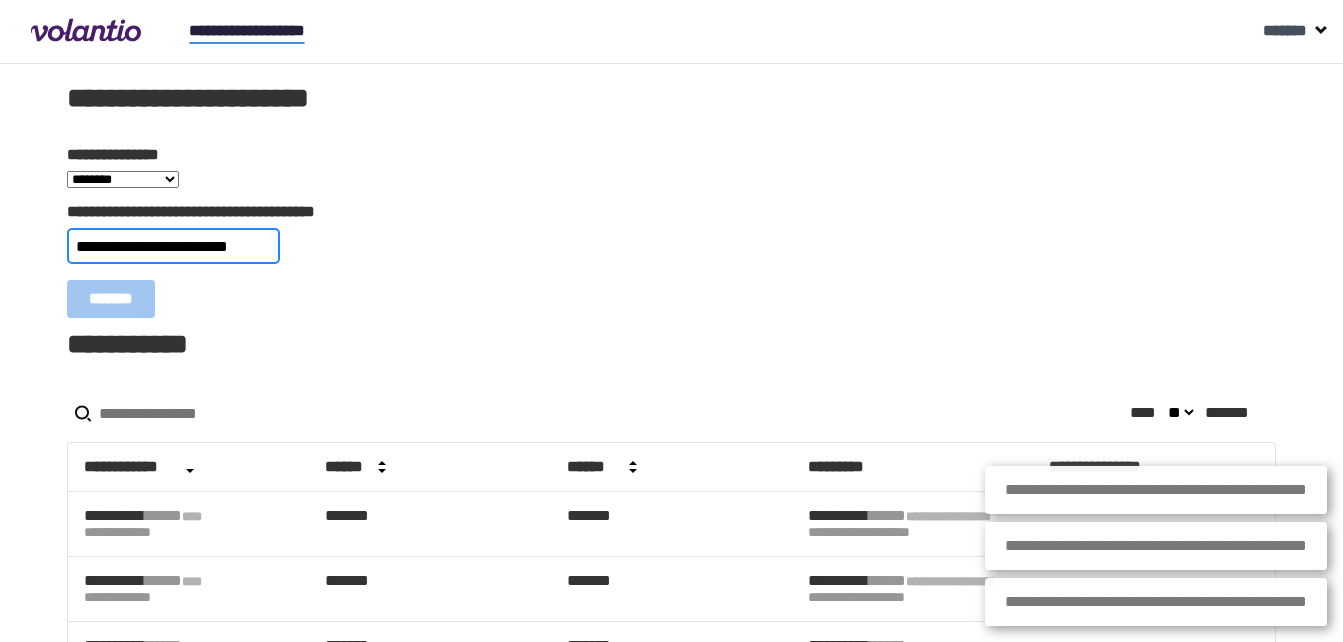 type on "**********" 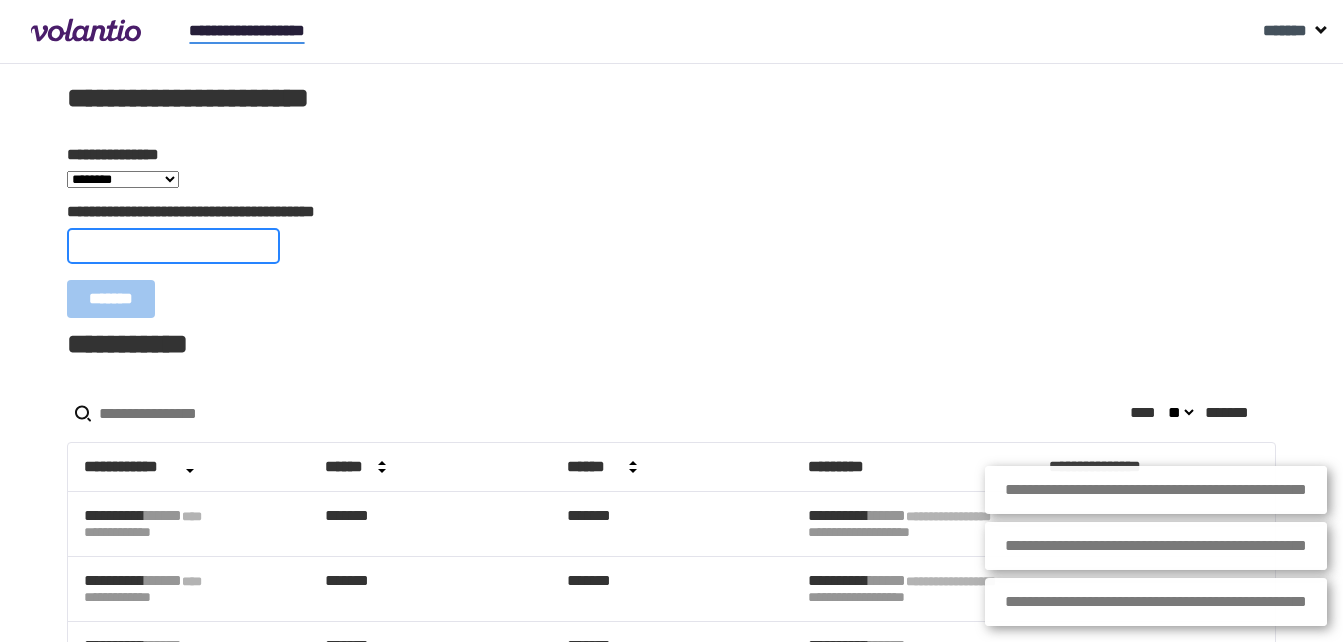 paste on "**********" 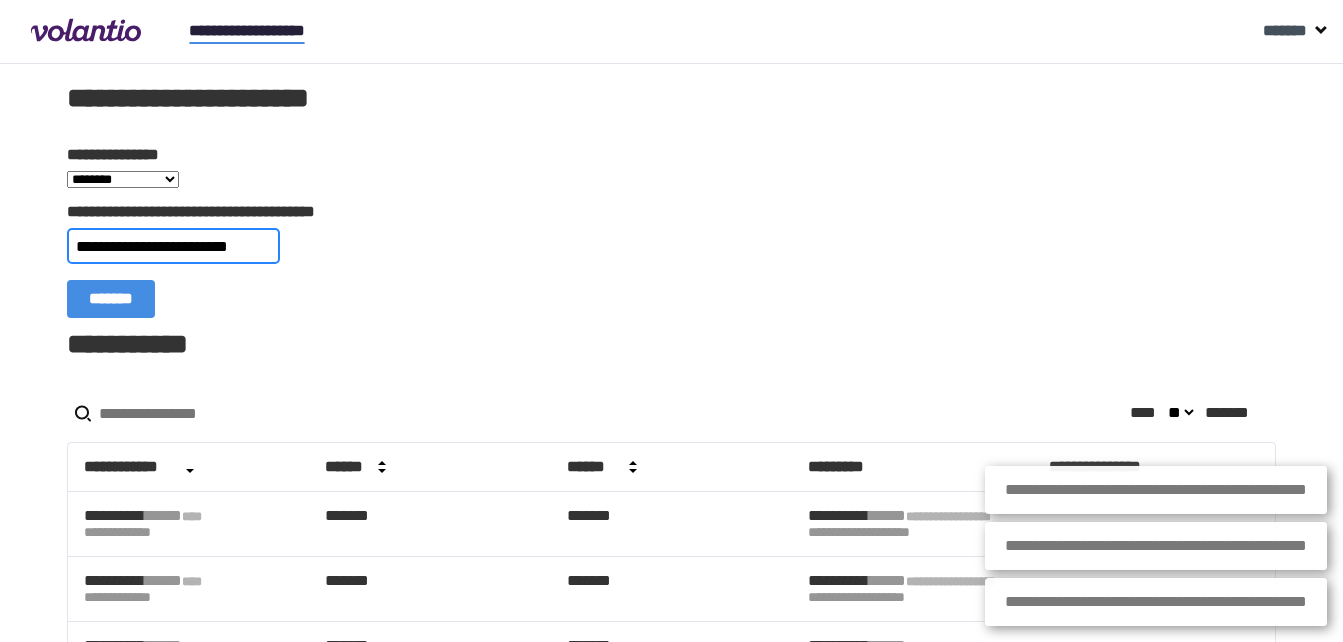 scroll, scrollTop: 0, scrollLeft: 21, axis: horizontal 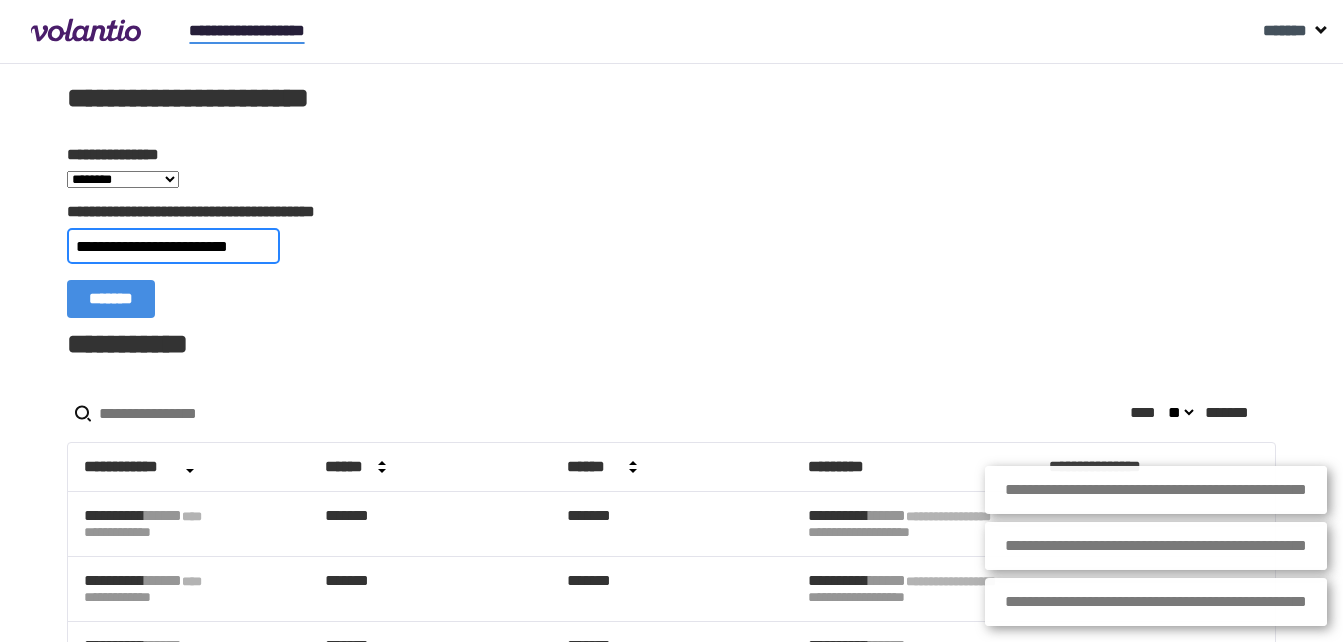 type on "**********" 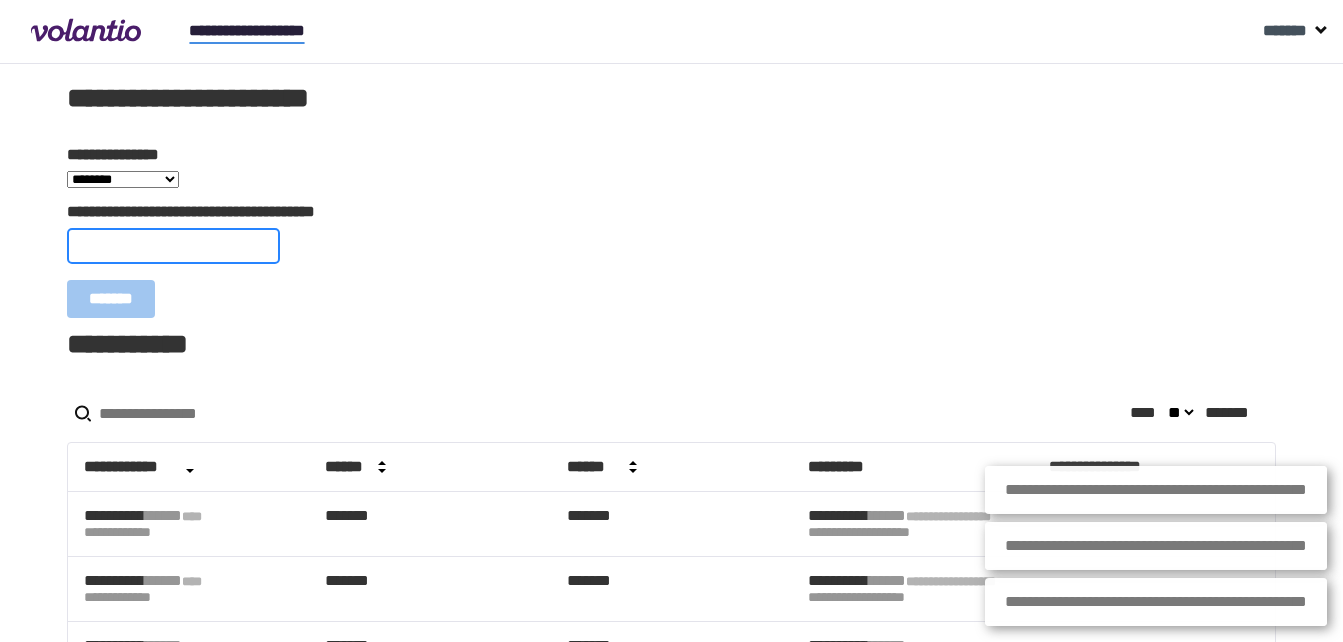 scroll, scrollTop: 0, scrollLeft: 0, axis: both 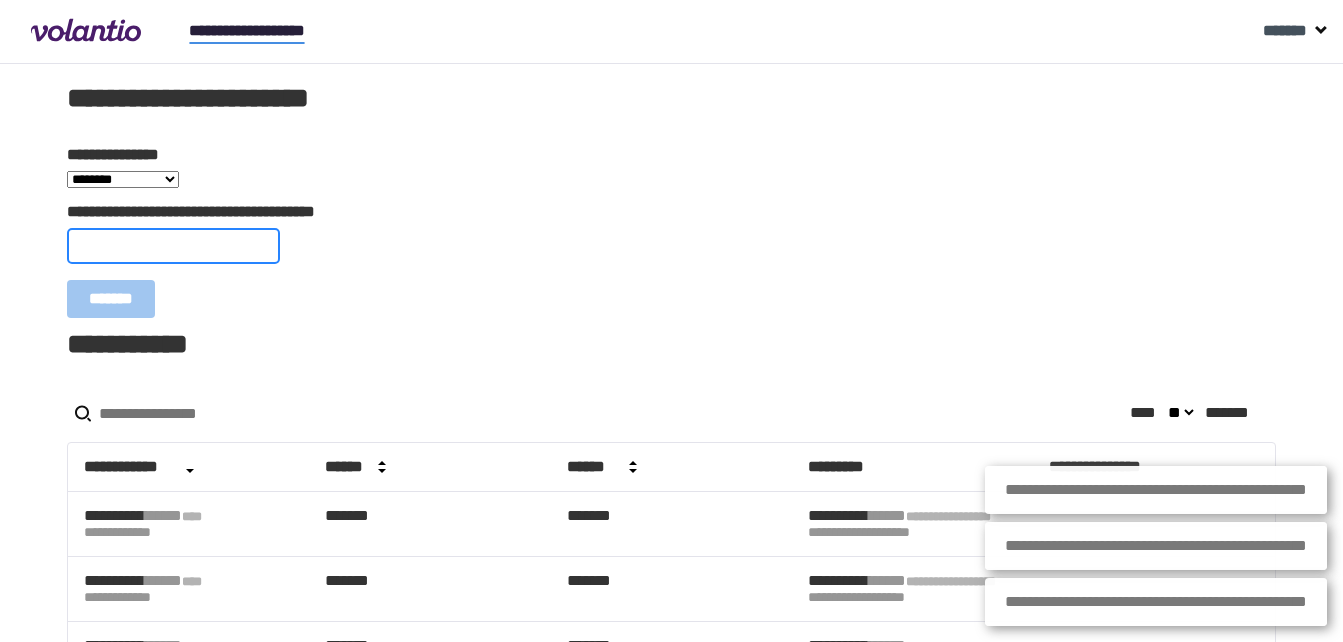 paste on "**********" 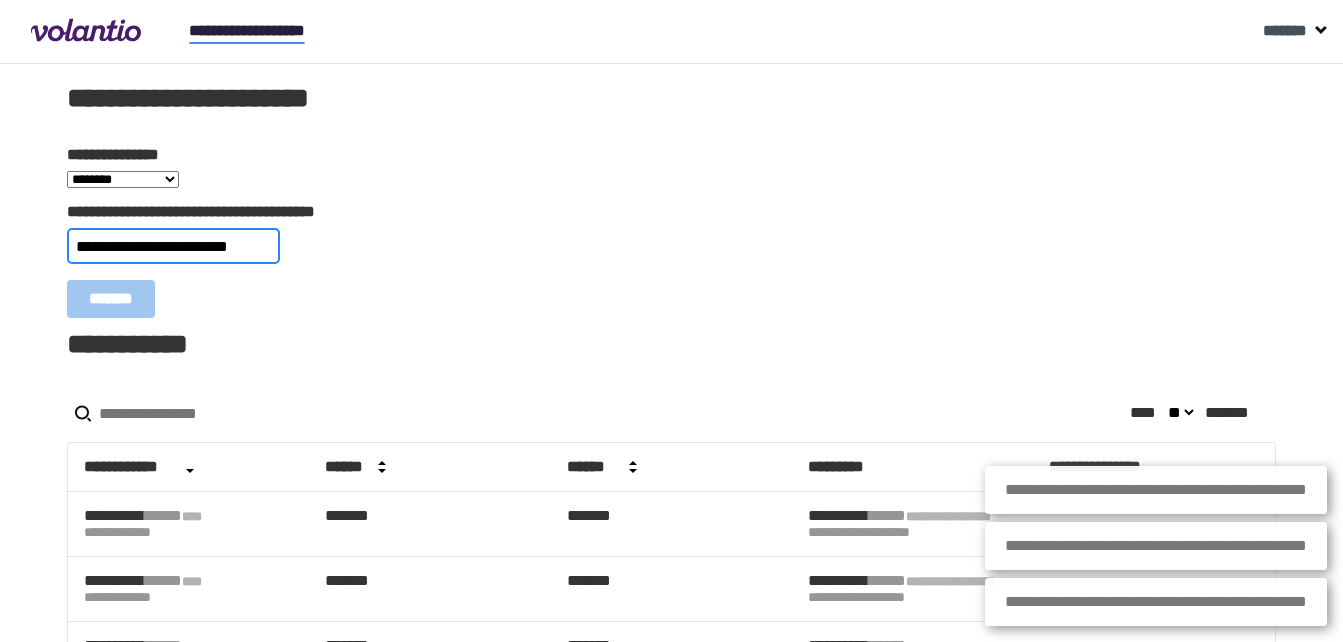 scroll, scrollTop: 0, scrollLeft: 25, axis: horizontal 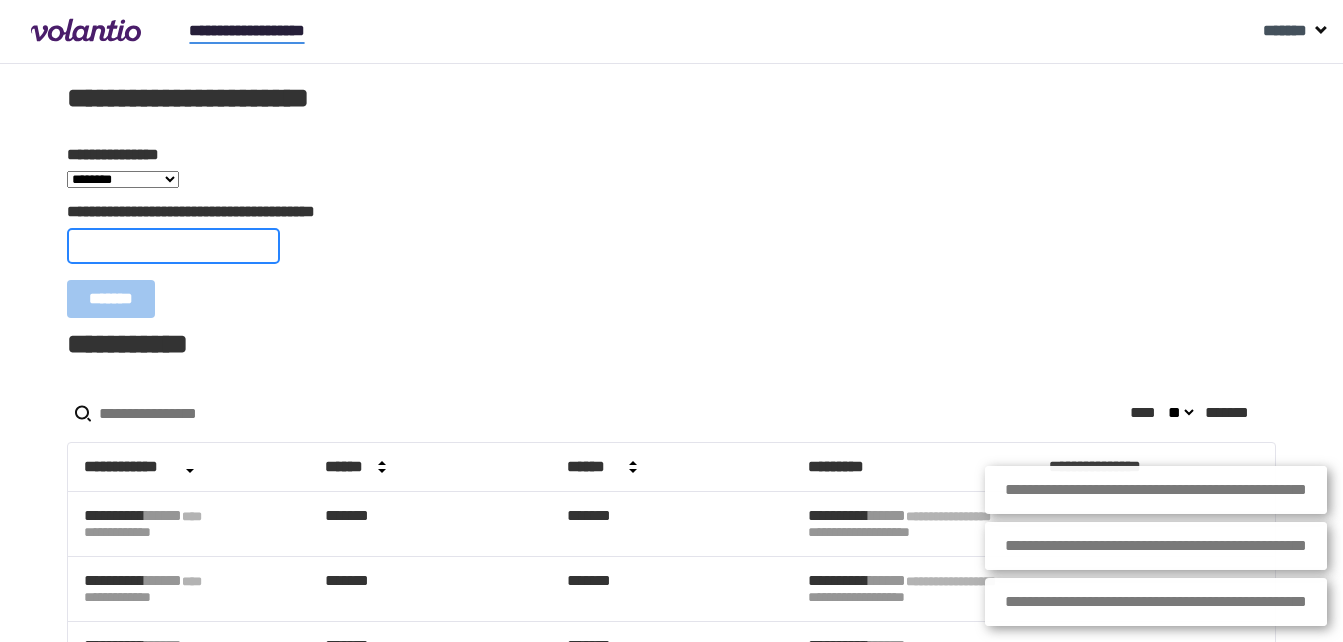 paste on "**********" 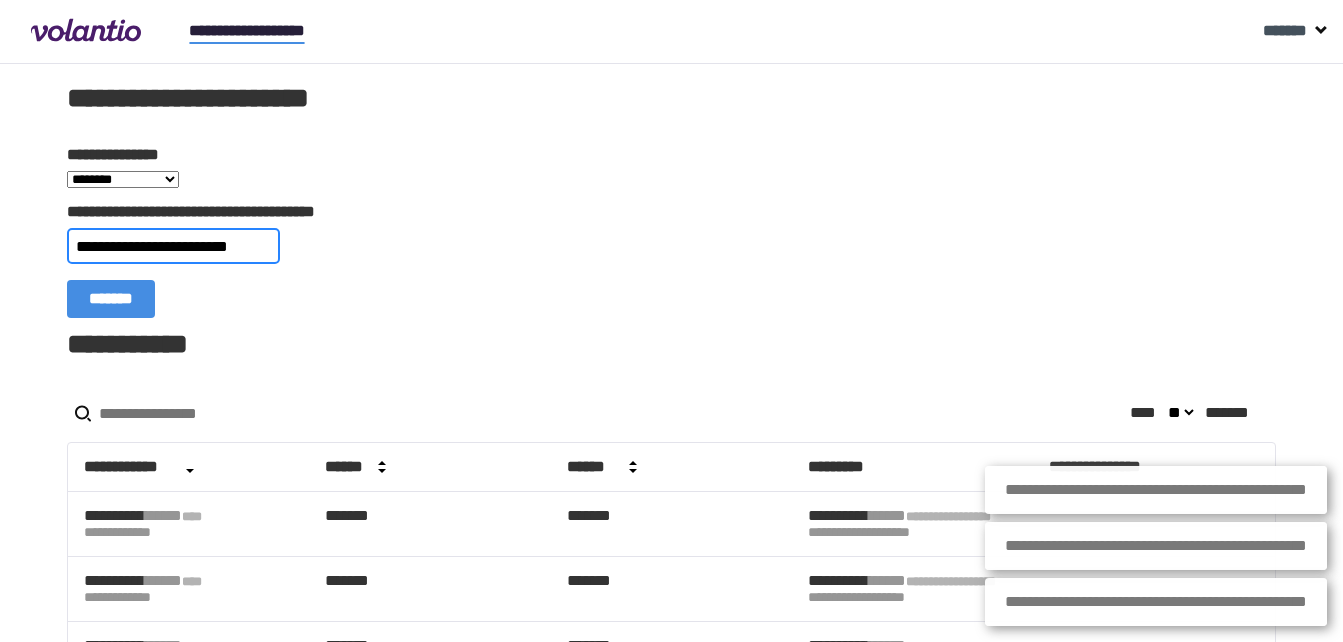 scroll, scrollTop: 0, scrollLeft: 21, axis: horizontal 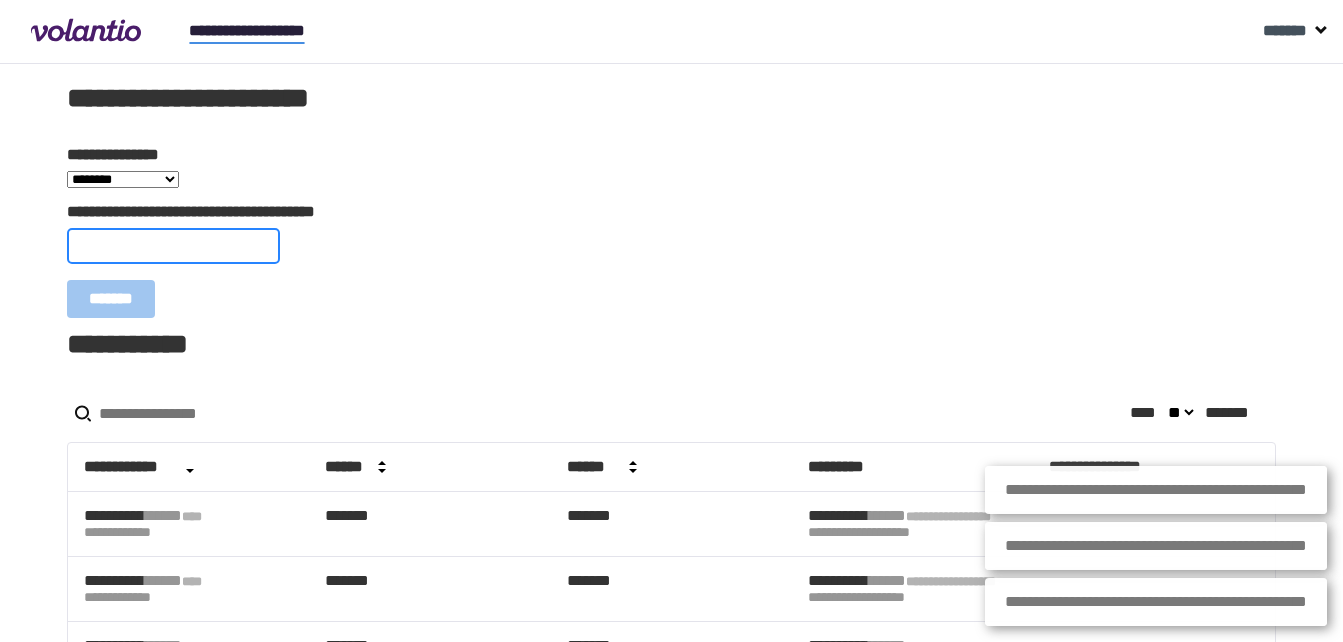 paste on "**********" 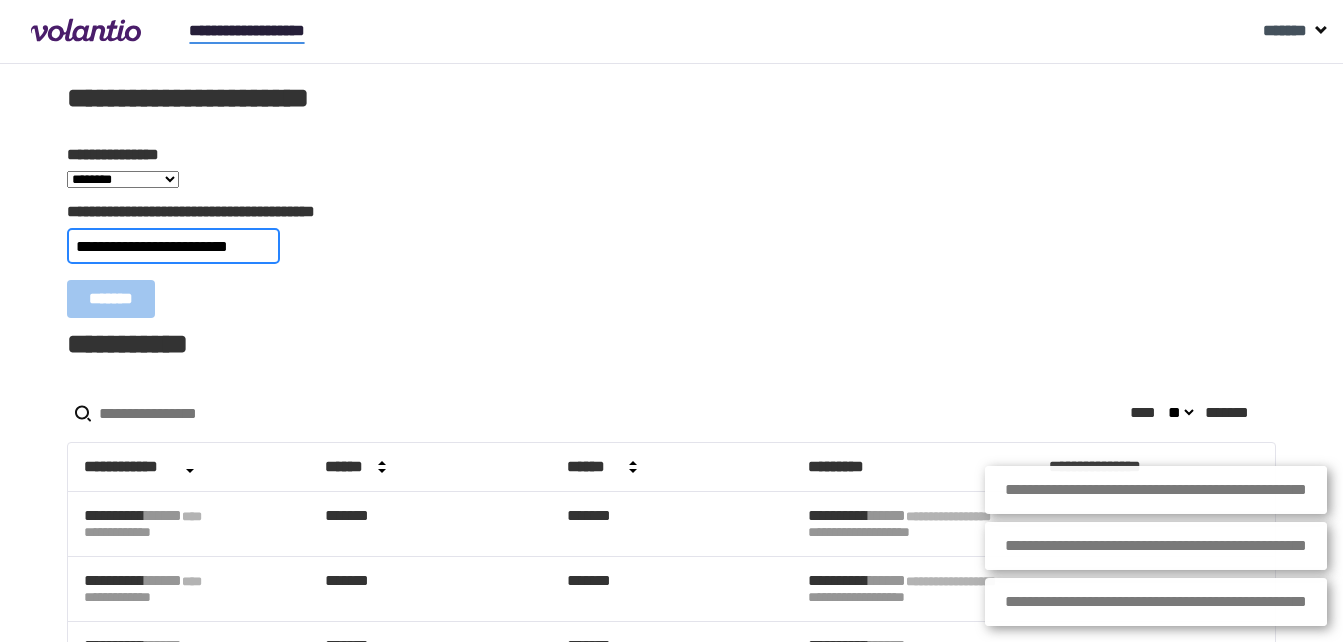 scroll, scrollTop: 0, scrollLeft: 20, axis: horizontal 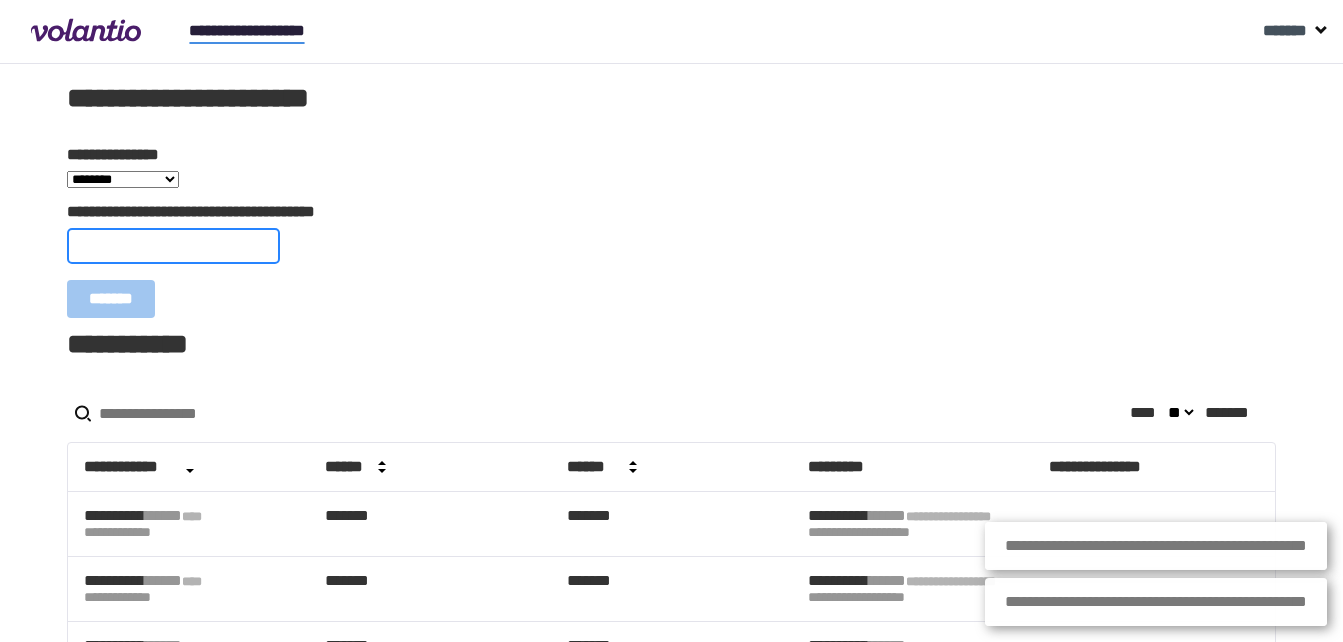 paste on "**********" 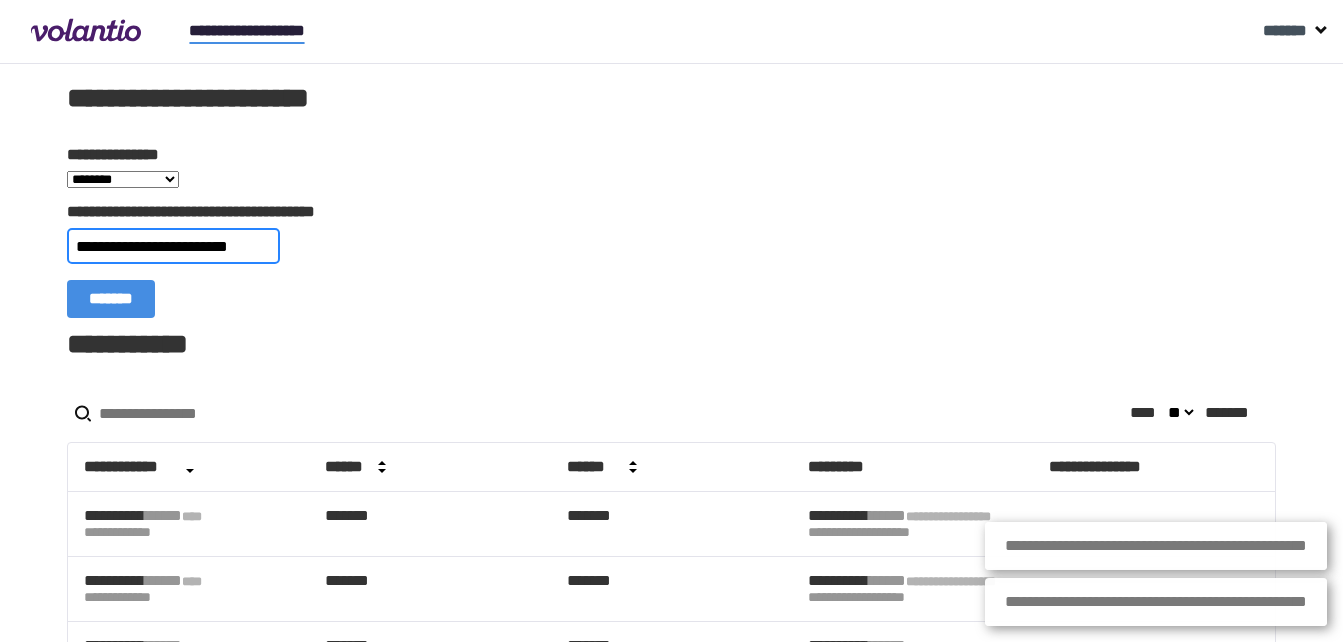 scroll, scrollTop: 0, scrollLeft: 20, axis: horizontal 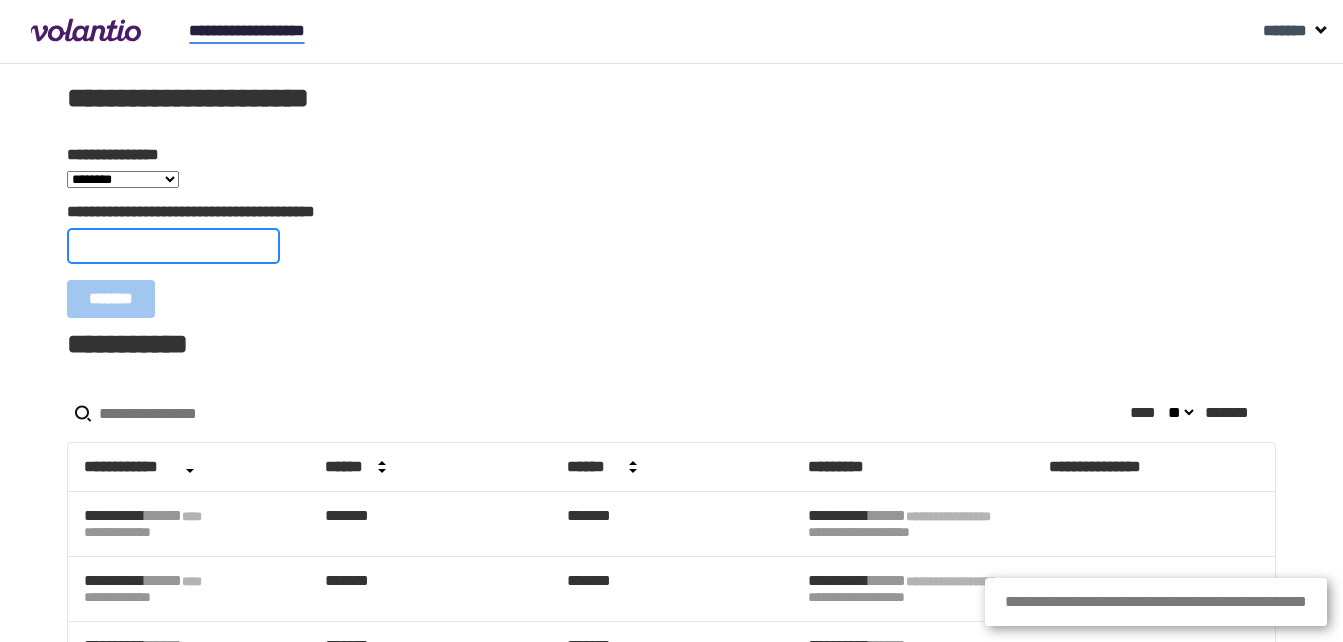 paste on "**********" 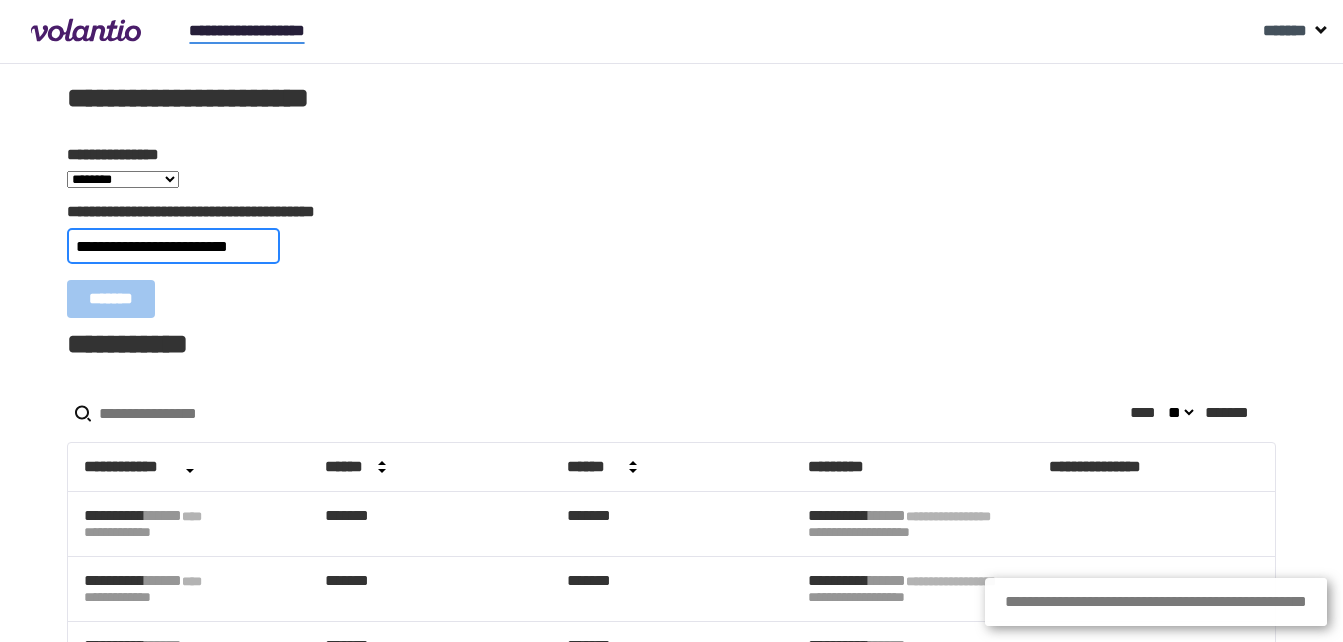 scroll, scrollTop: 0, scrollLeft: 25, axis: horizontal 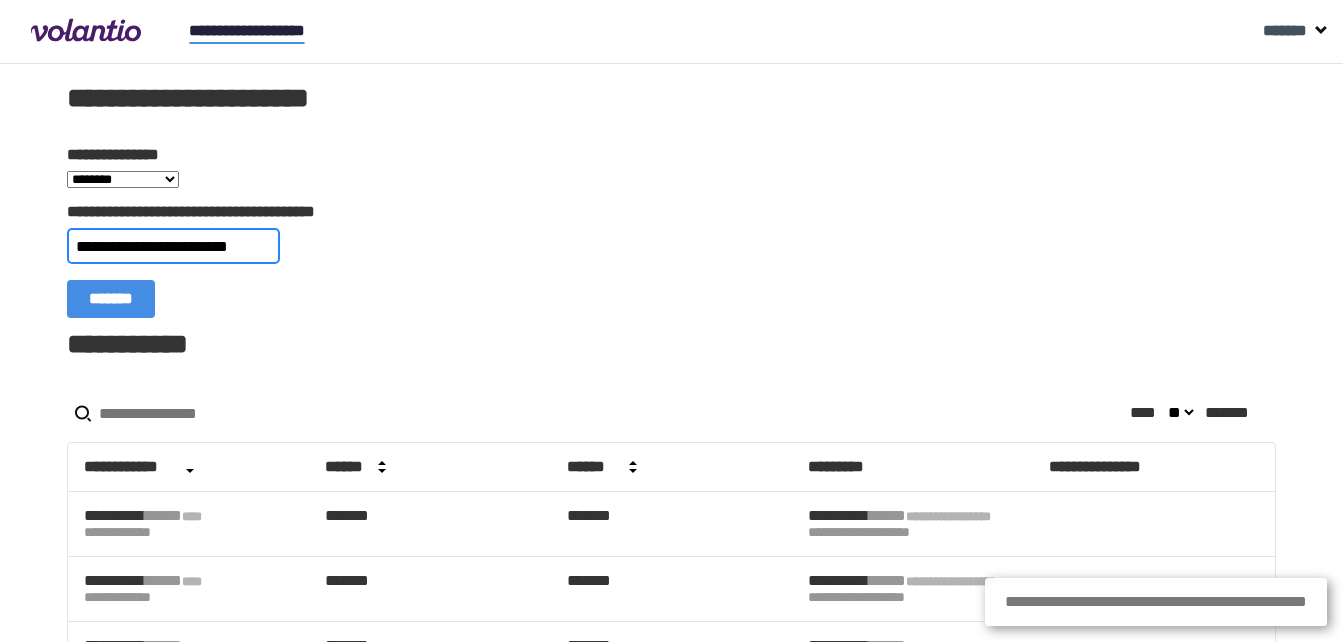 type on "**********" 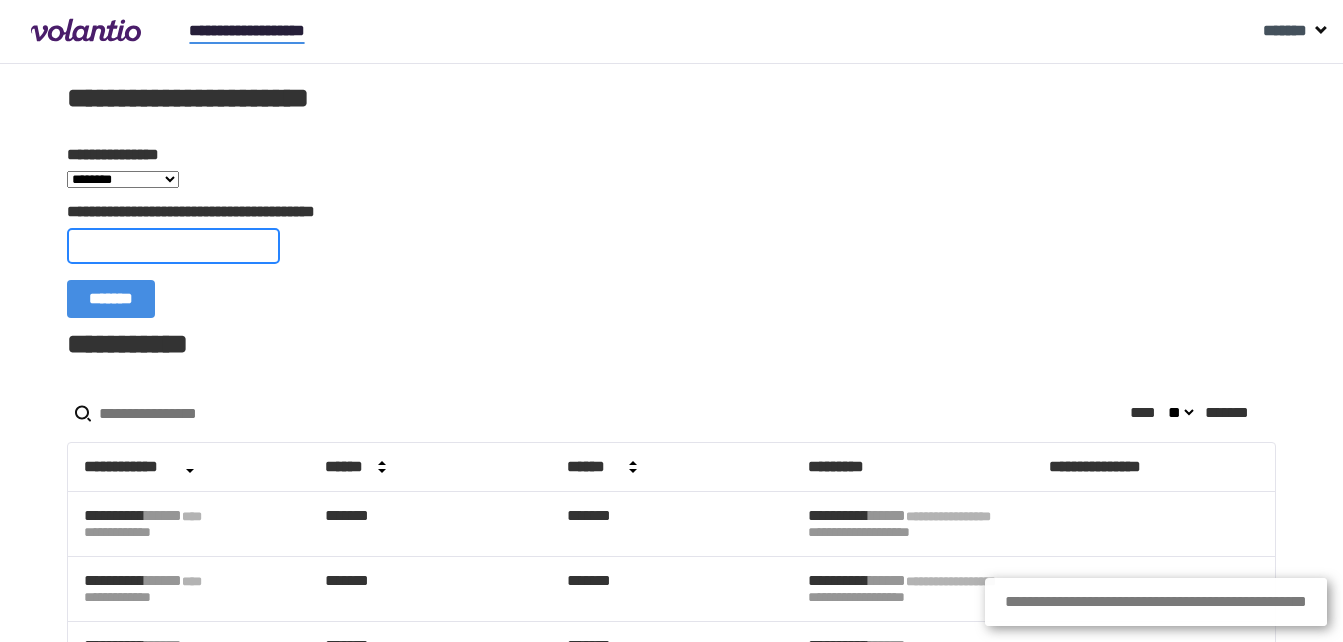 scroll, scrollTop: 0, scrollLeft: 0, axis: both 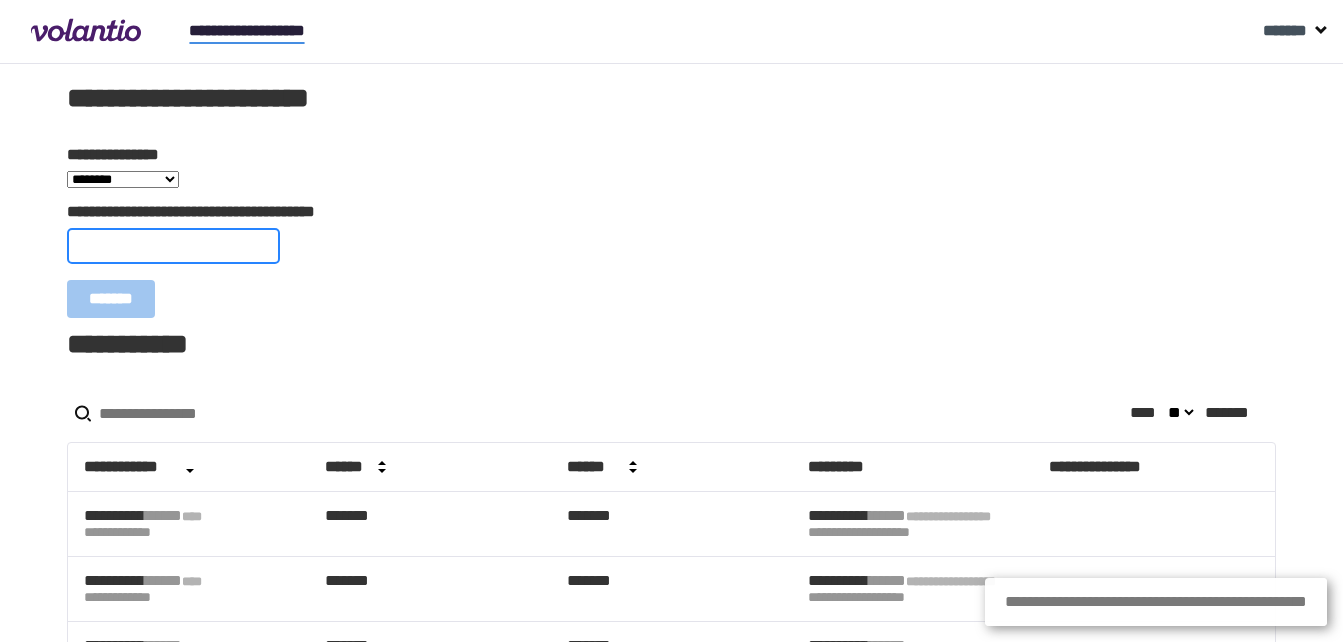 paste on "**********" 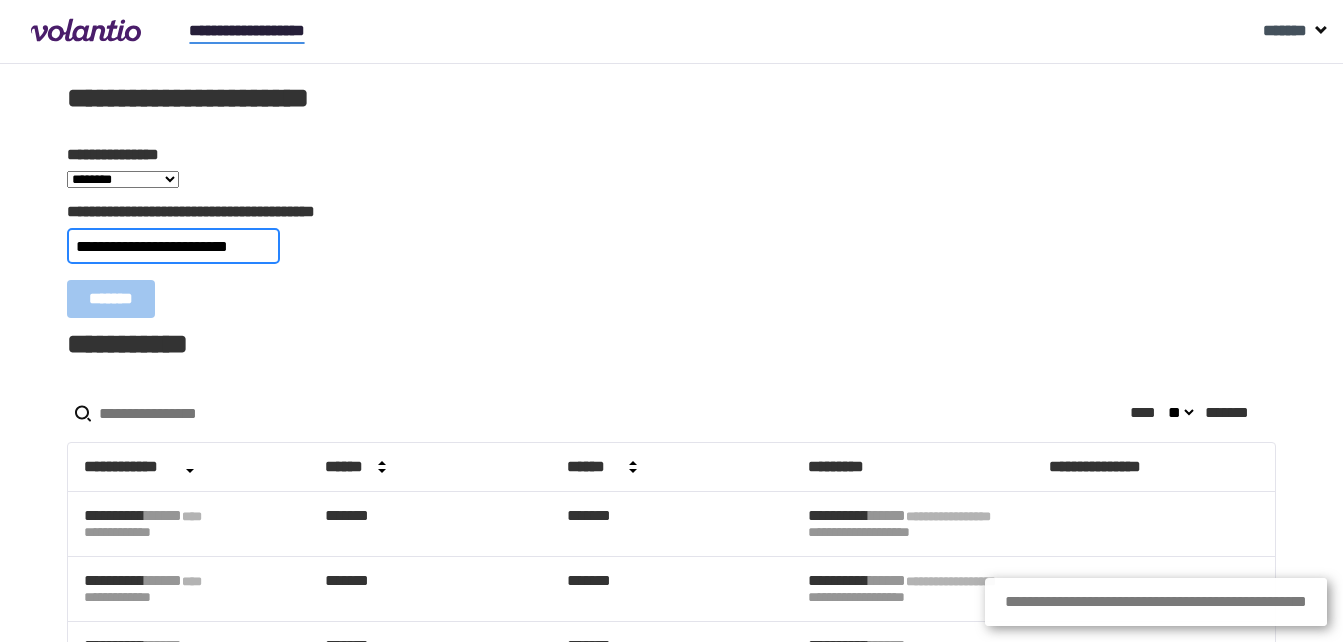 scroll, scrollTop: 0, scrollLeft: 14, axis: horizontal 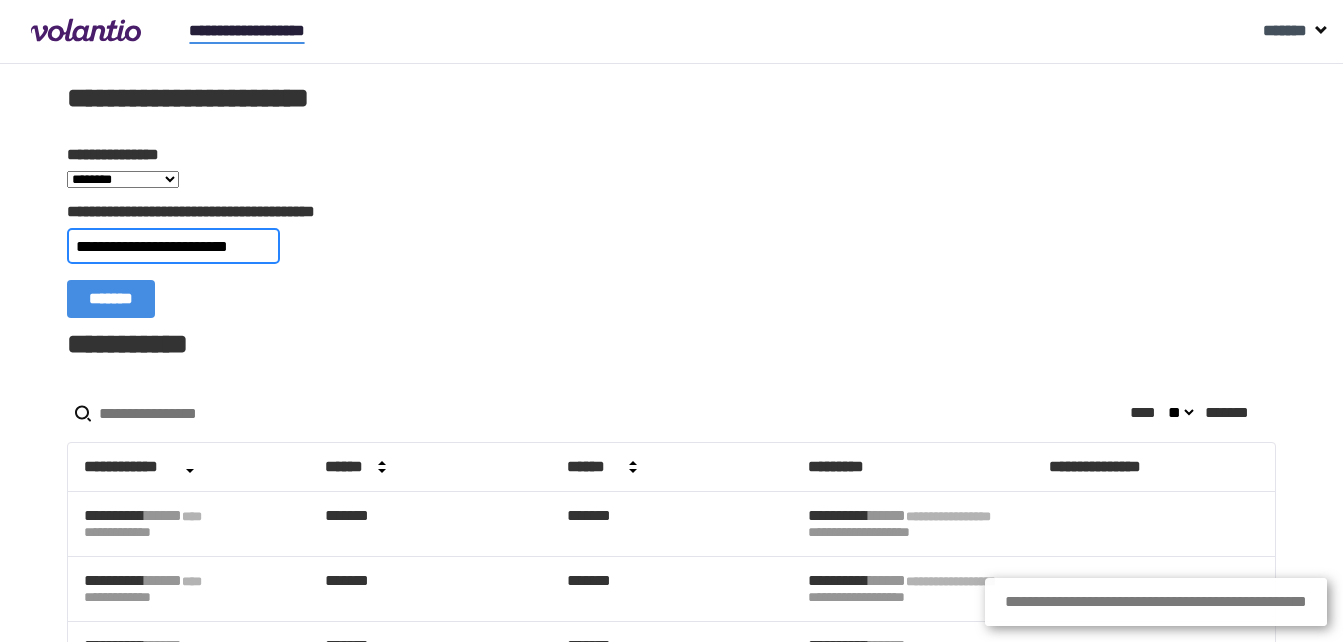 type on "**********" 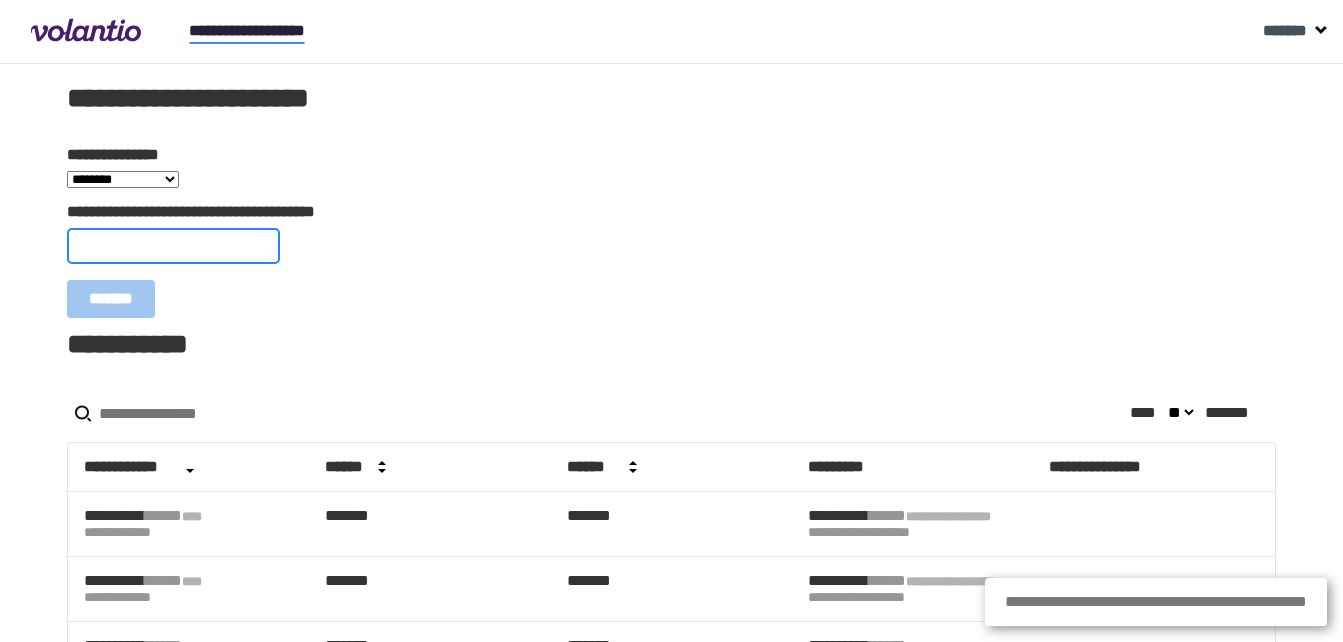 scroll, scrollTop: 0, scrollLeft: 0, axis: both 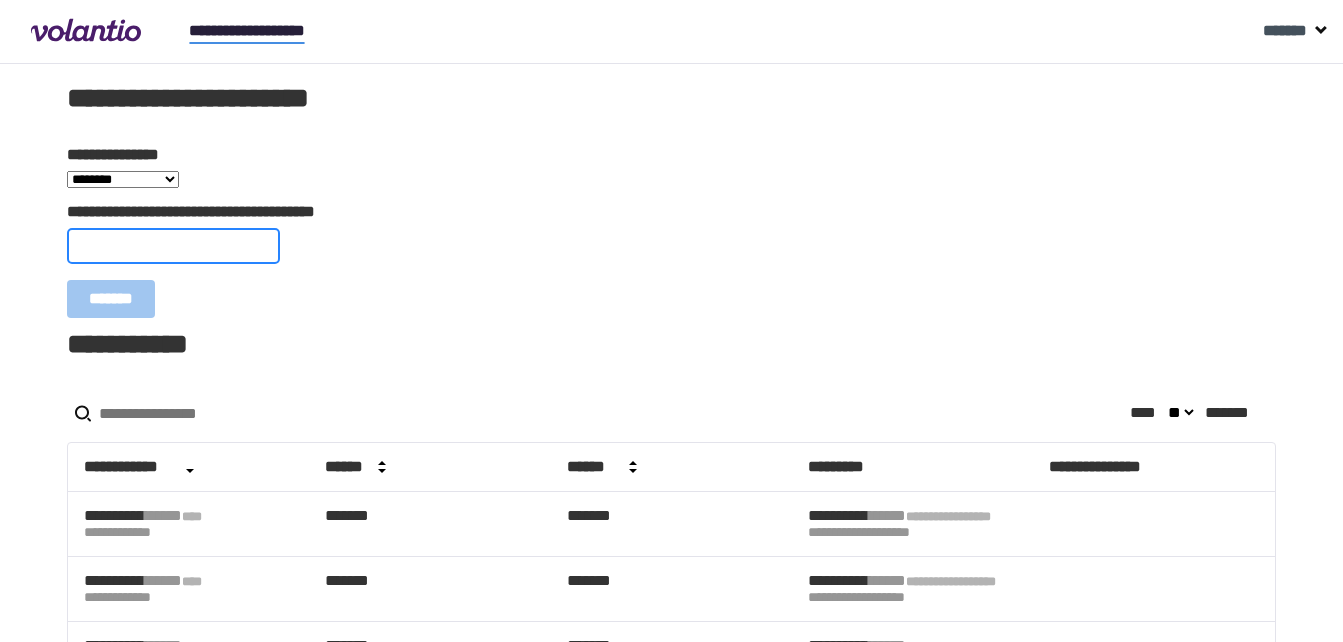 paste on "**********" 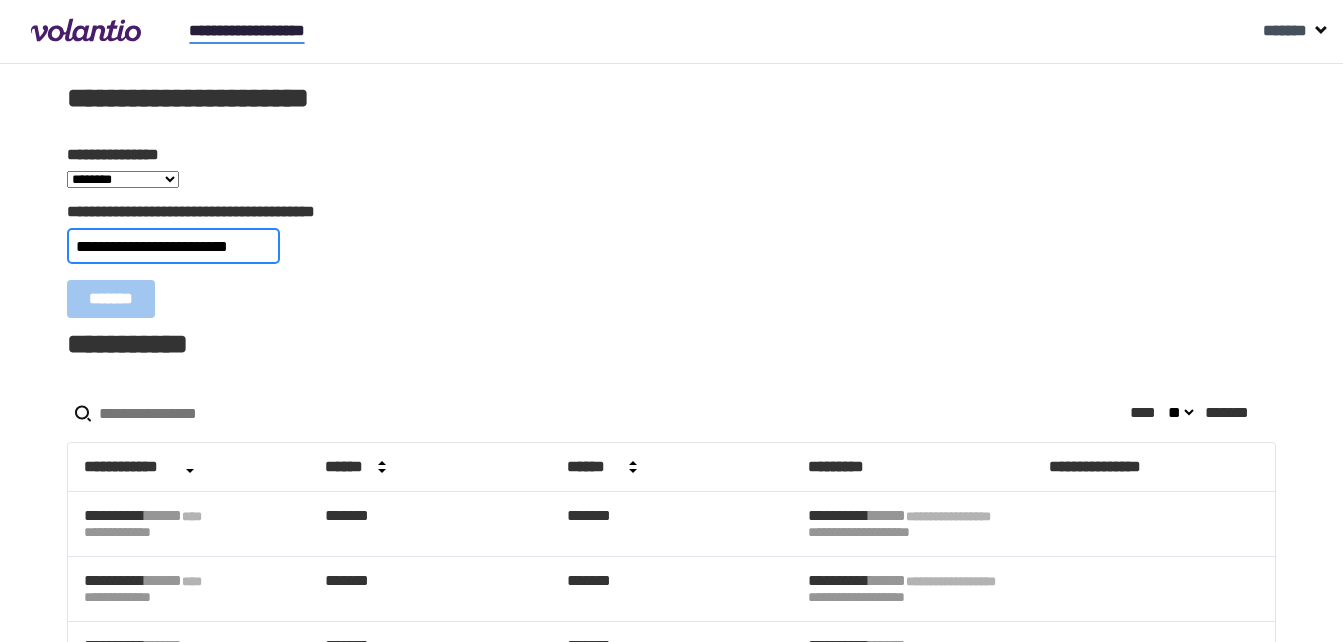 scroll, scrollTop: 0, scrollLeft: 12, axis: horizontal 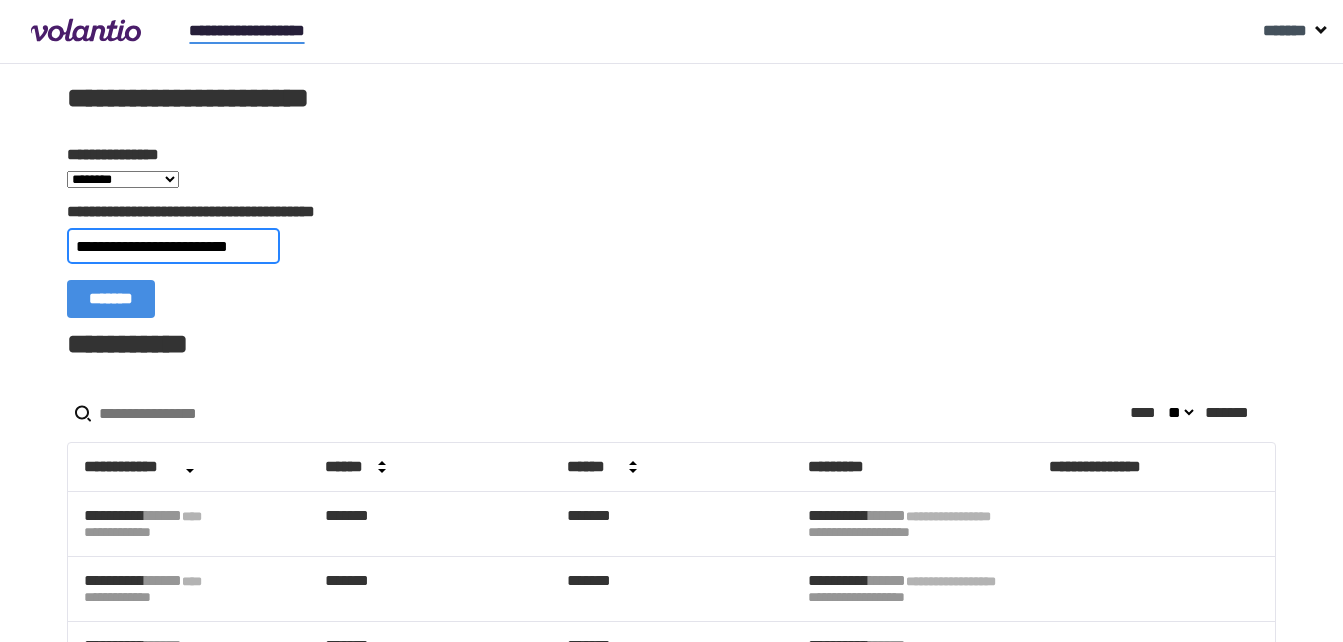 type on "**********" 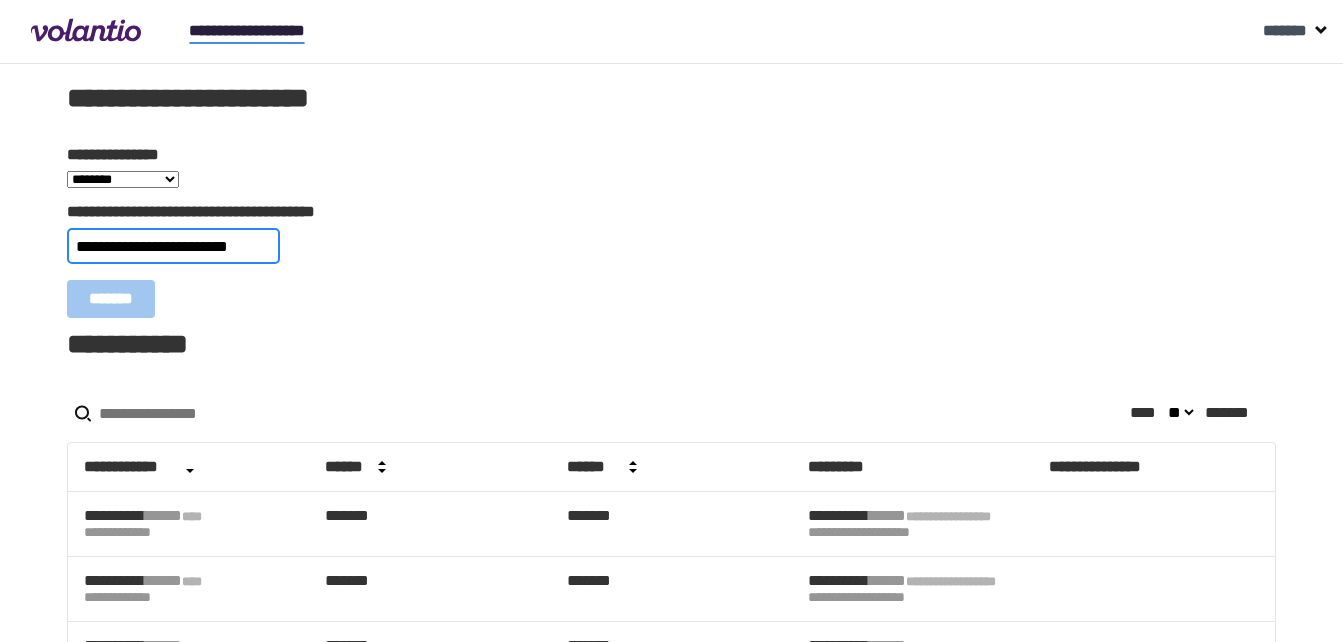 scroll, scrollTop: 0, scrollLeft: 0, axis: both 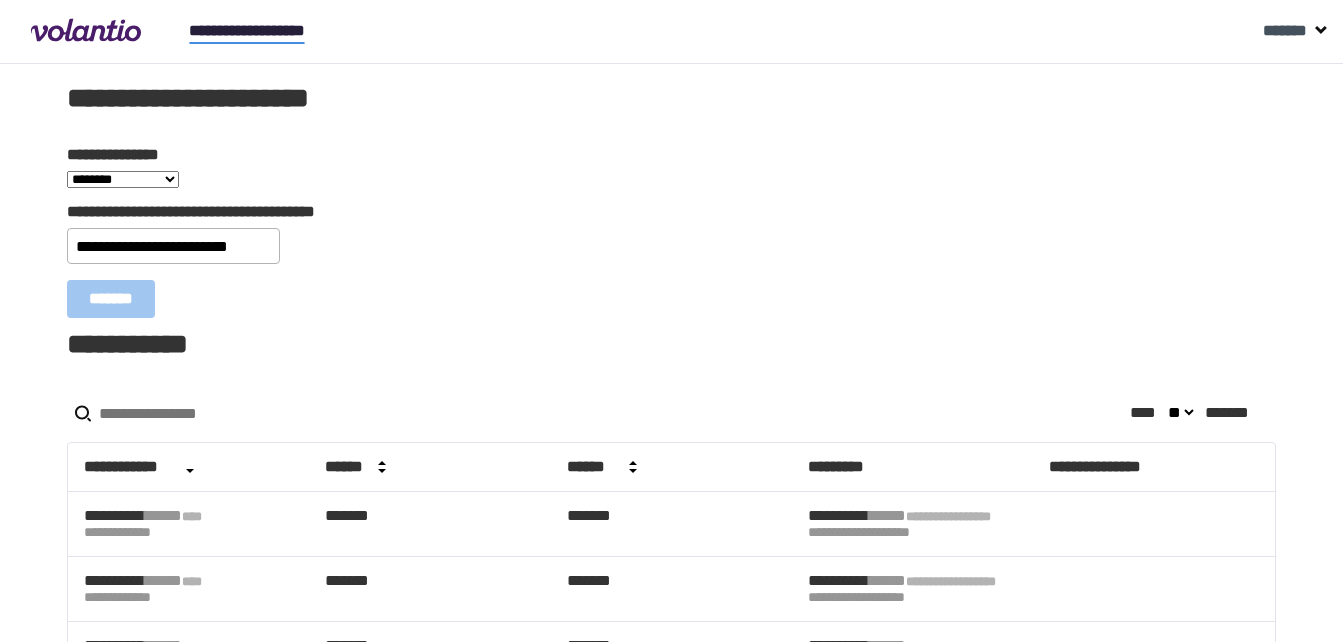 type 